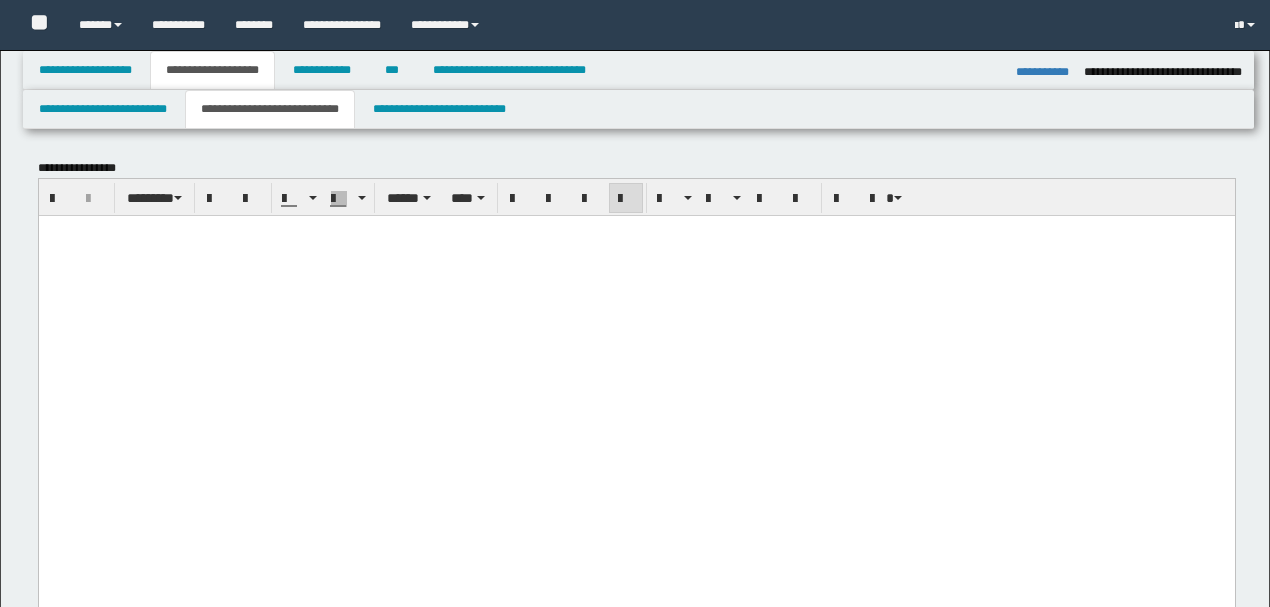 select on "*" 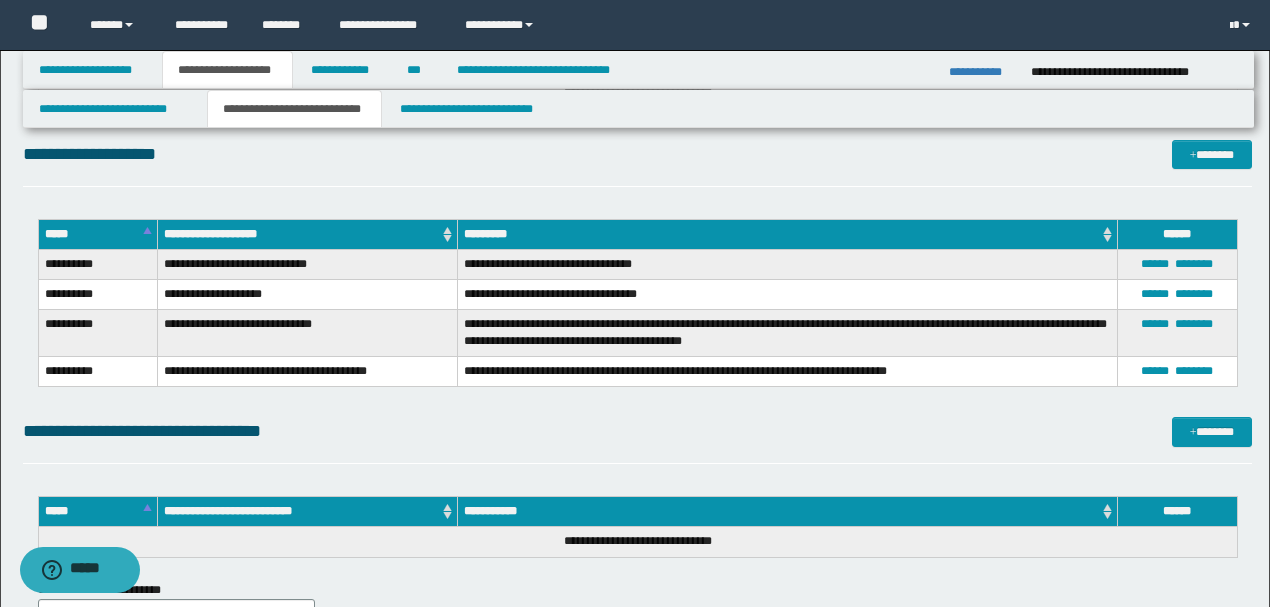 scroll, scrollTop: 0, scrollLeft: 0, axis: both 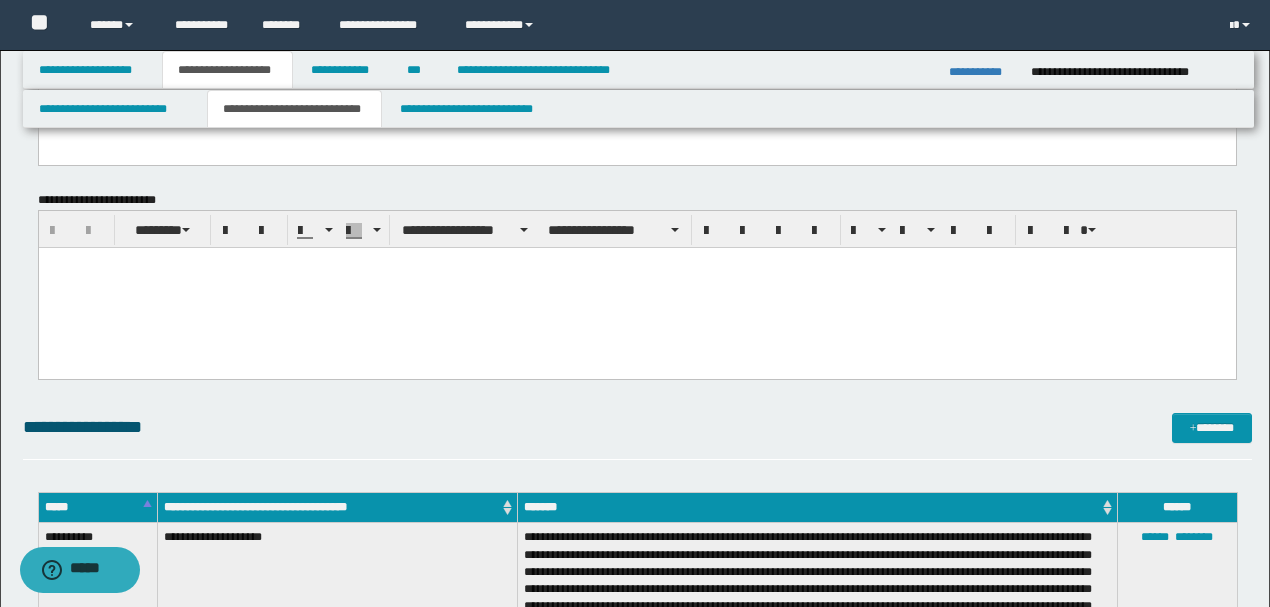 click at bounding box center (636, 288) 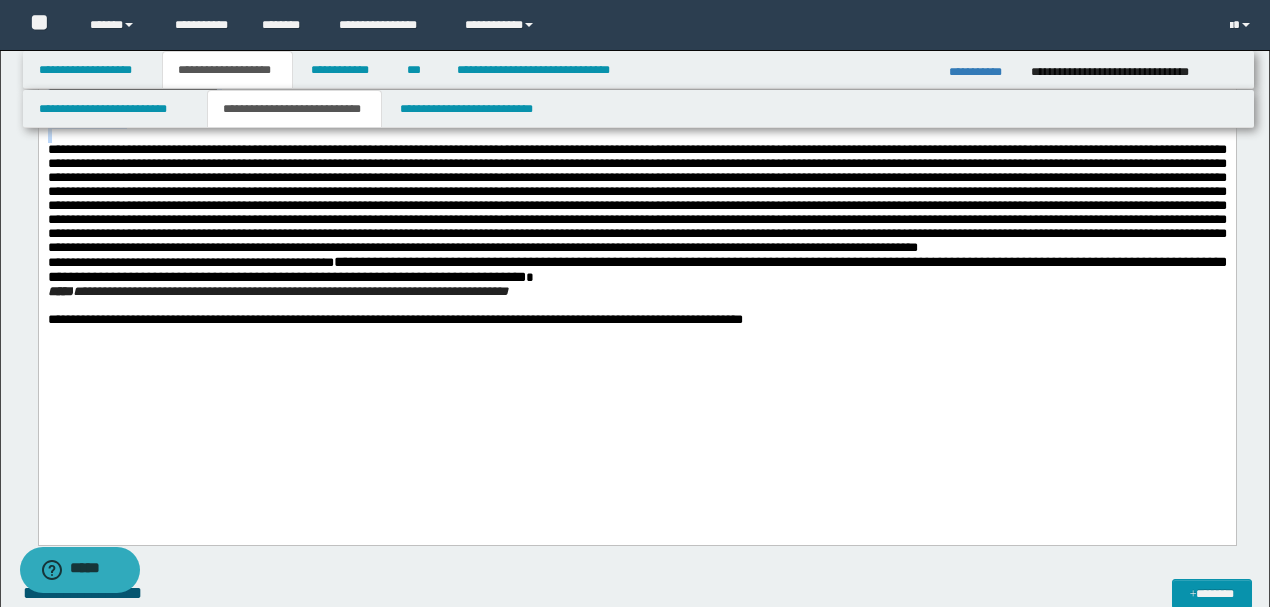 scroll, scrollTop: 1066, scrollLeft: 0, axis: vertical 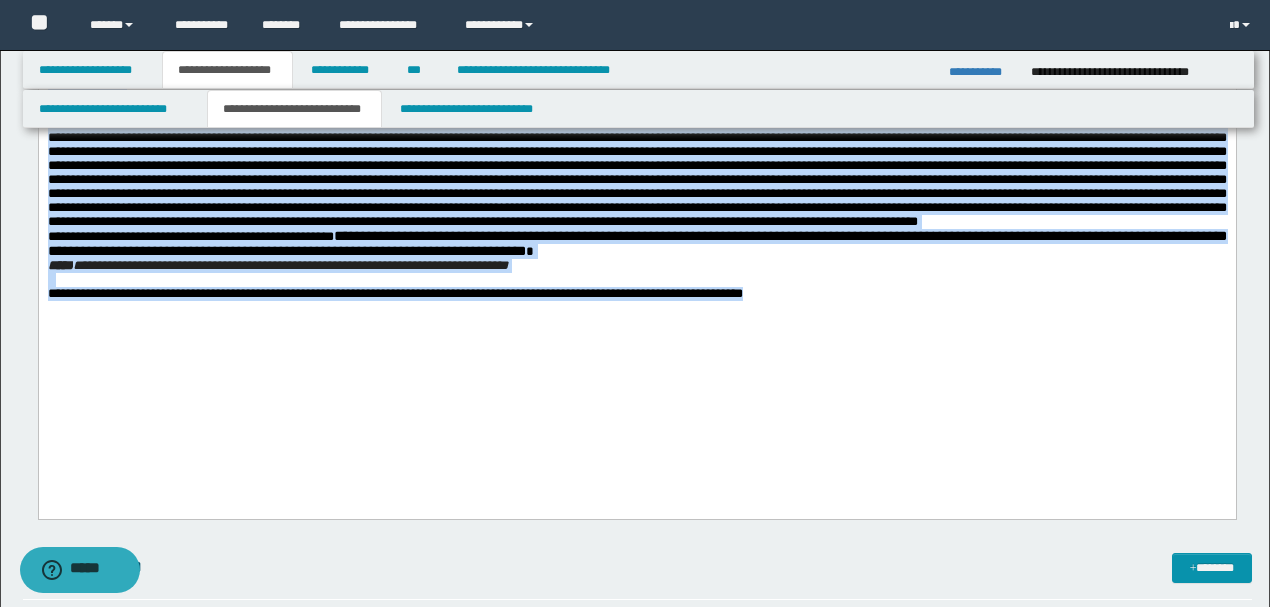 drag, startPoint x: 48, startPoint y: -3, endPoint x: 1044, endPoint y: 450, distance: 1094.1777 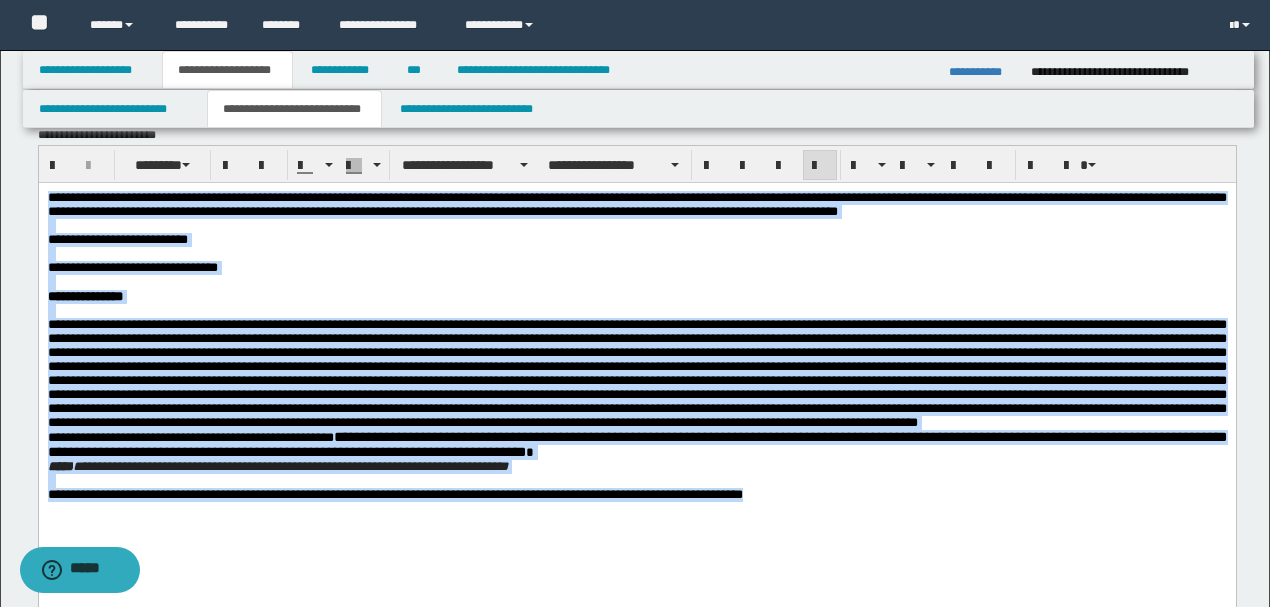 scroll, scrollTop: 733, scrollLeft: 0, axis: vertical 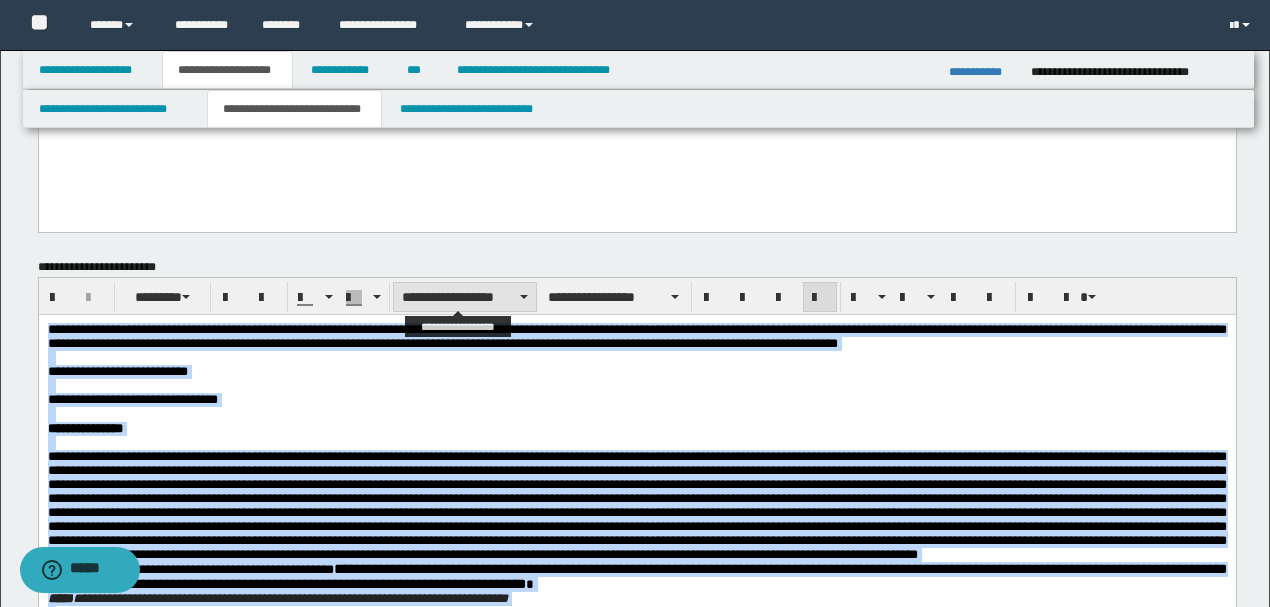 click on "**********" at bounding box center (465, 297) 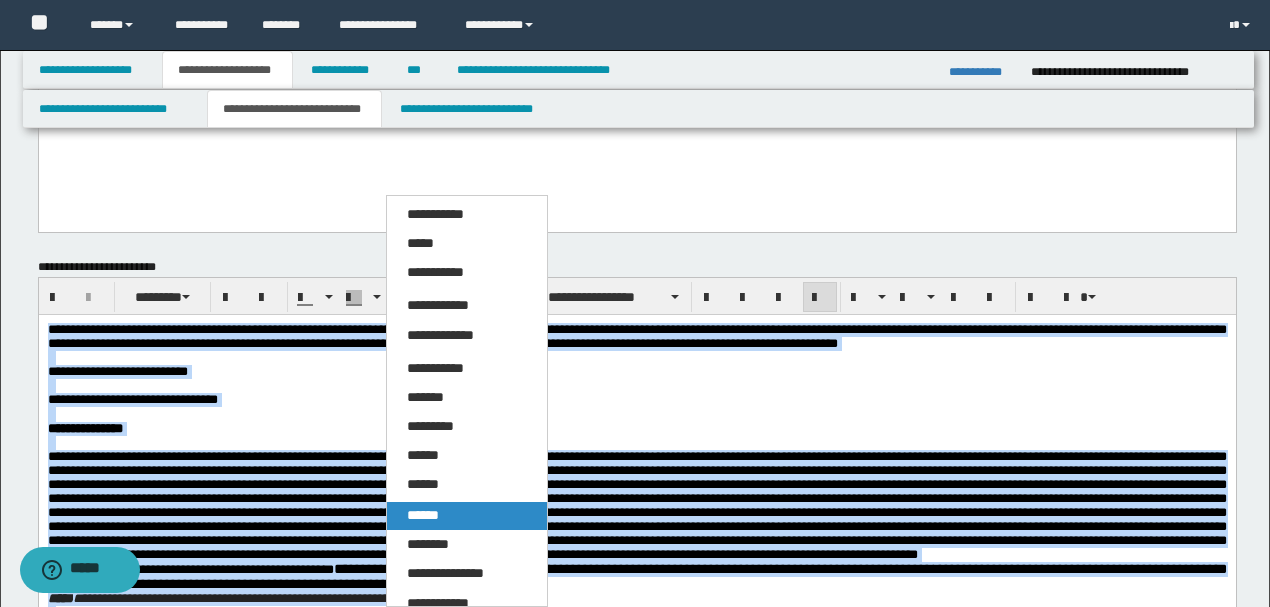click on "******" at bounding box center (423, 515) 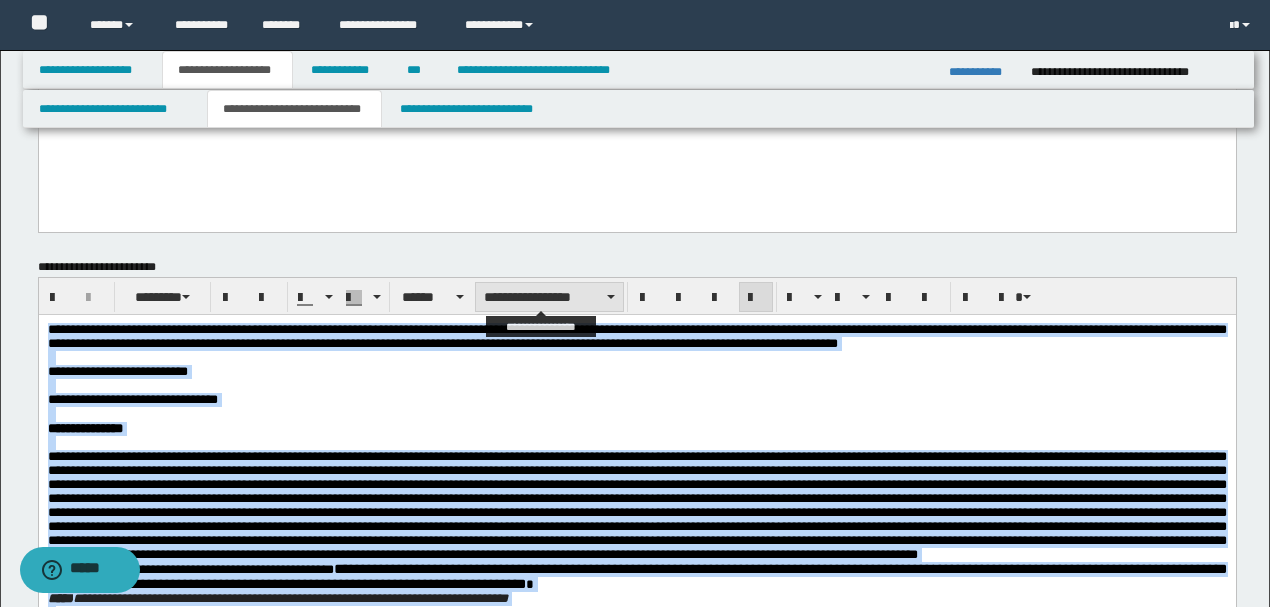 click on "**********" at bounding box center (549, 297) 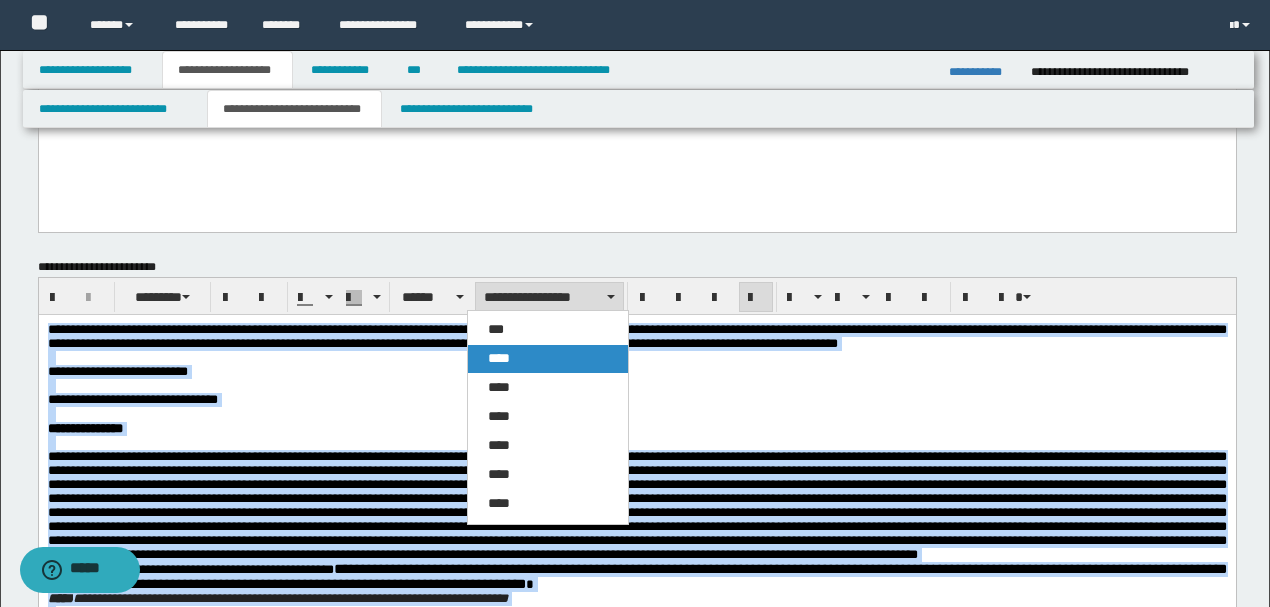 click on "****" at bounding box center (499, 358) 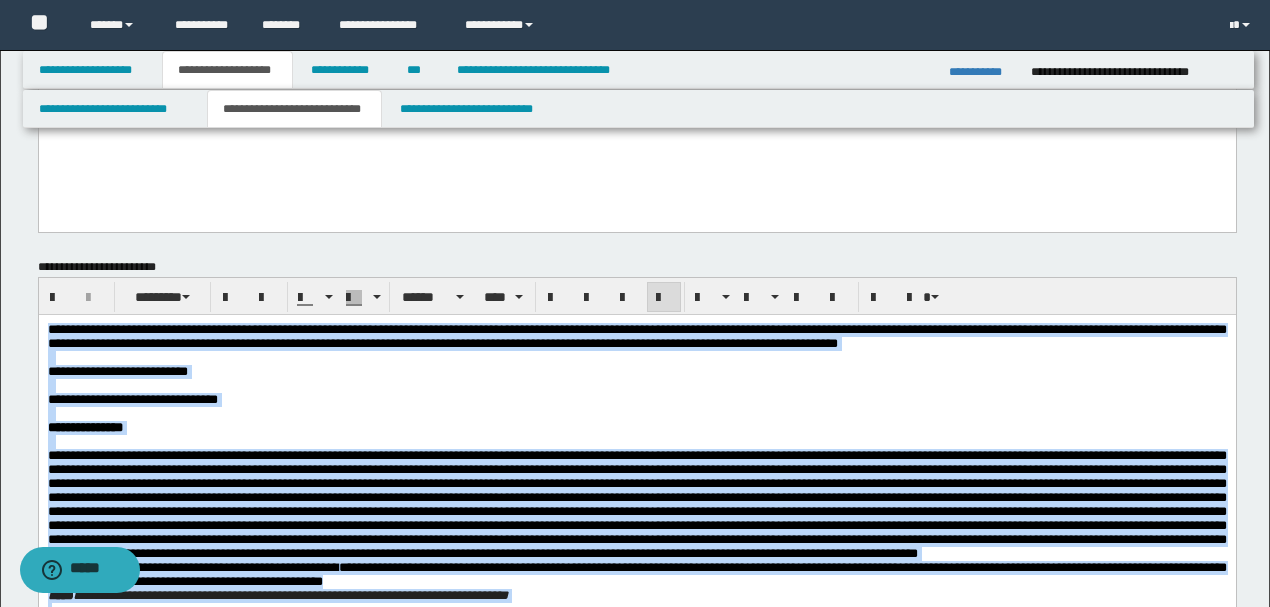 click on "**********" at bounding box center (636, 337) 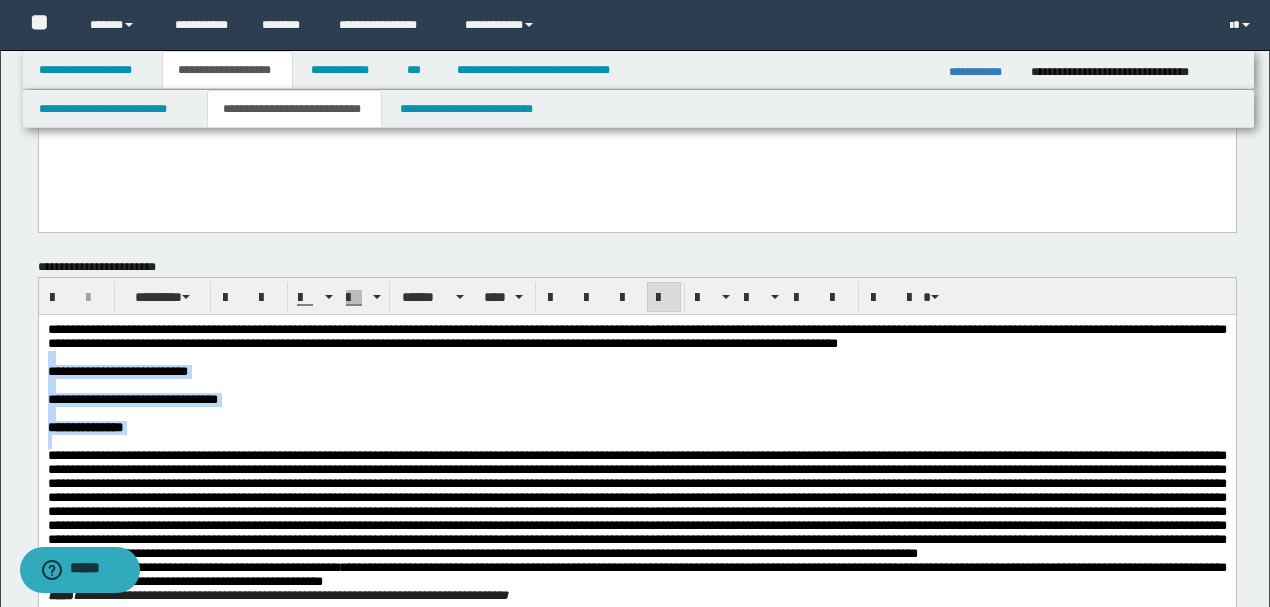 drag, startPoint x: 114, startPoint y: 363, endPoint x: 207, endPoint y: 482, distance: 151.0298 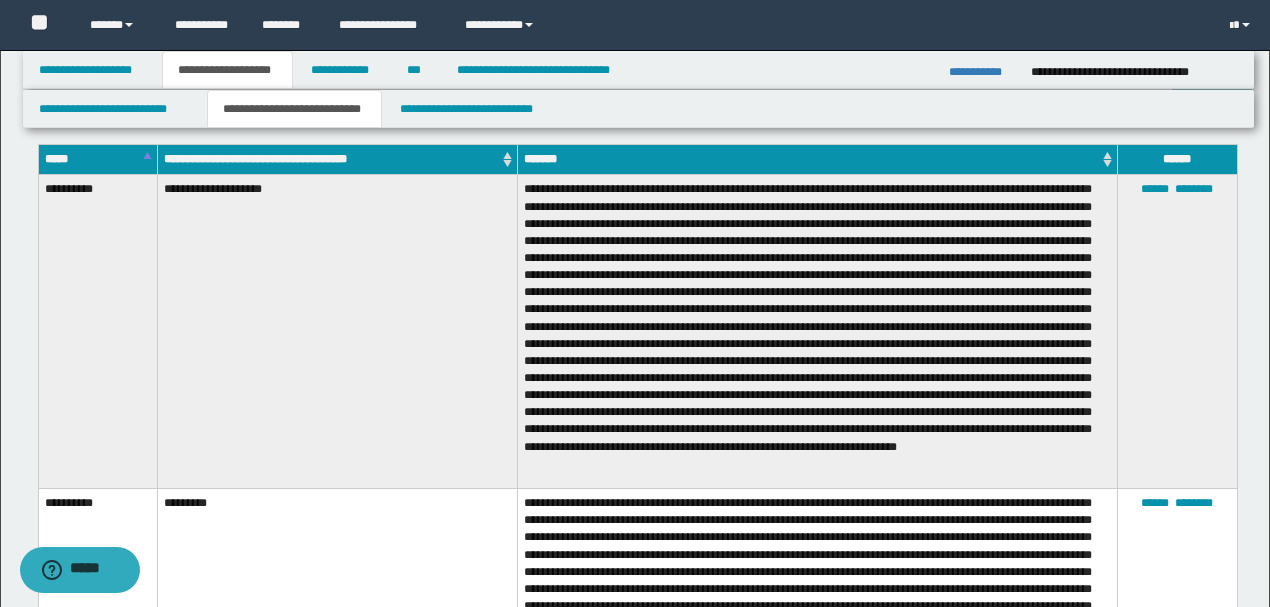 drag, startPoint x: 110, startPoint y: -457, endPoint x: 870, endPoint y: 546, distance: 1258.4153 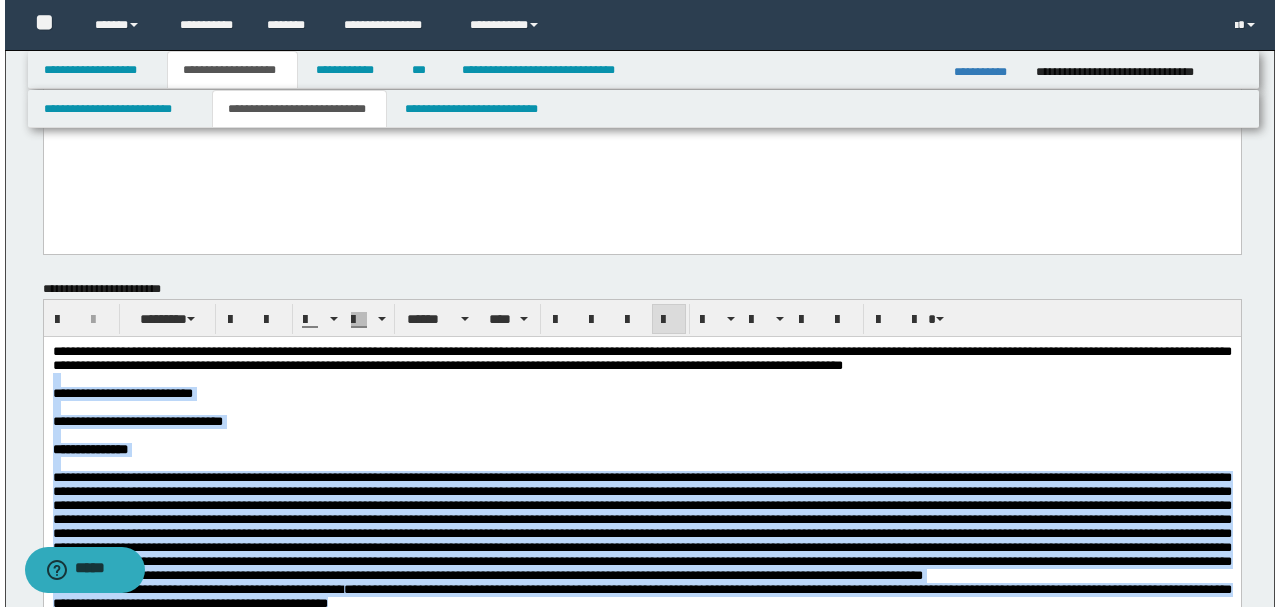 scroll, scrollTop: 683, scrollLeft: 0, axis: vertical 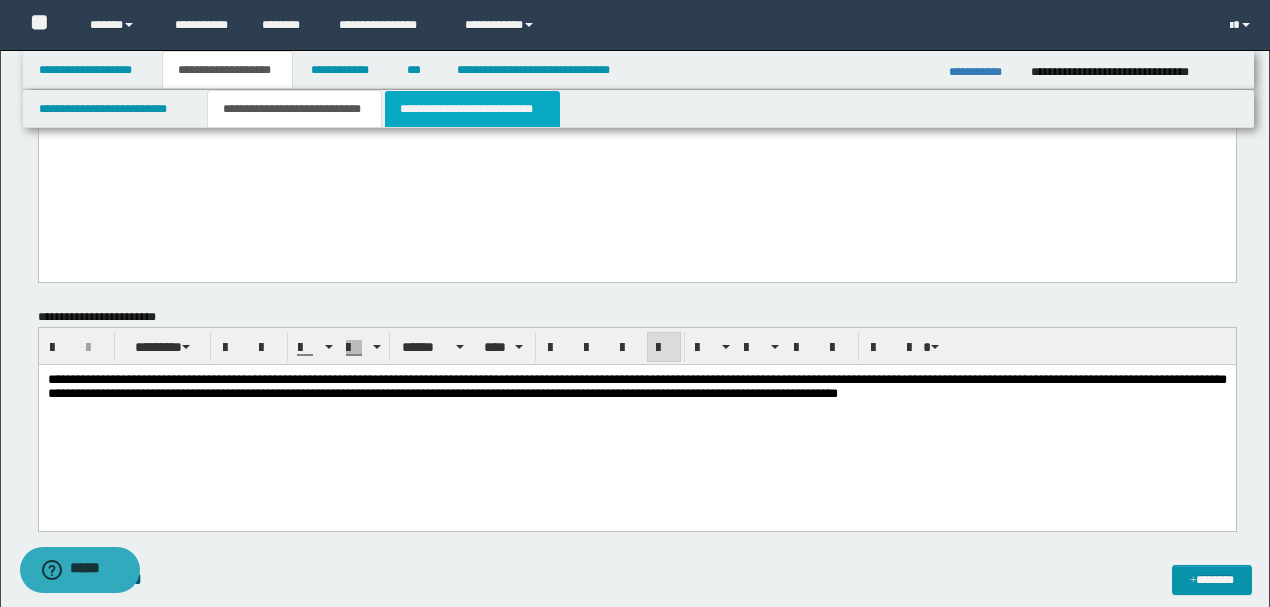 click on "**********" at bounding box center (472, 109) 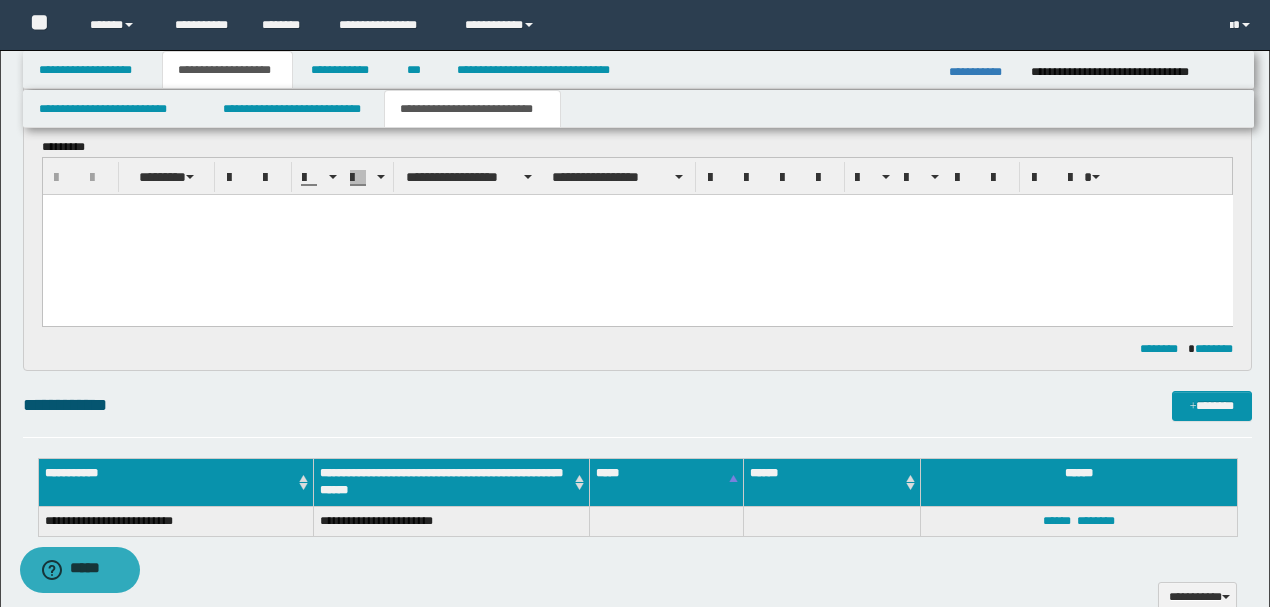 scroll, scrollTop: 0, scrollLeft: 0, axis: both 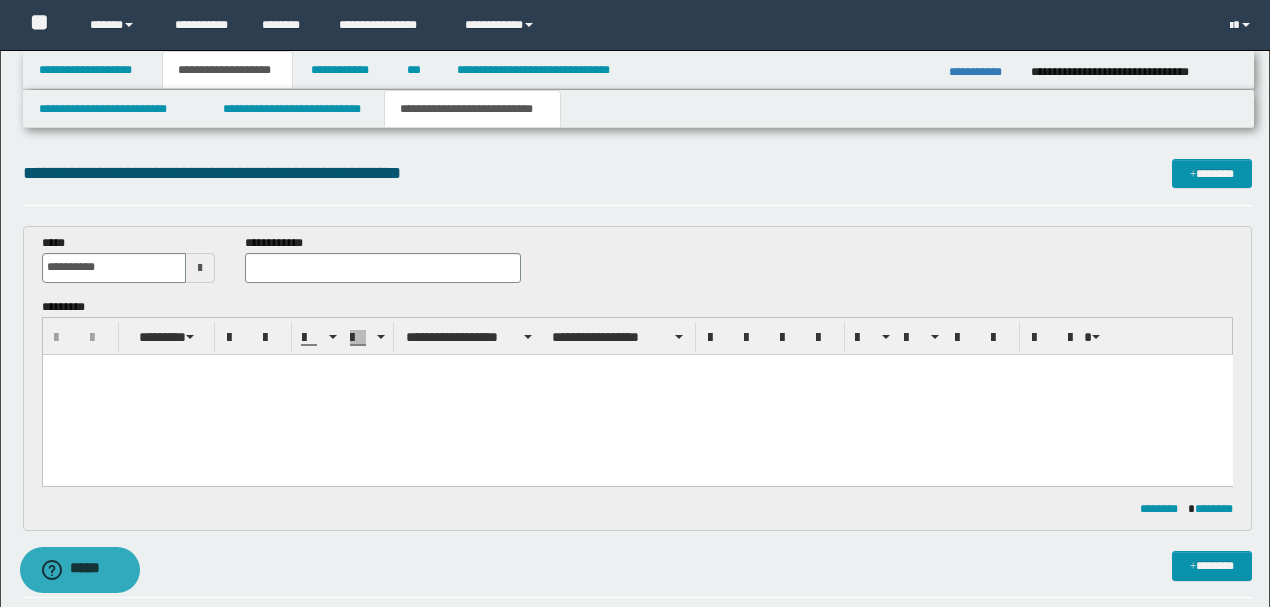 click at bounding box center [637, 394] 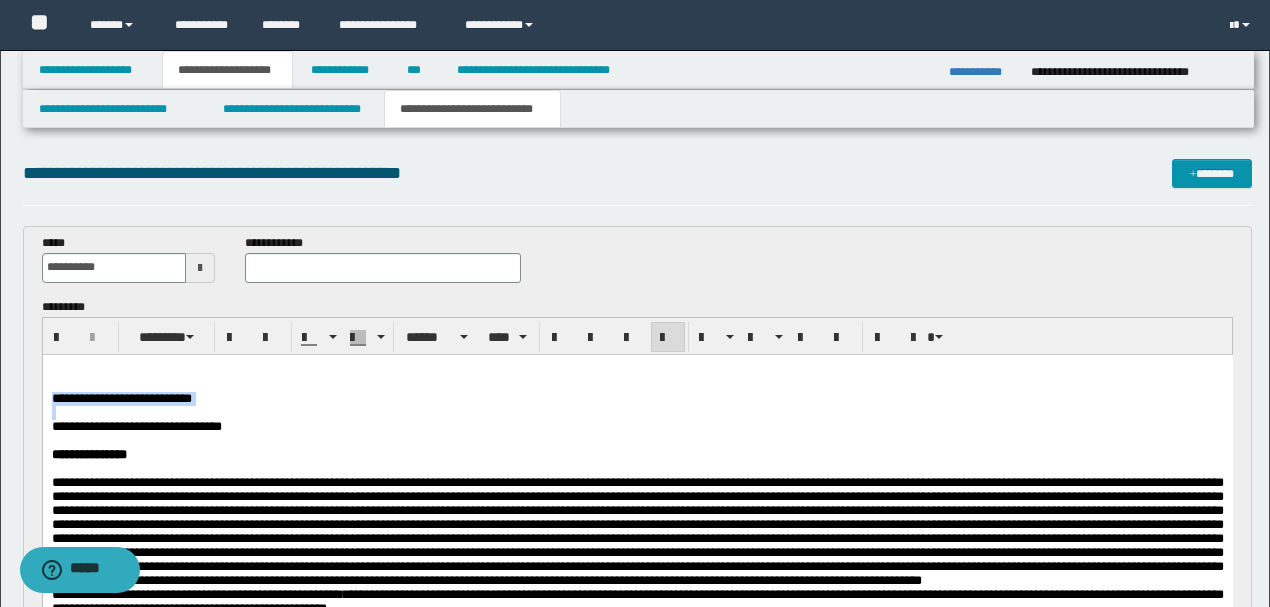 drag, startPoint x: 227, startPoint y: 413, endPoint x: 76, endPoint y: 754, distance: 372.93698 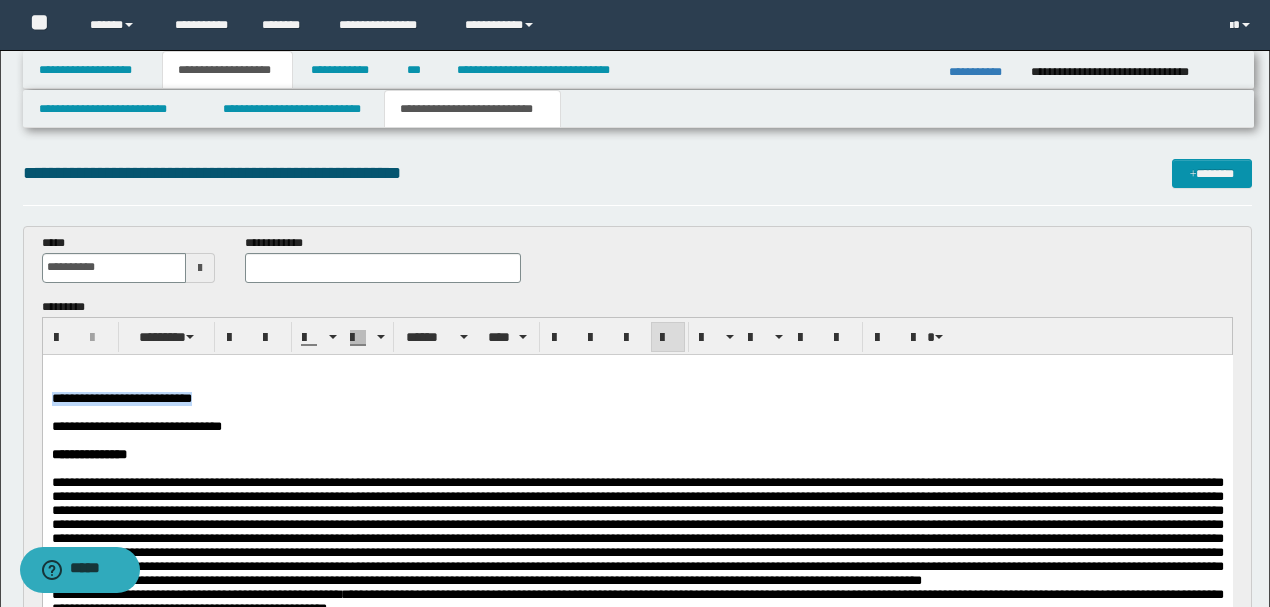 drag, startPoint x: 238, startPoint y: 402, endPoint x: 49, endPoint y: 398, distance: 189.04233 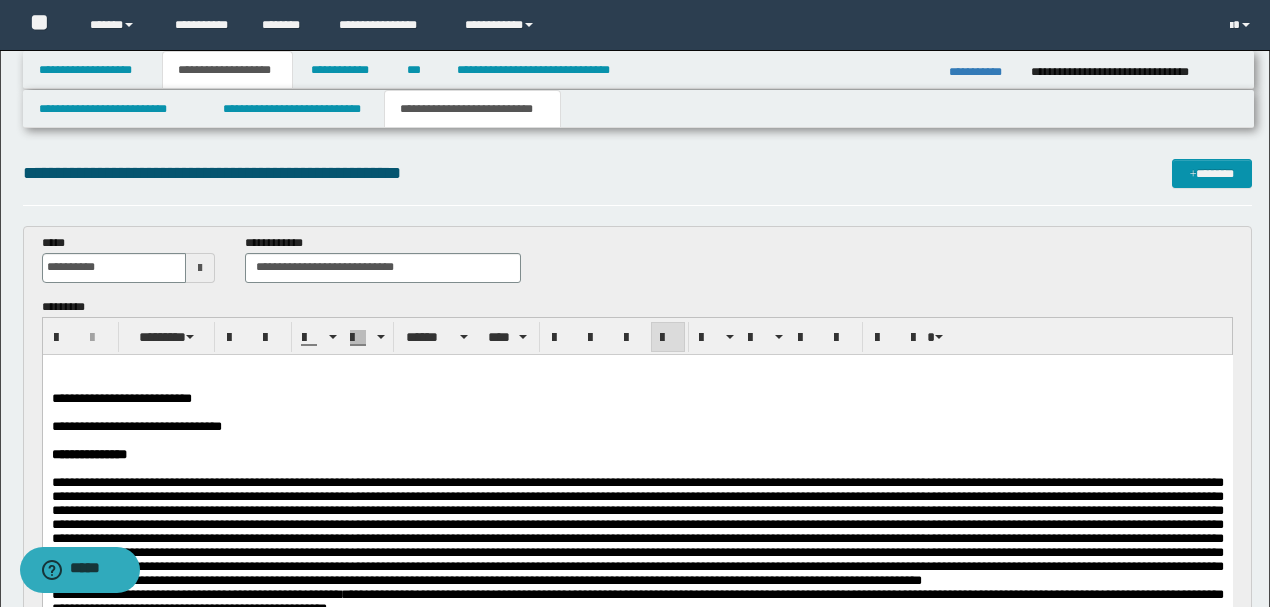 click at bounding box center [637, 412] 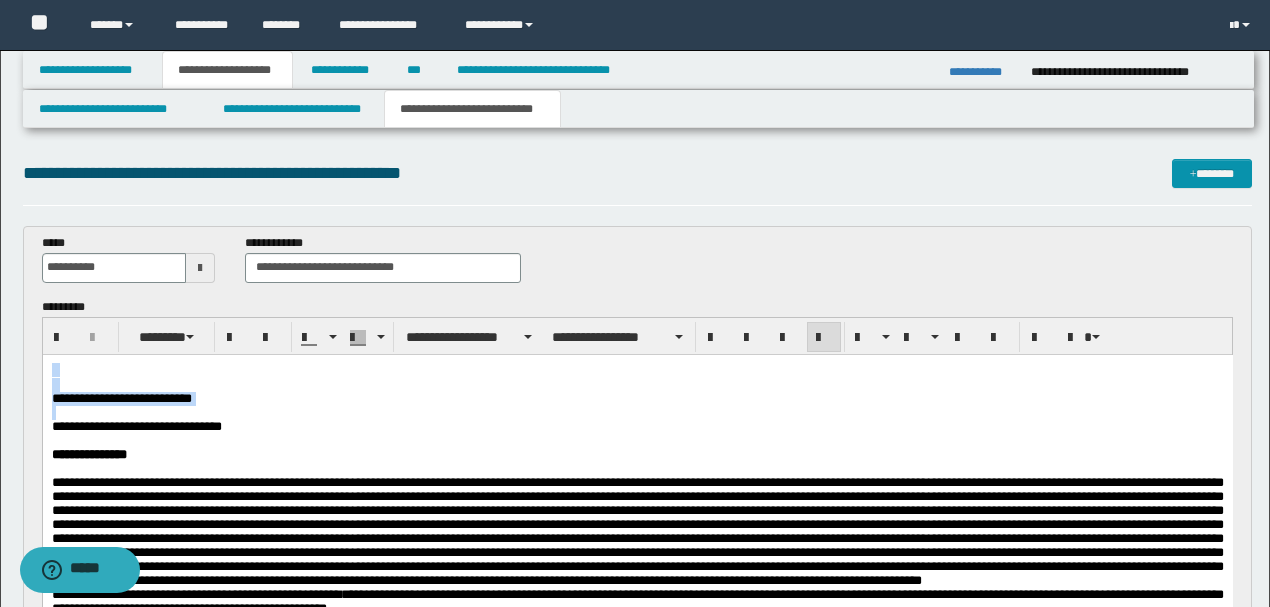 drag, startPoint x: 51, startPoint y: 435, endPoint x: 43, endPoint y: 358, distance: 77.41447 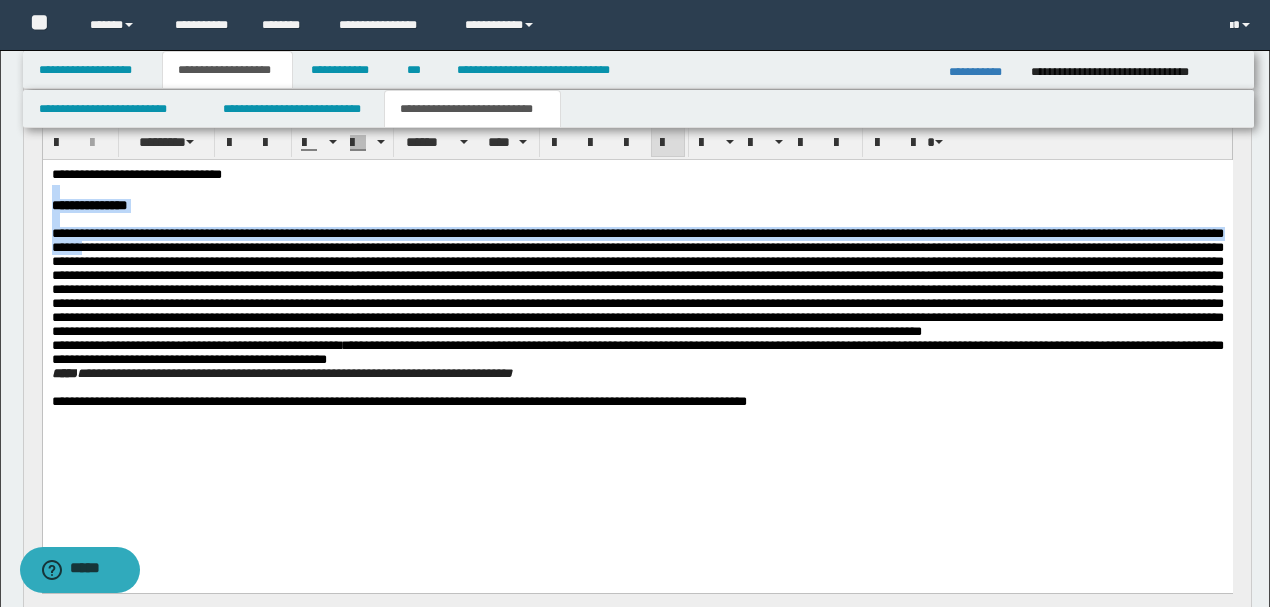 scroll, scrollTop: 200, scrollLeft: 0, axis: vertical 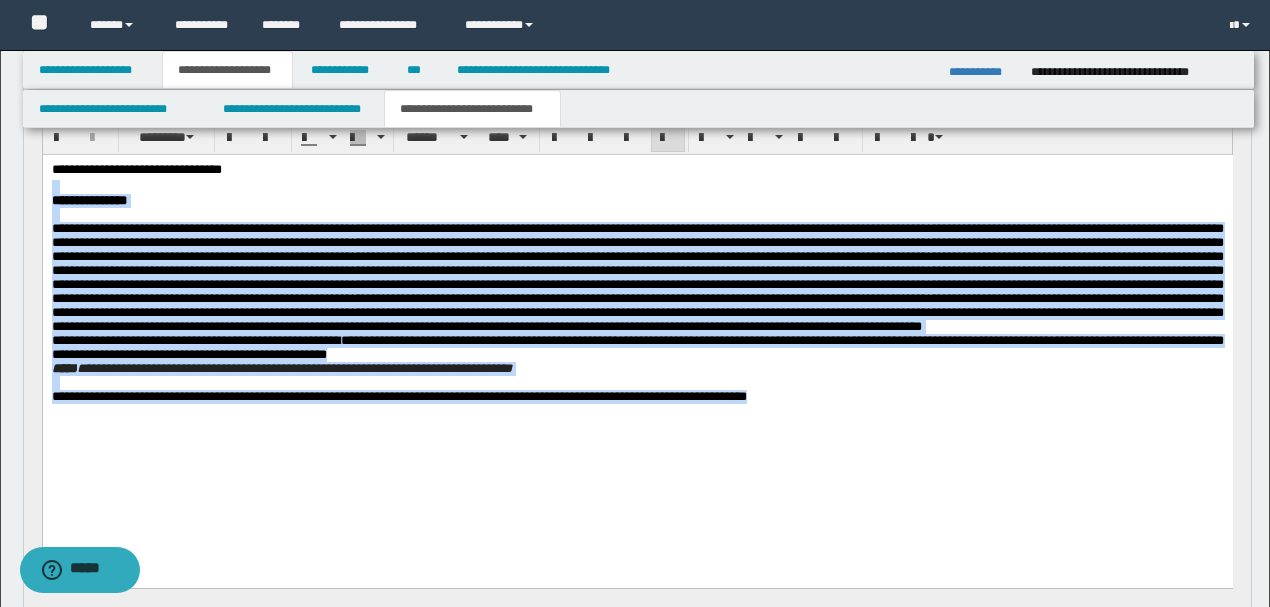 drag, startPoint x: 259, startPoint y: 163, endPoint x: 1079, endPoint y: 573, distance: 916.78784 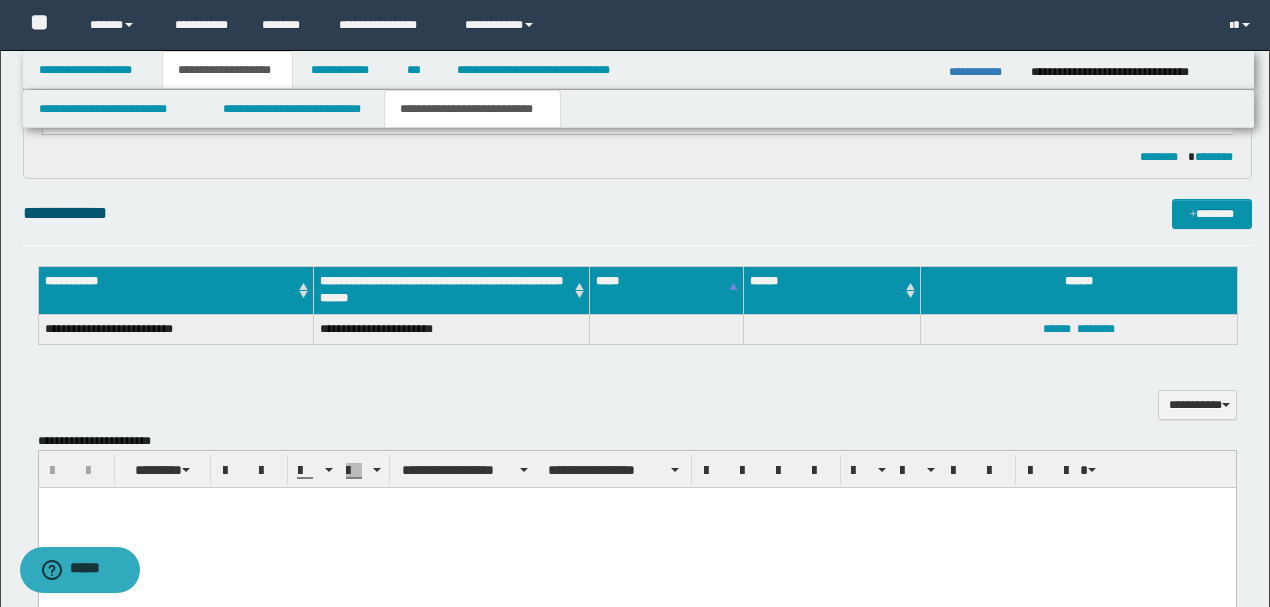 scroll, scrollTop: 400, scrollLeft: 0, axis: vertical 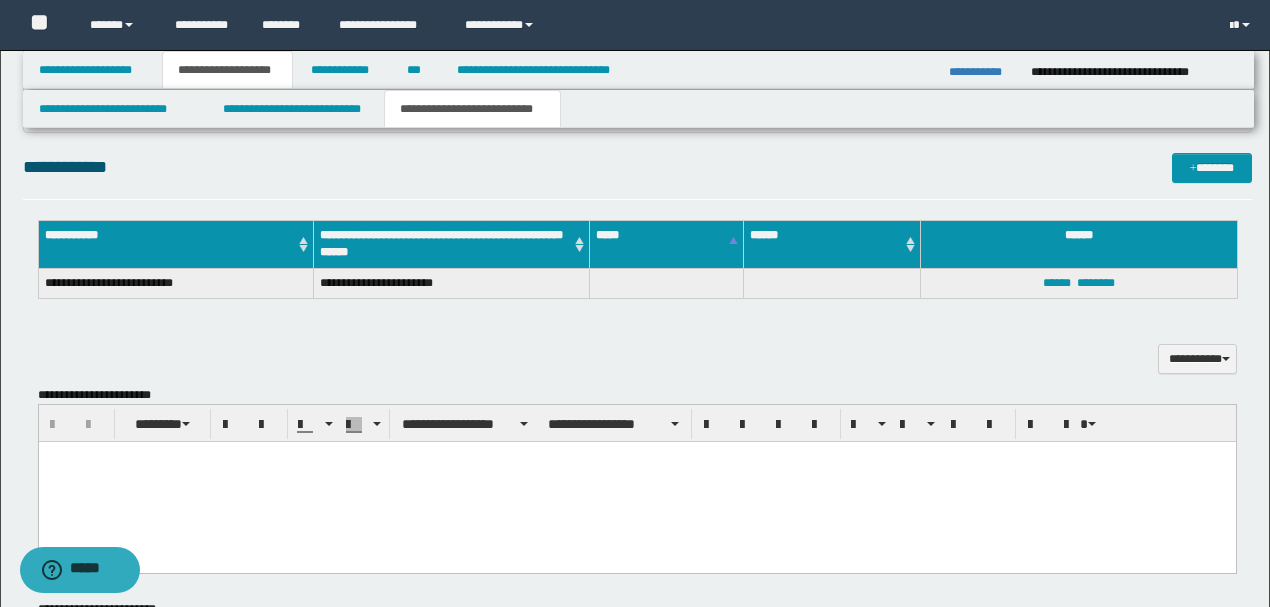 click at bounding box center (636, 482) 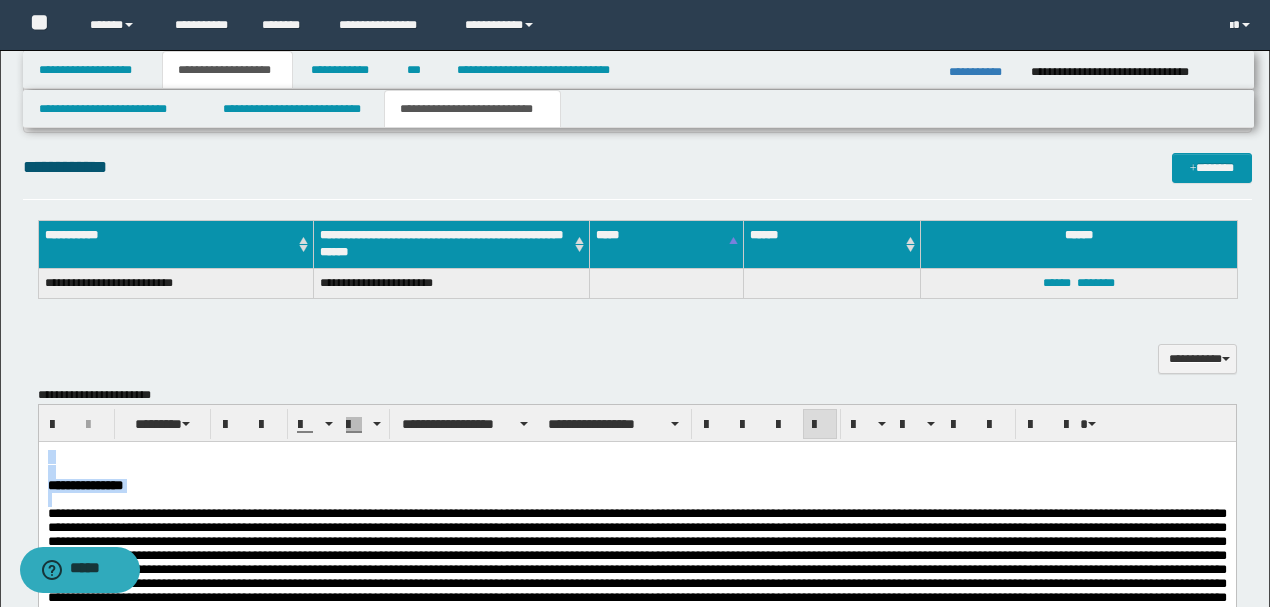 drag, startPoint x: 47, startPoint y: 522, endPoint x: 30, endPoint y: 446, distance: 77.87811 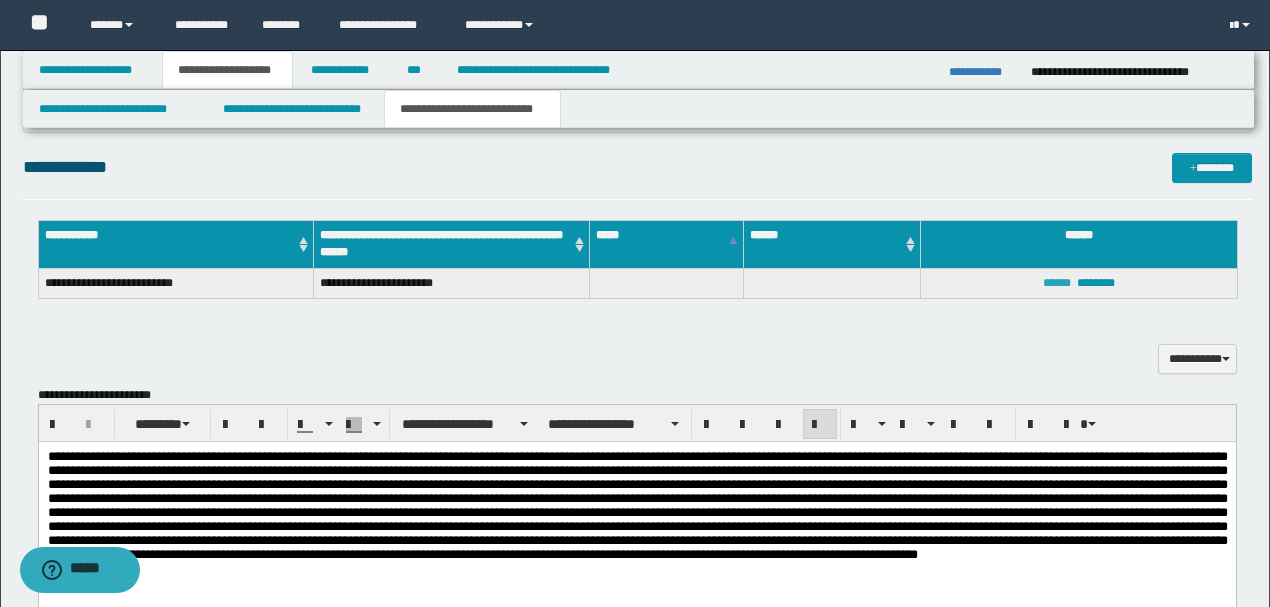 click on "******" at bounding box center [1057, 283] 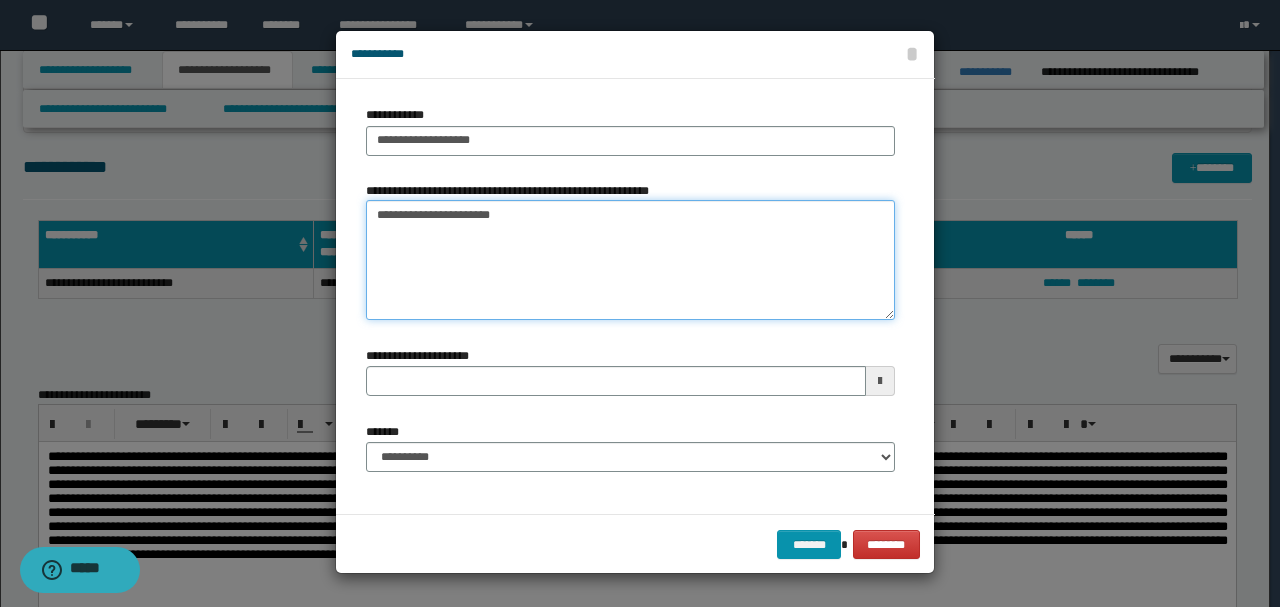 drag, startPoint x: 518, startPoint y: 218, endPoint x: 472, endPoint y: 214, distance: 46.173584 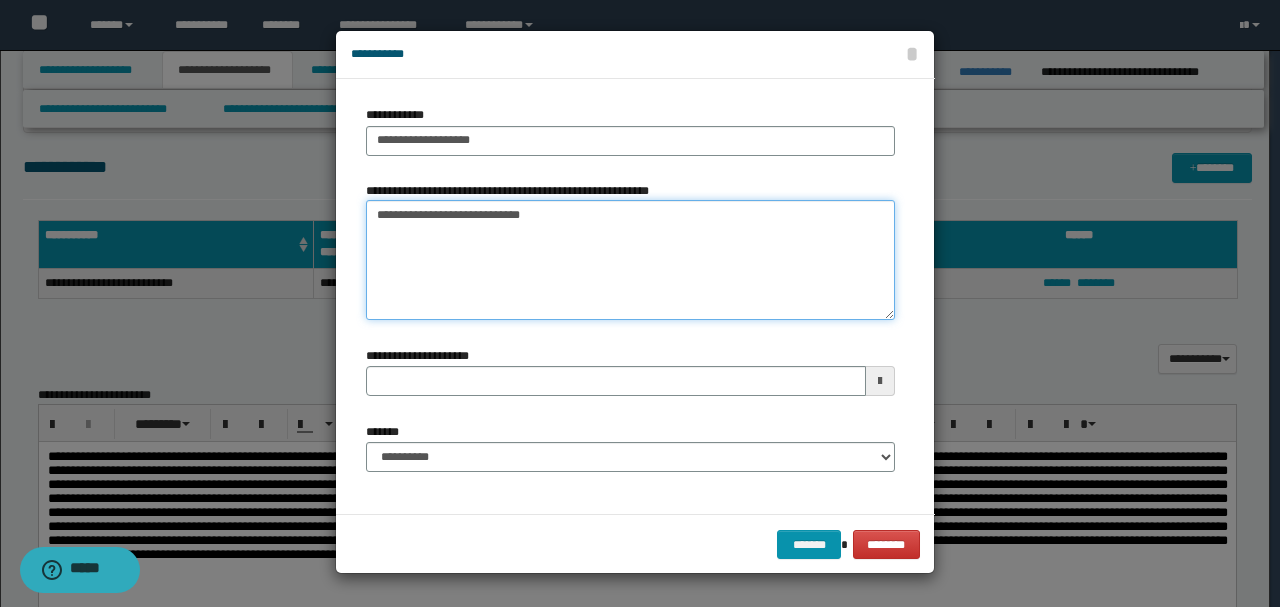 type on "**********" 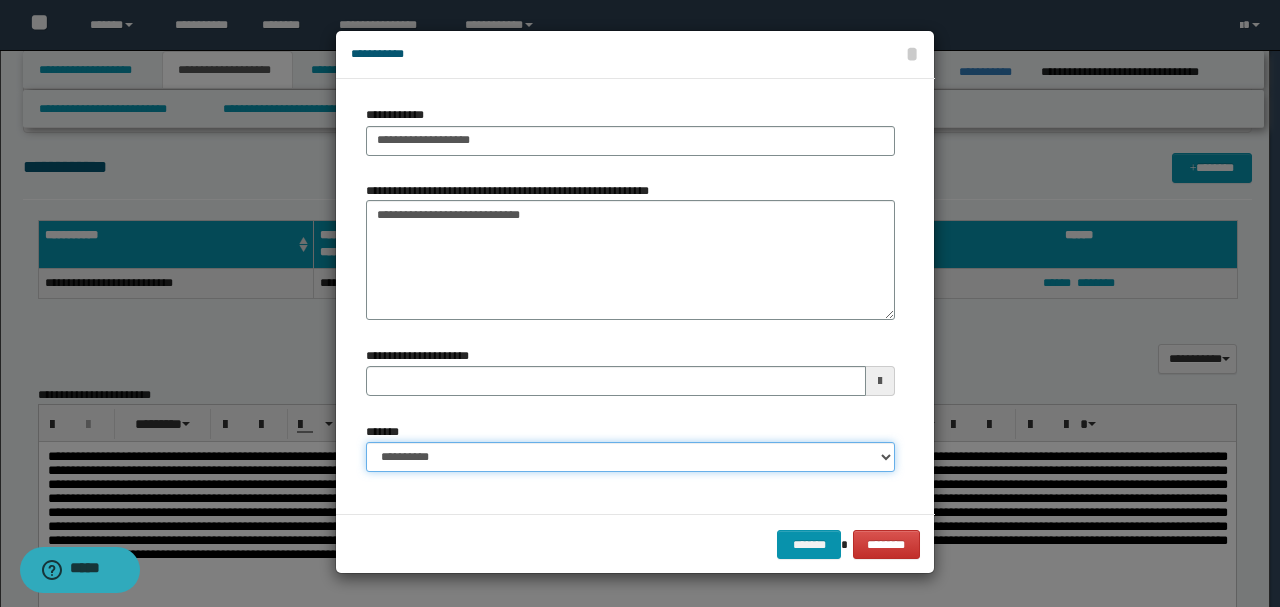 click on "**********" at bounding box center [630, 457] 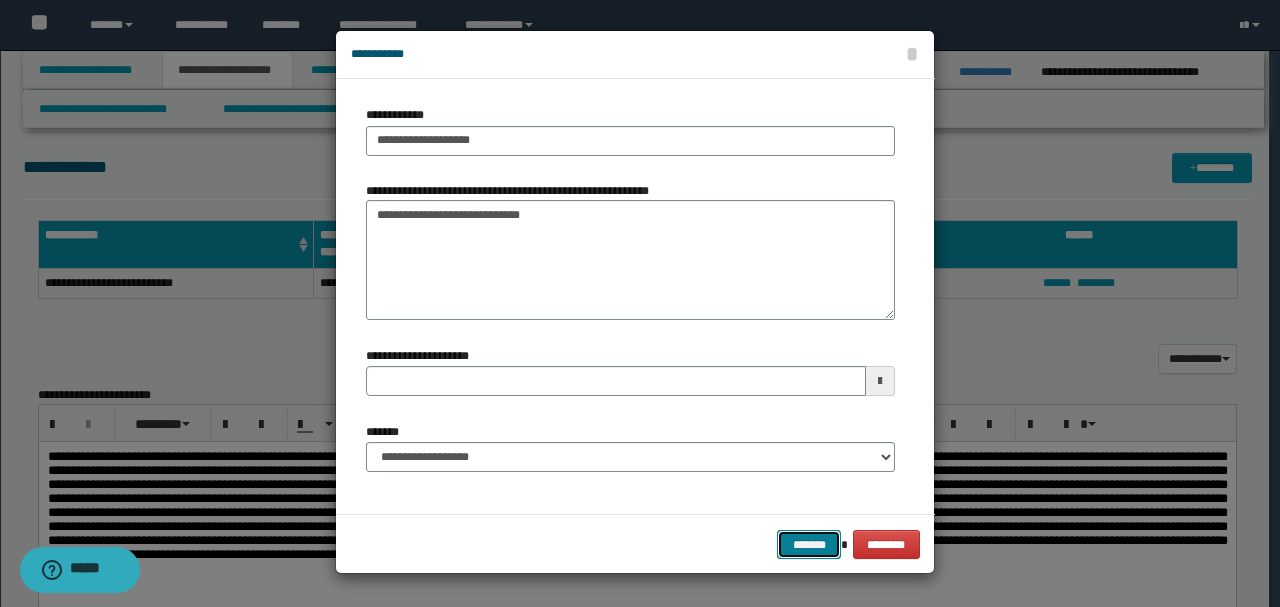 click on "*******" at bounding box center [809, 544] 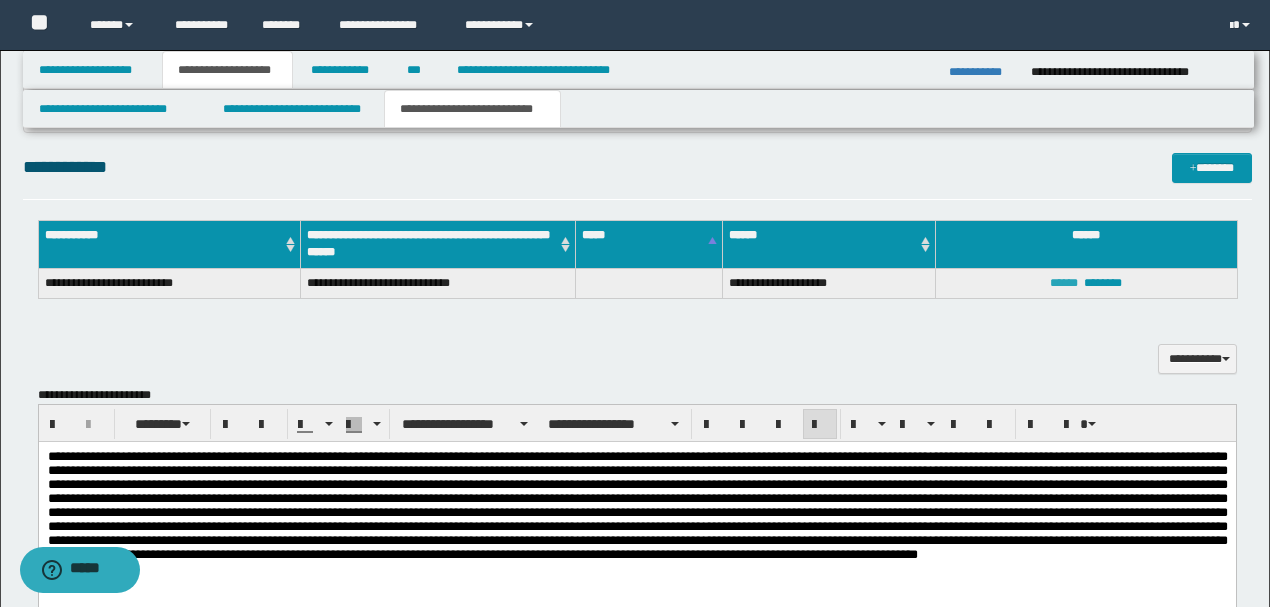 click on "******" at bounding box center [1064, 283] 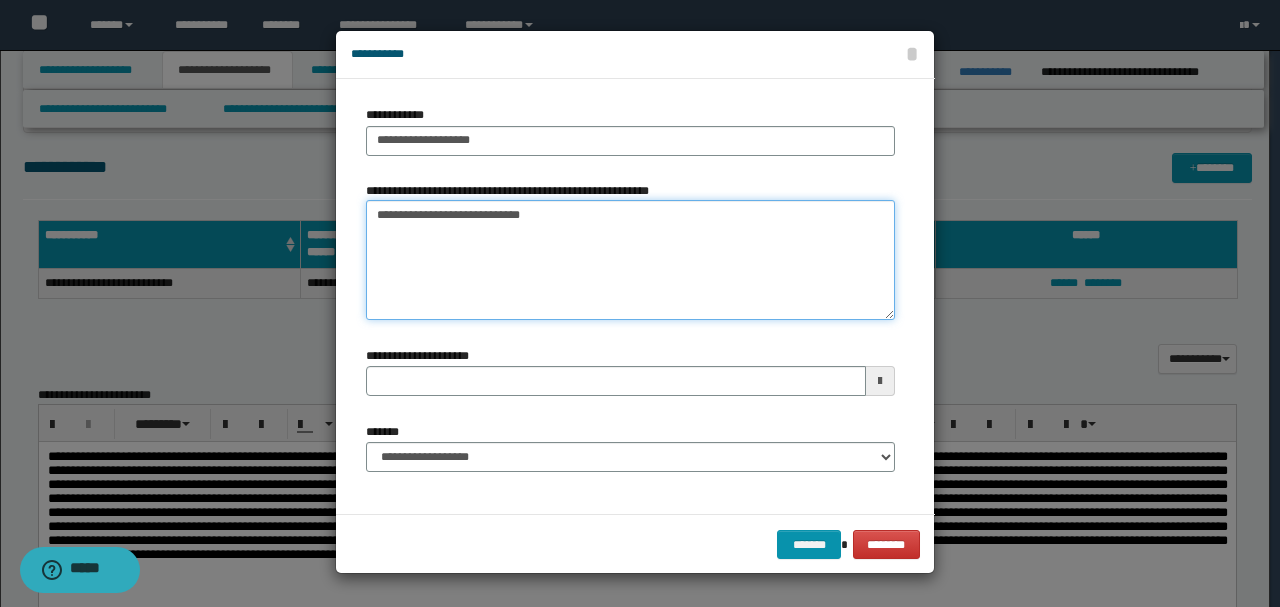 drag, startPoint x: 576, startPoint y: 211, endPoint x: 282, endPoint y: 216, distance: 294.0425 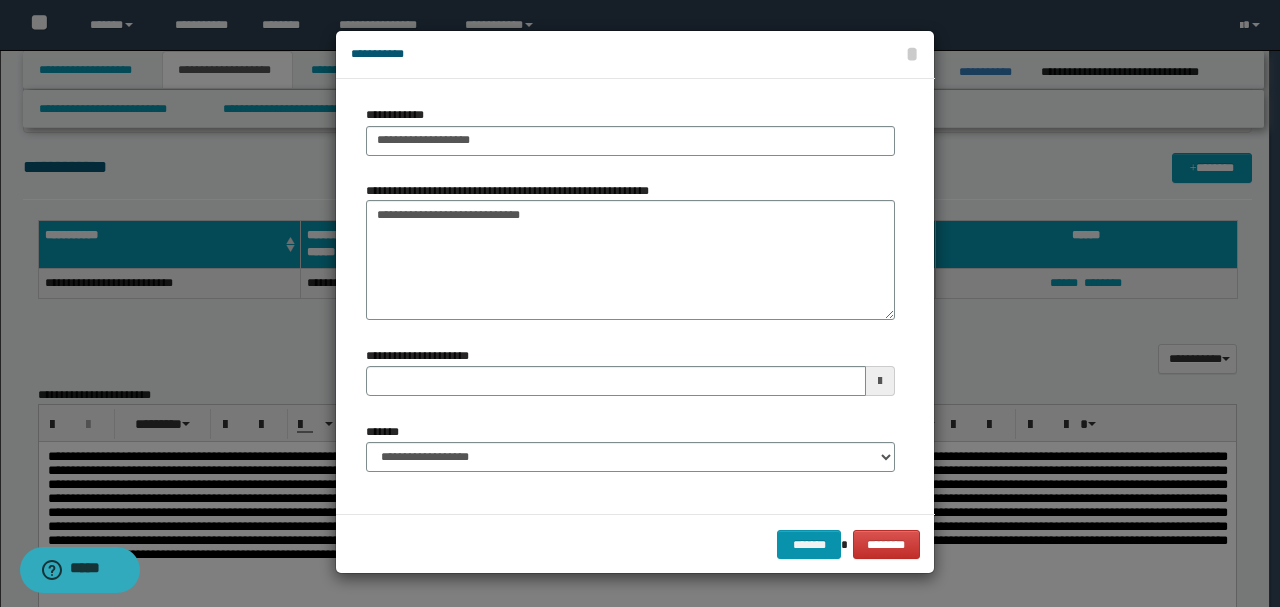 click on "**********" at bounding box center (635, 296) 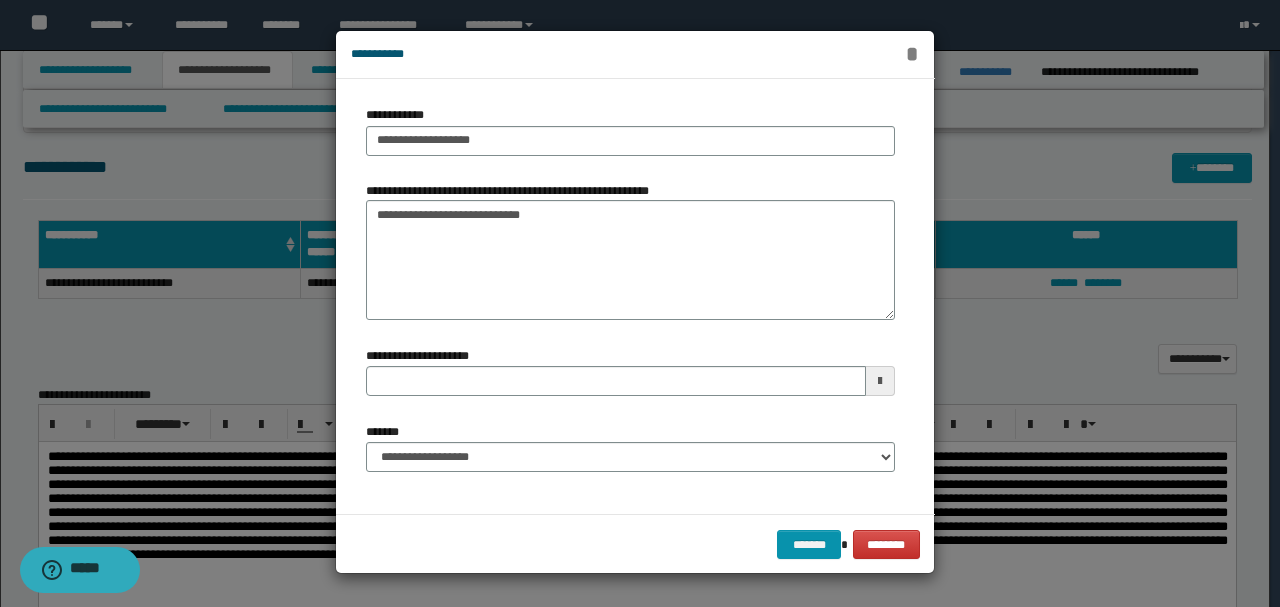click on "*" at bounding box center (912, 54) 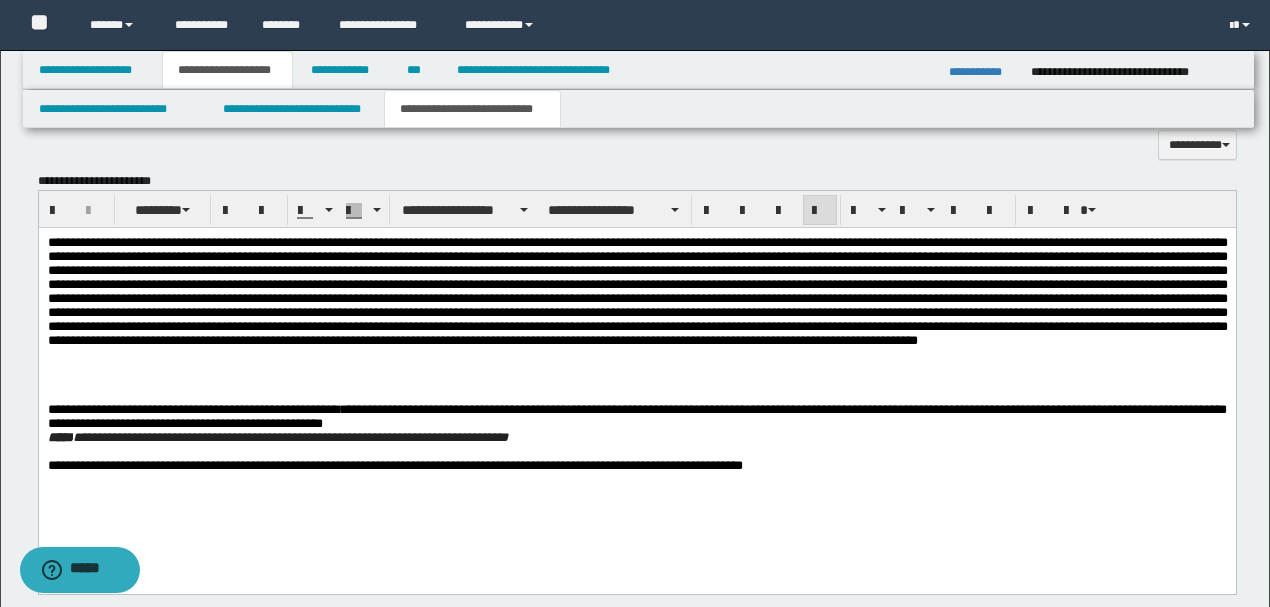 scroll, scrollTop: 666, scrollLeft: 0, axis: vertical 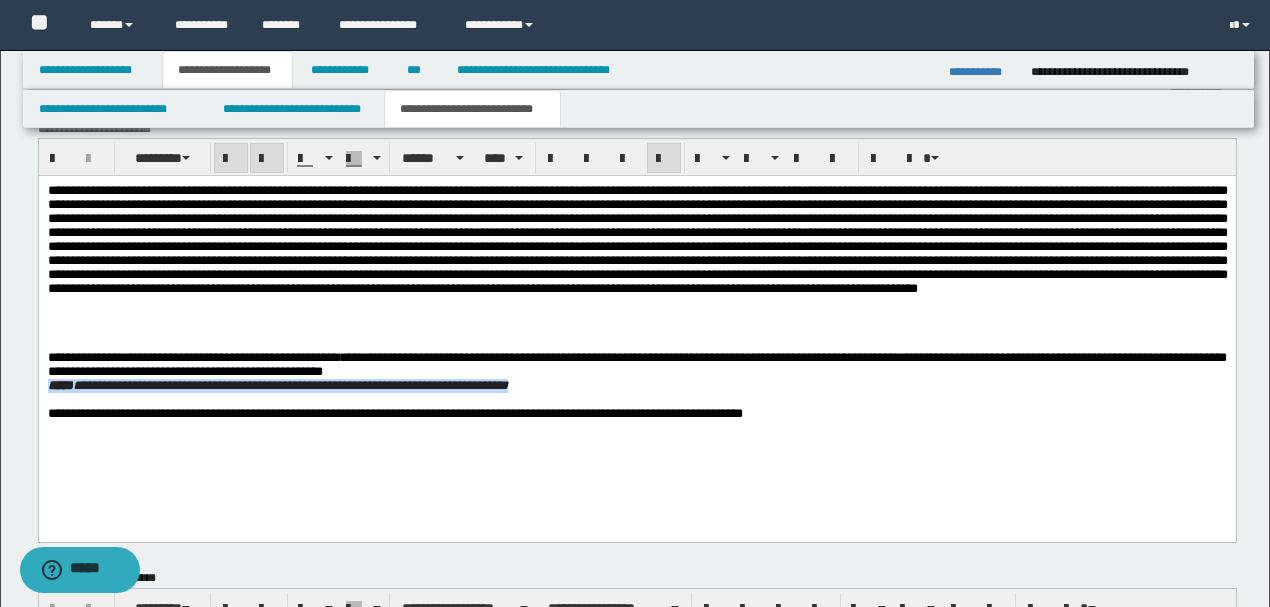 drag, startPoint x: 628, startPoint y: 394, endPoint x: 0, endPoint y: 388, distance: 628.0287 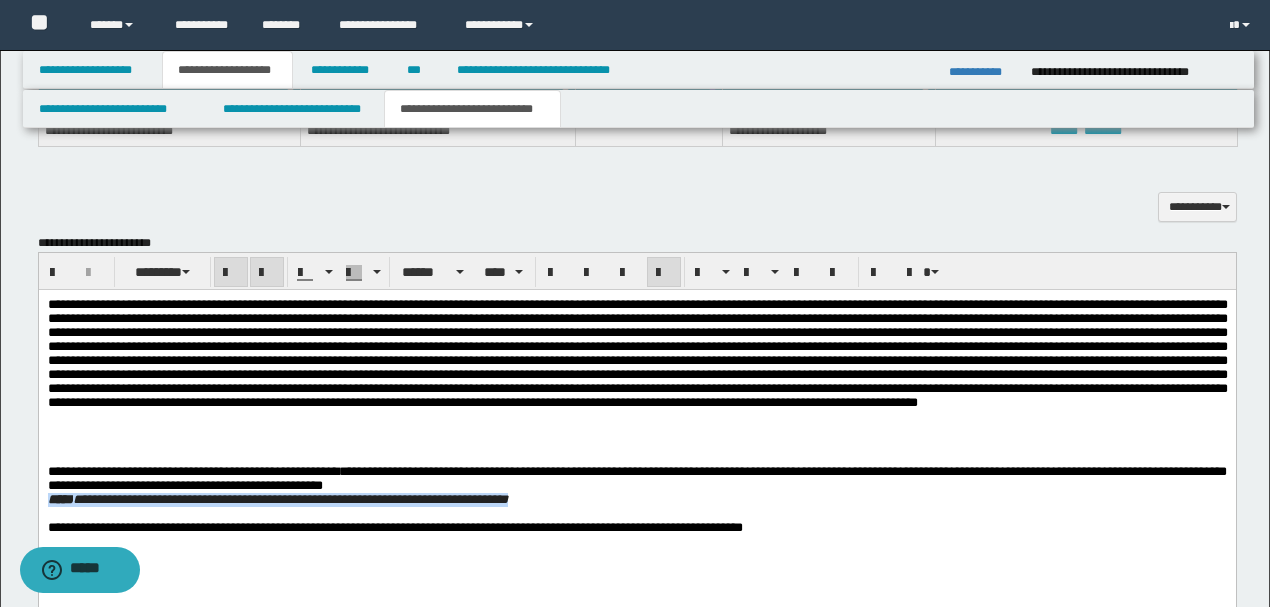 scroll, scrollTop: 533, scrollLeft: 0, axis: vertical 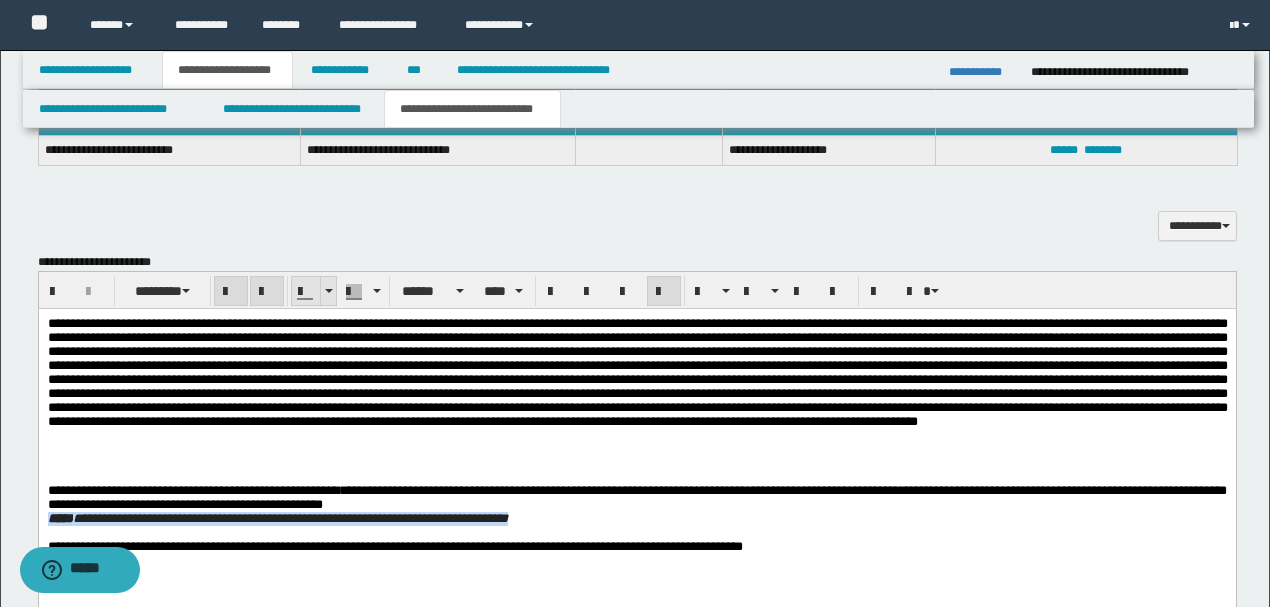 click at bounding box center (328, 291) 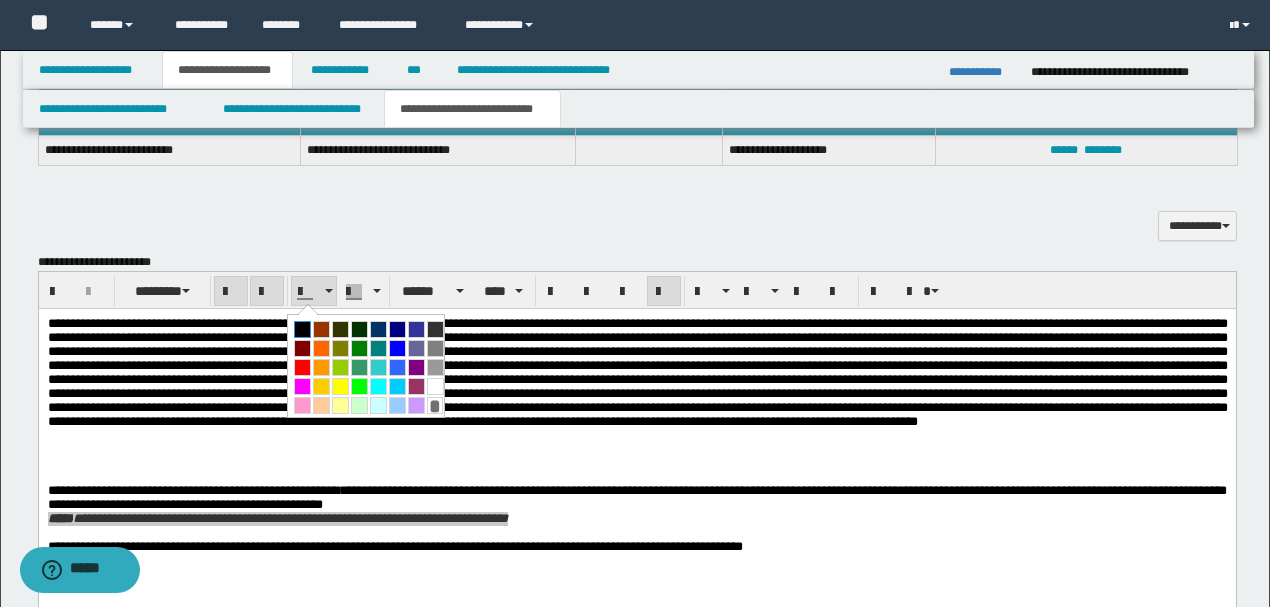click at bounding box center [302, 329] 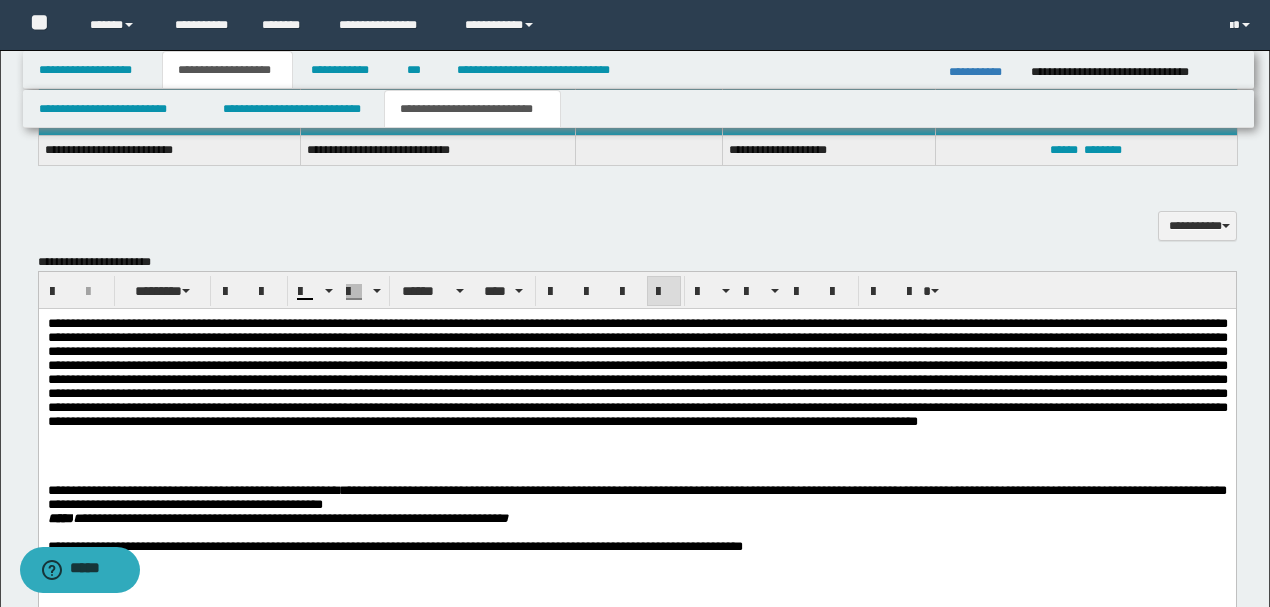 click at bounding box center [637, 400] 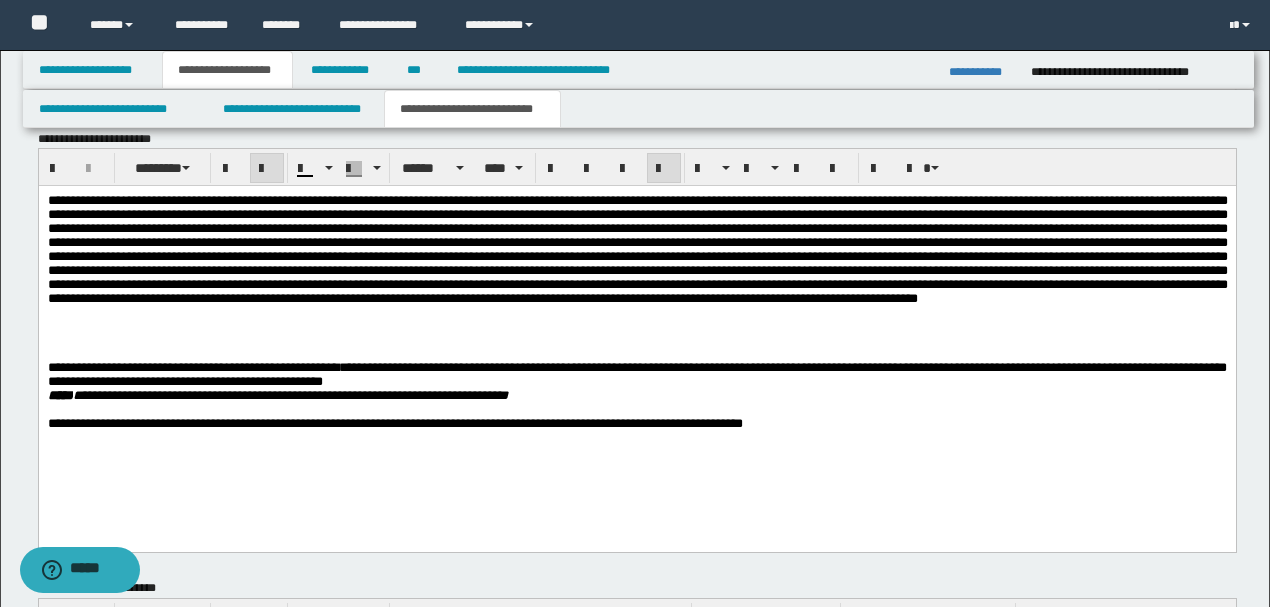 scroll, scrollTop: 666, scrollLeft: 0, axis: vertical 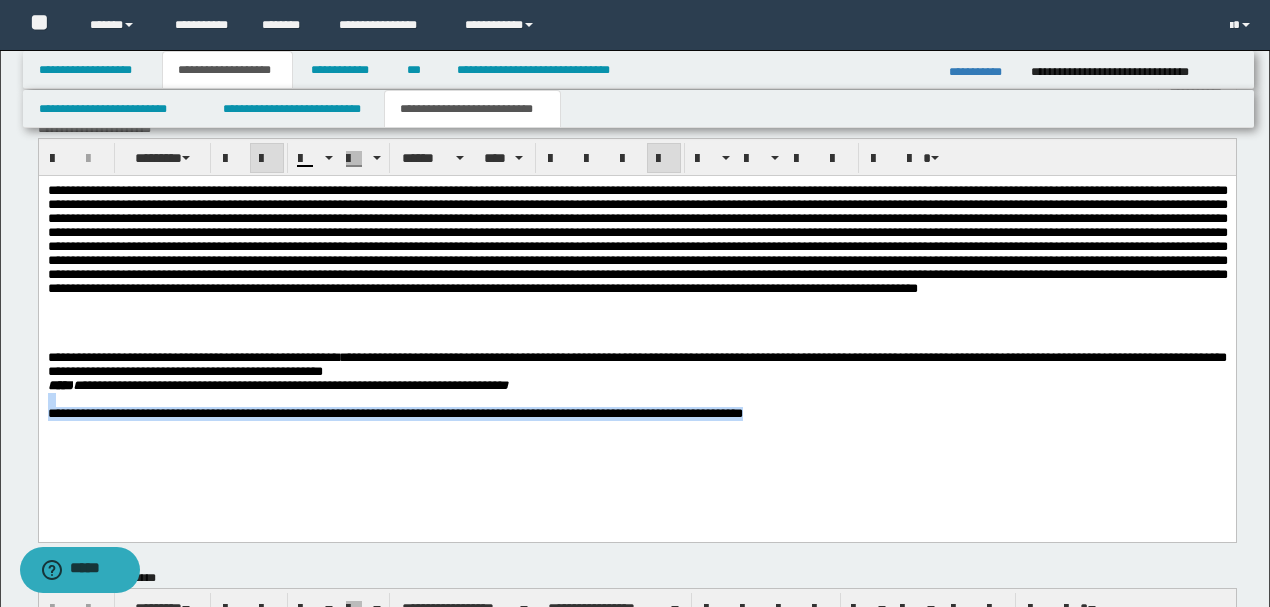 drag, startPoint x: 629, startPoint y: 390, endPoint x: 1051, endPoint y: 526, distance: 443.37344 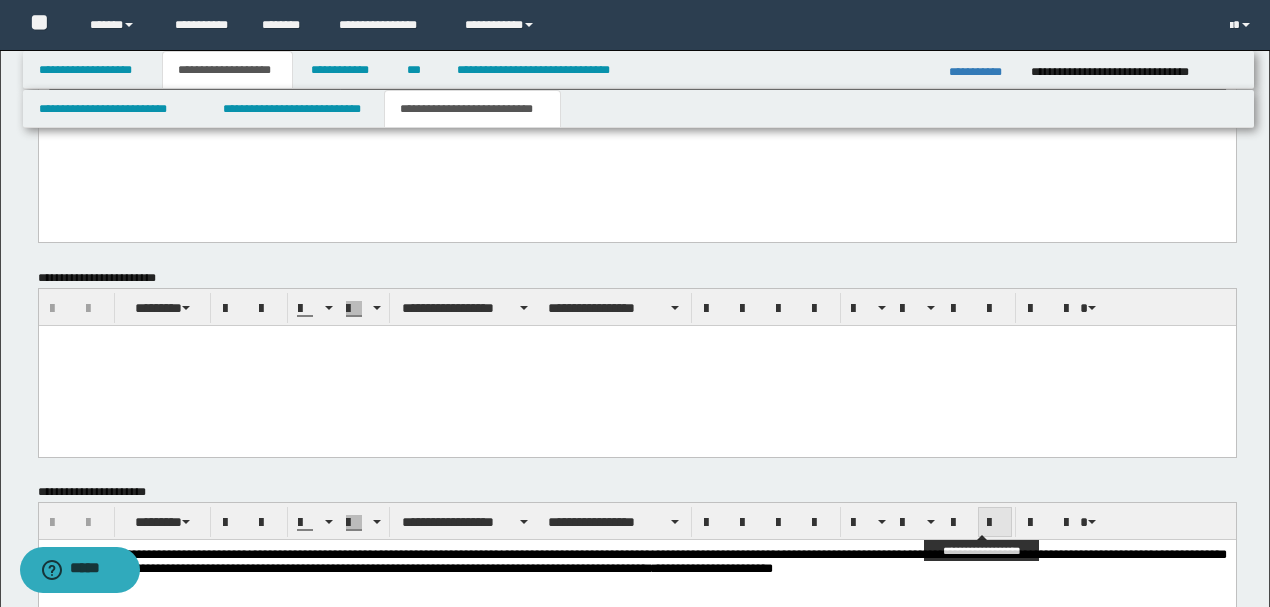 scroll, scrollTop: 1070, scrollLeft: 0, axis: vertical 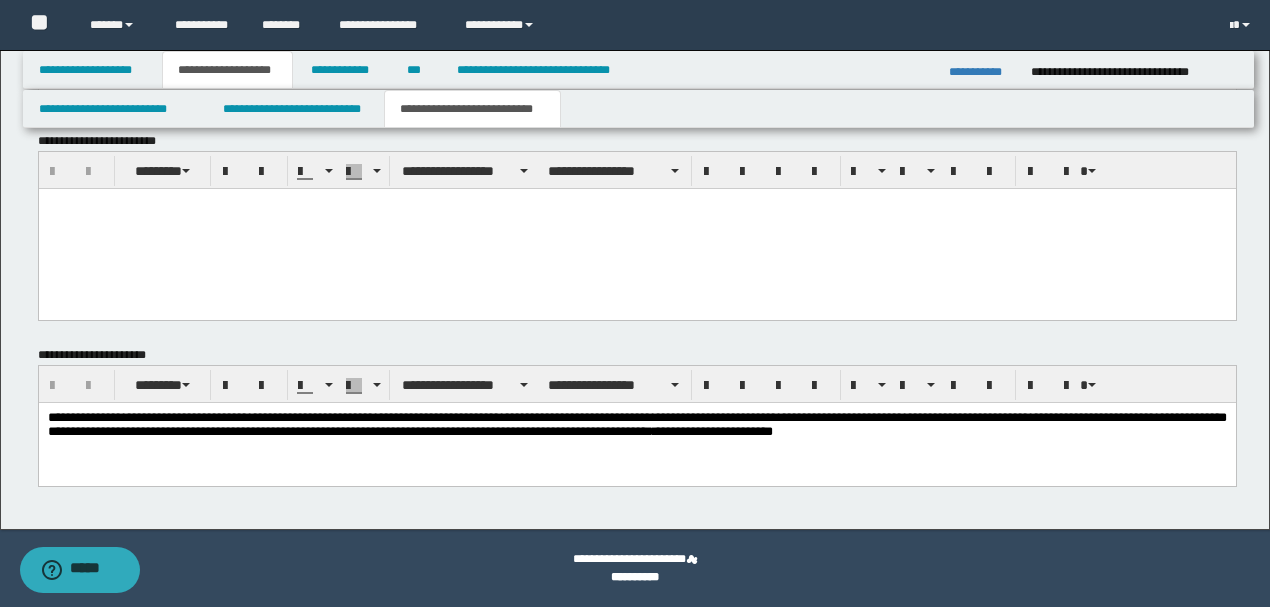 click on "**********" at bounding box center (636, 424) 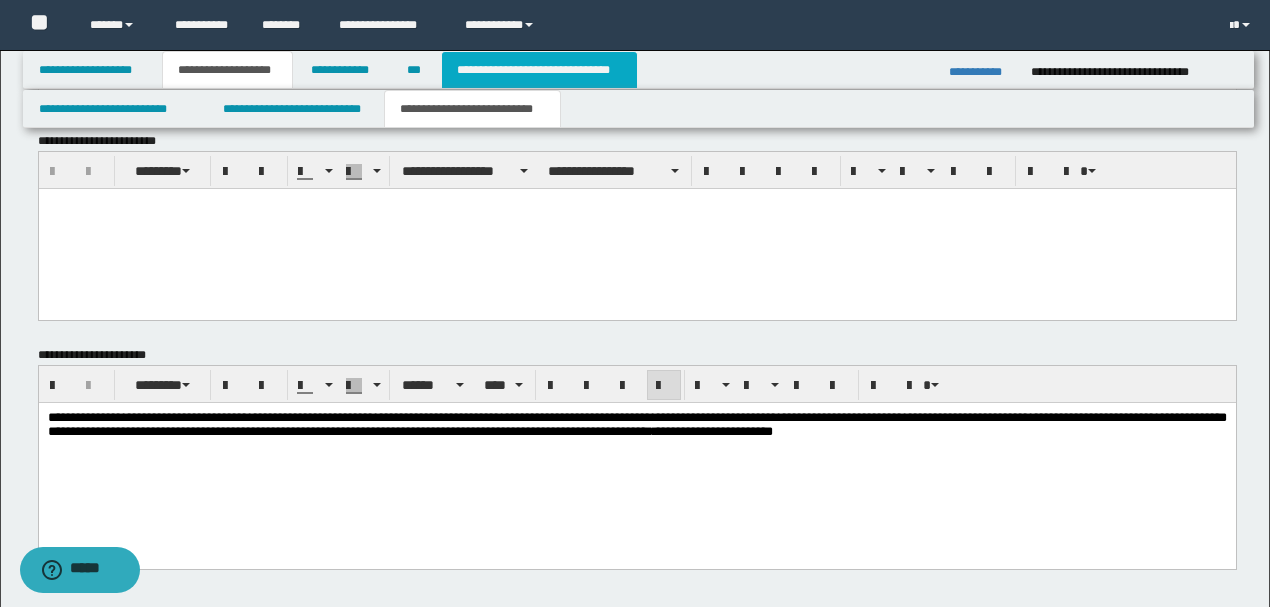 click on "**********" at bounding box center (539, 70) 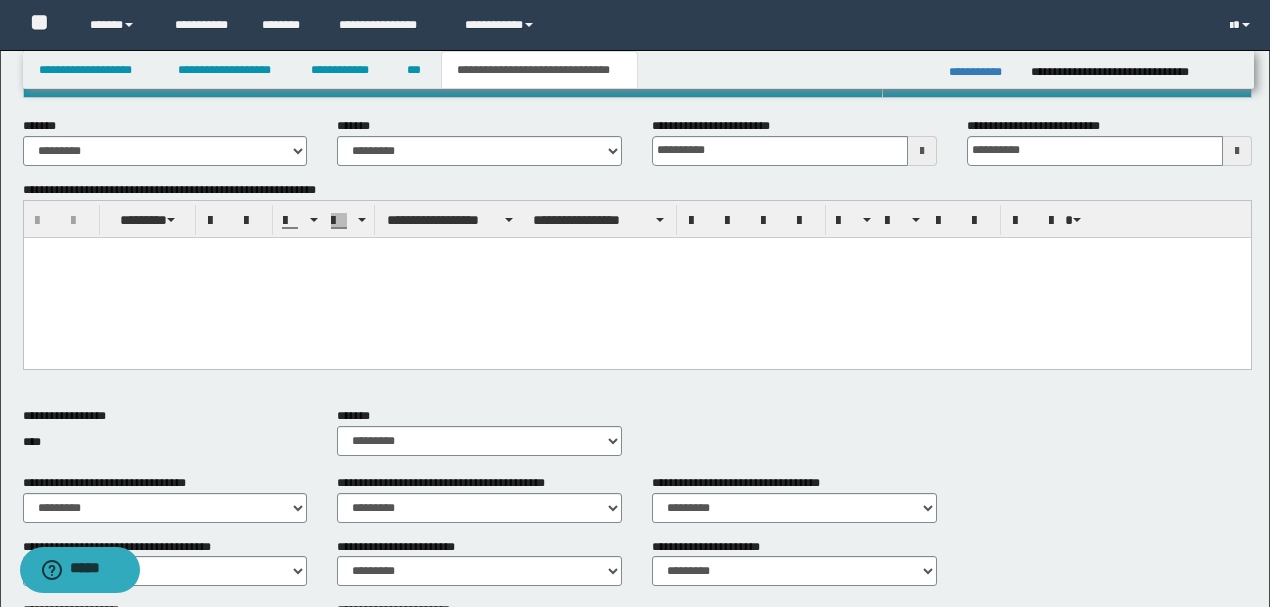 scroll, scrollTop: 284, scrollLeft: 0, axis: vertical 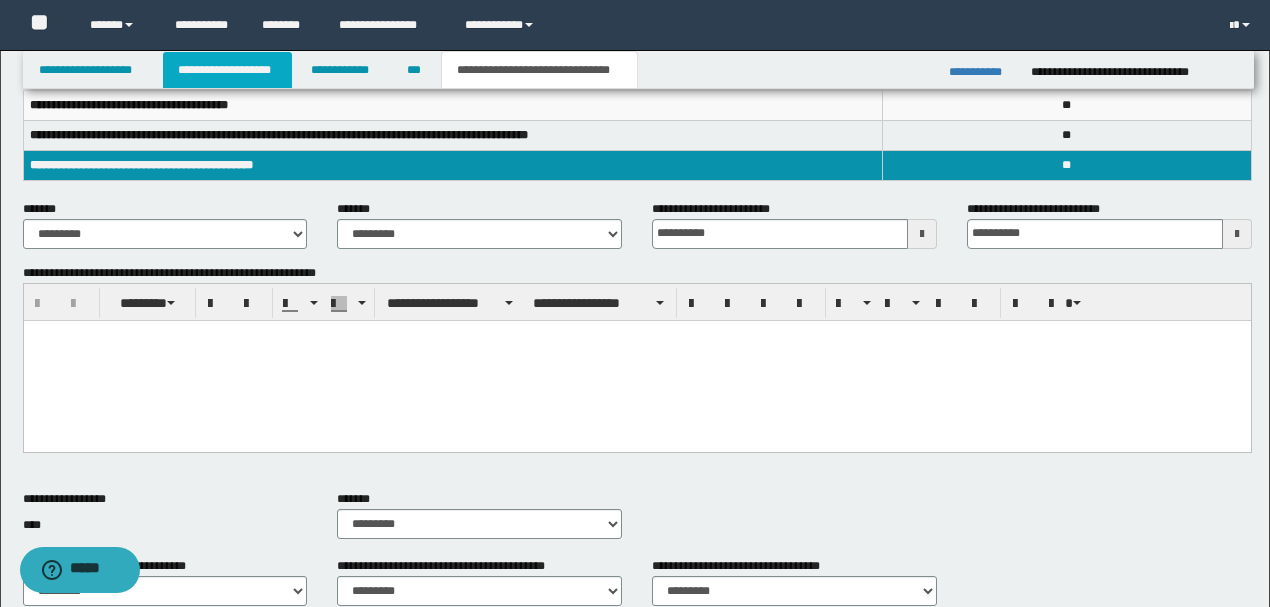 click on "**********" at bounding box center [227, 70] 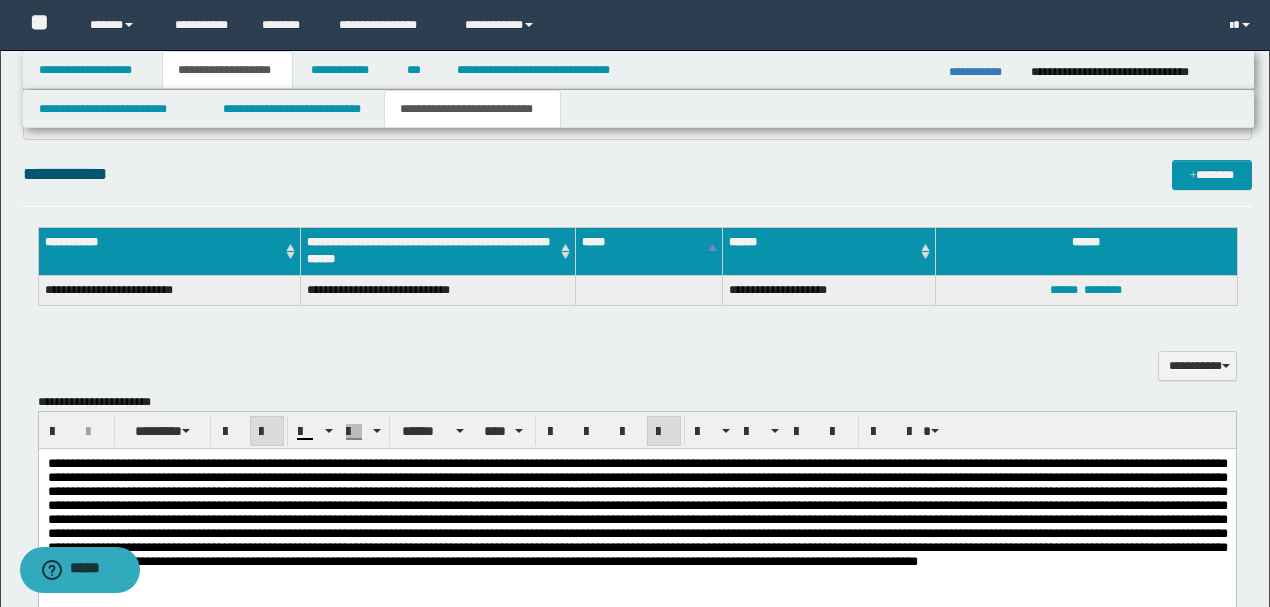 scroll, scrollTop: 581, scrollLeft: 0, axis: vertical 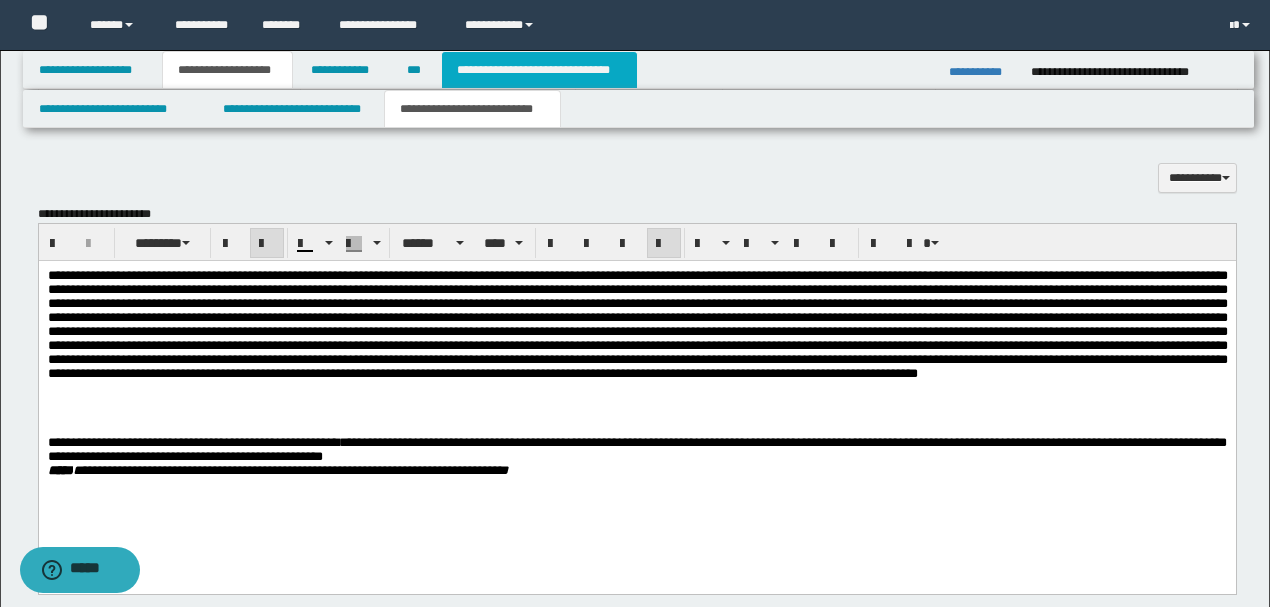 click on "**********" at bounding box center (539, 70) 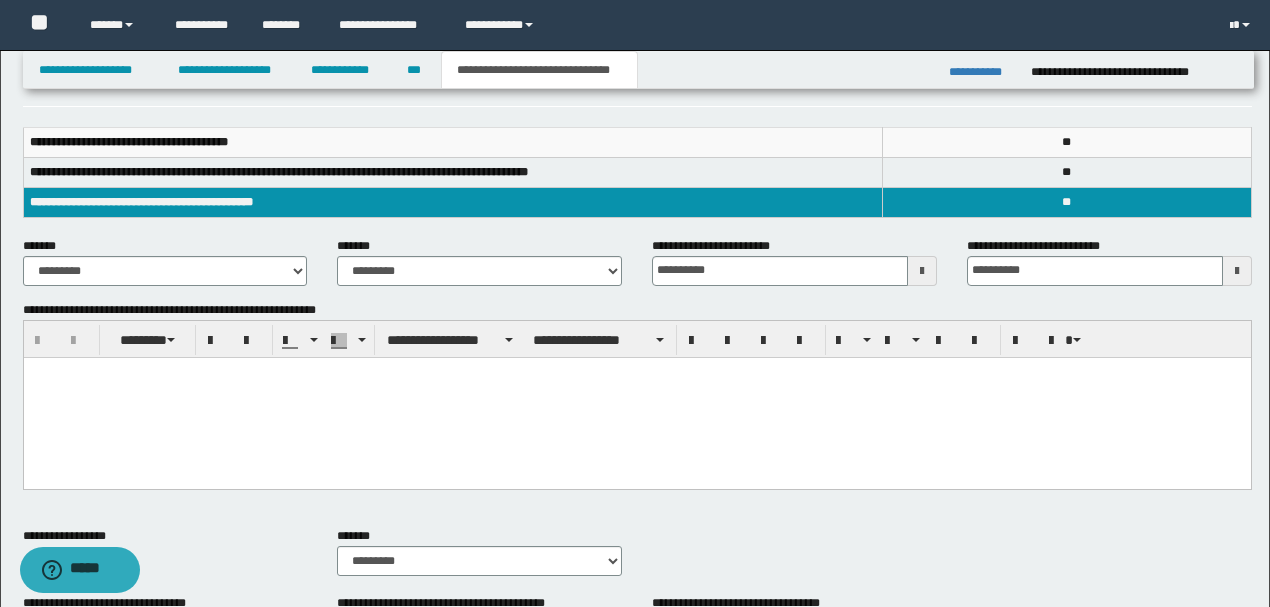 scroll, scrollTop: 217, scrollLeft: 0, axis: vertical 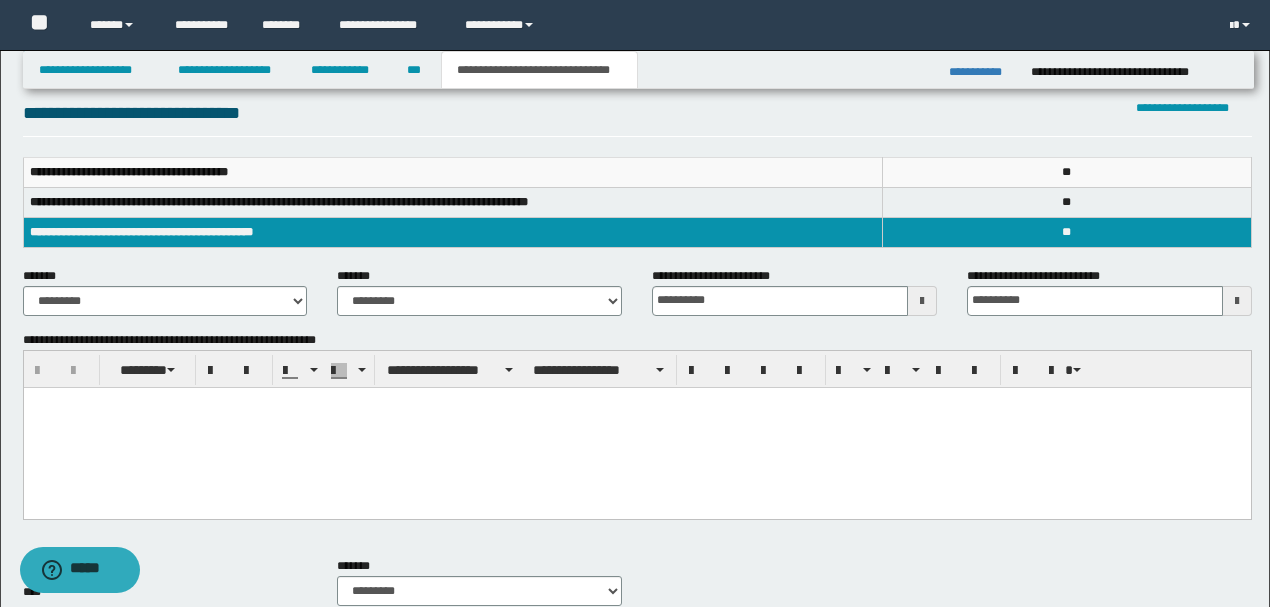 click at bounding box center [636, 427] 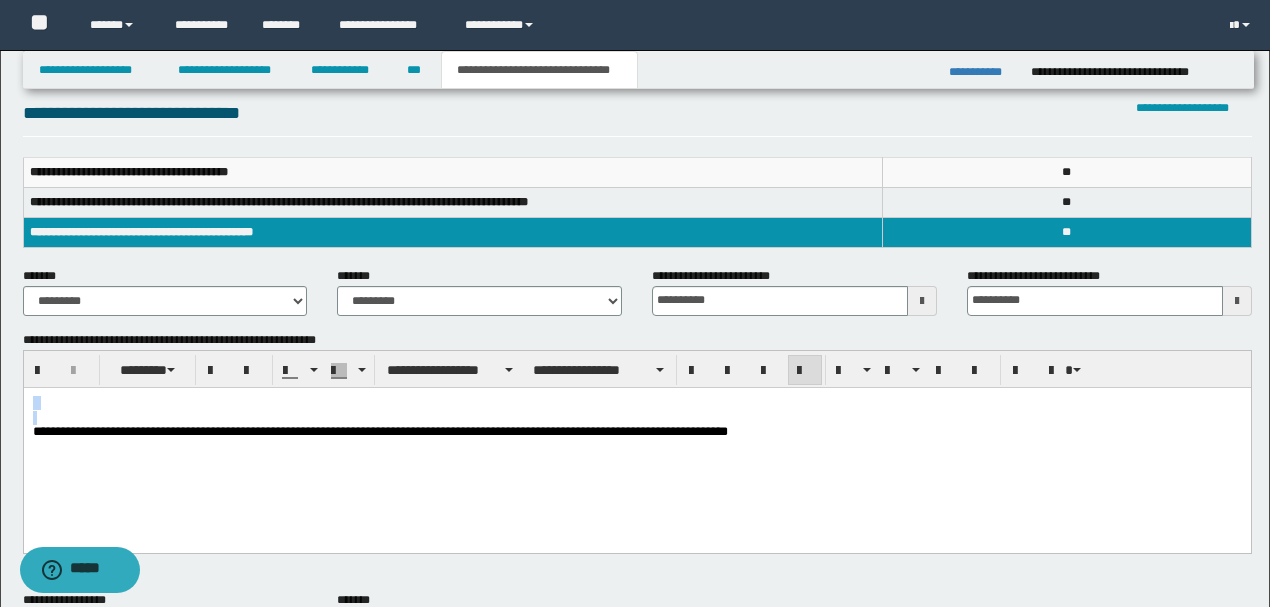 drag, startPoint x: 31, startPoint y: 428, endPoint x: 45, endPoint y: 786, distance: 358.27365 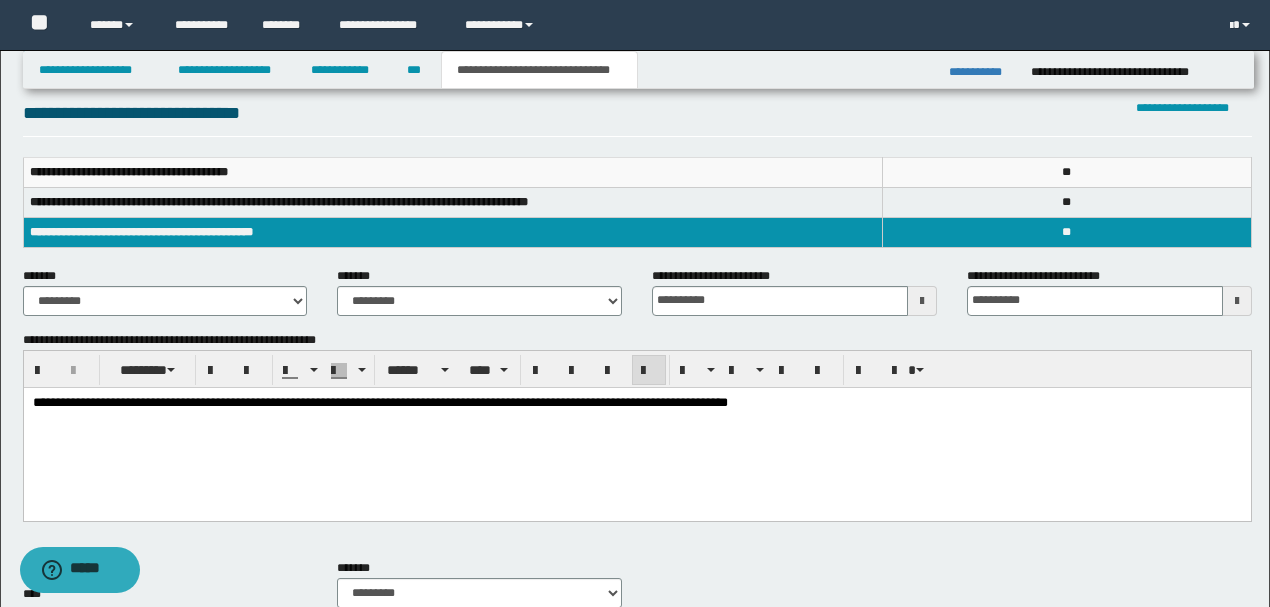 click on "**********" at bounding box center (637, 403) 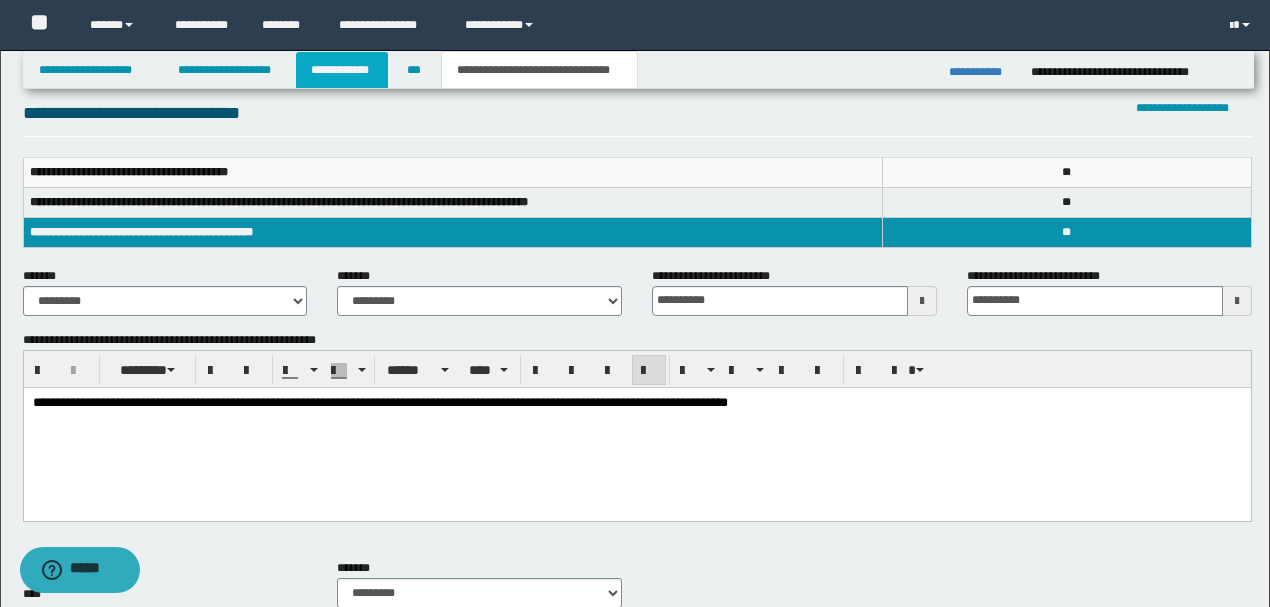 click on "**********" at bounding box center [342, 70] 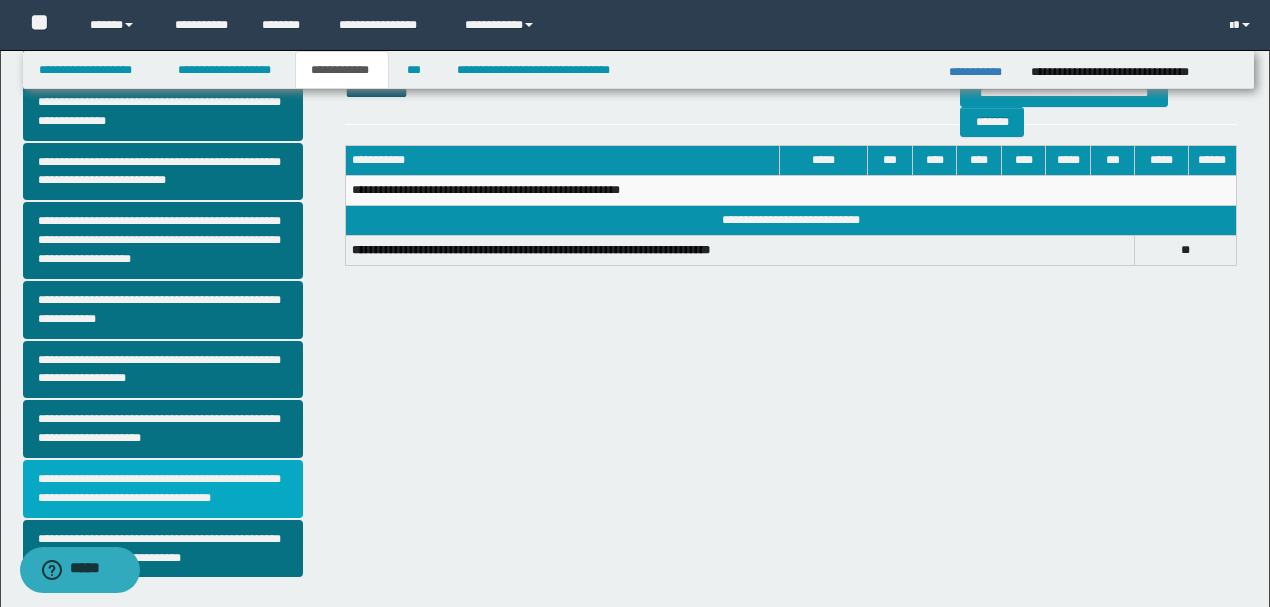 scroll, scrollTop: 541, scrollLeft: 0, axis: vertical 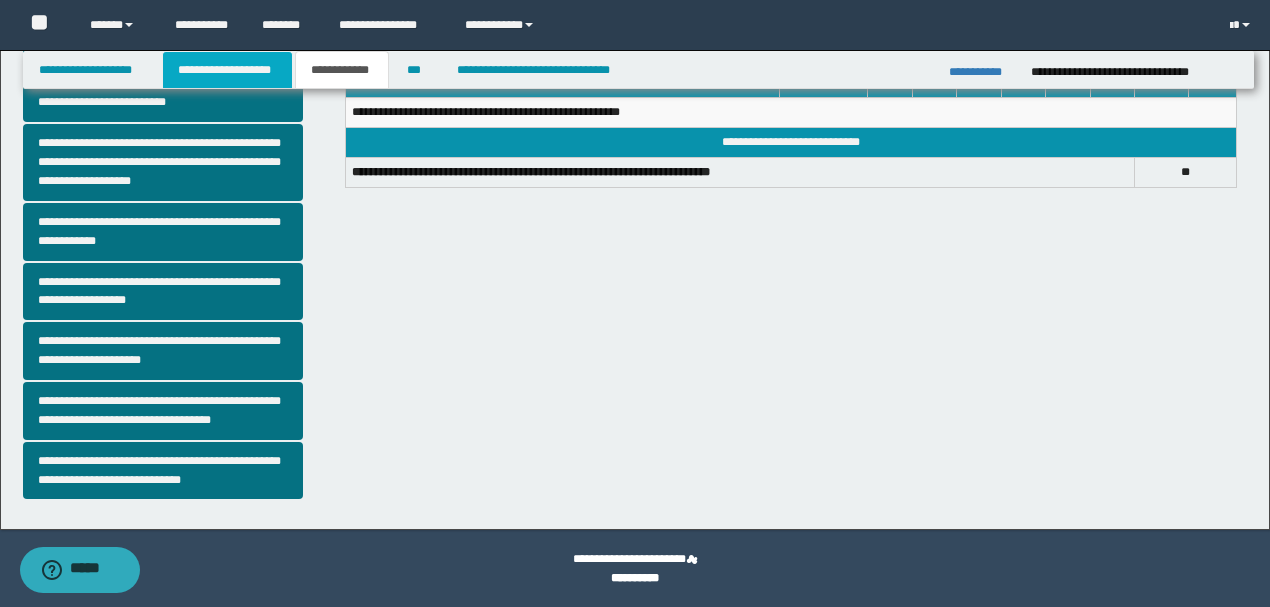 click on "**********" at bounding box center [227, 70] 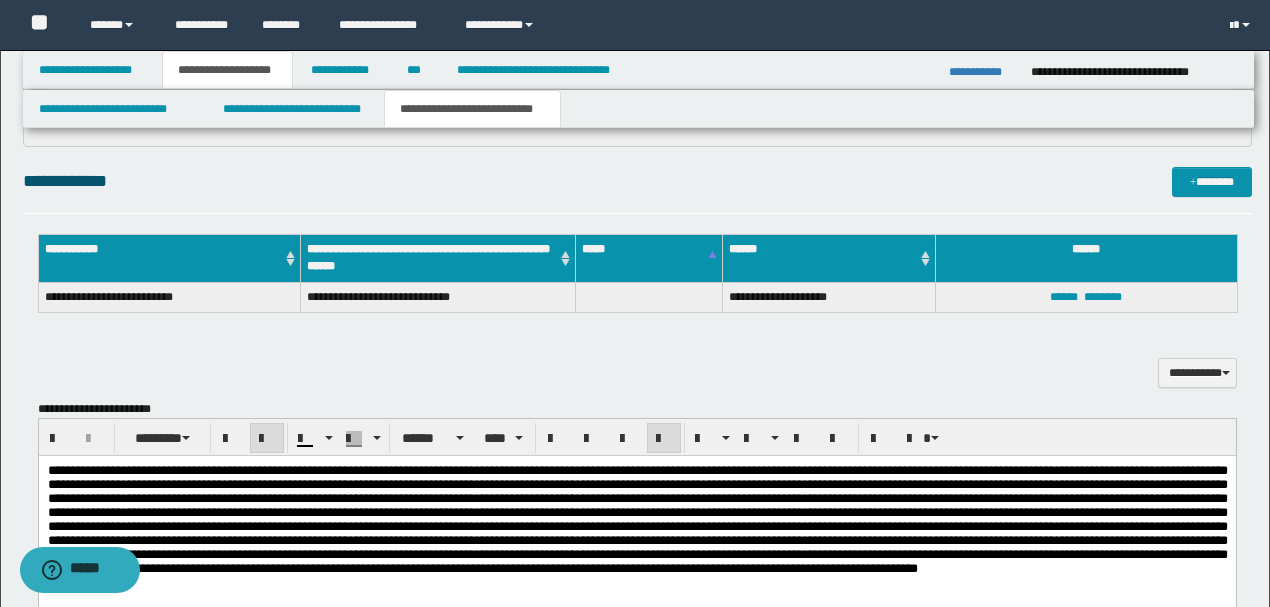 scroll, scrollTop: 372, scrollLeft: 0, axis: vertical 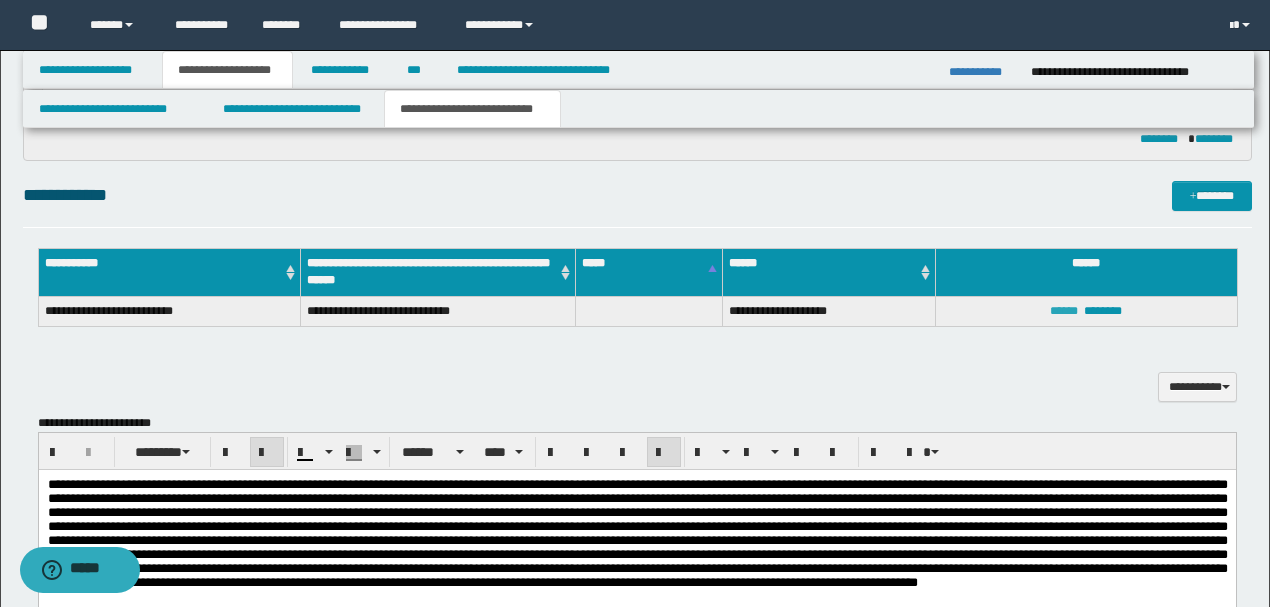 click on "******" at bounding box center (1064, 311) 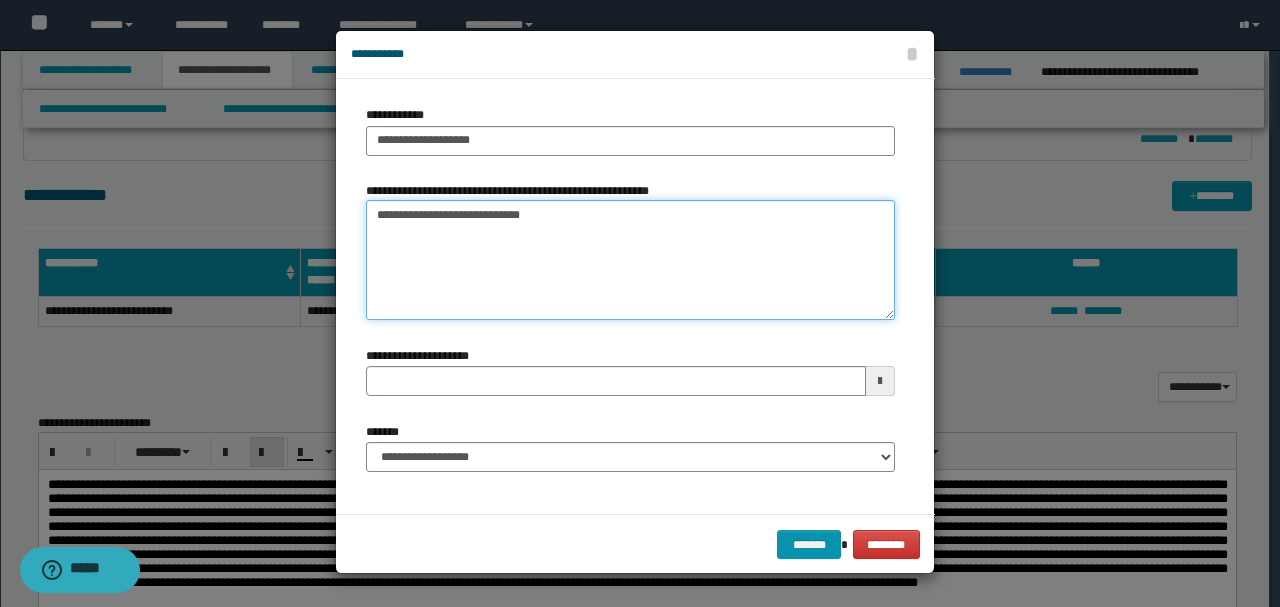 drag, startPoint x: 584, startPoint y: 212, endPoint x: 309, endPoint y: 212, distance: 275 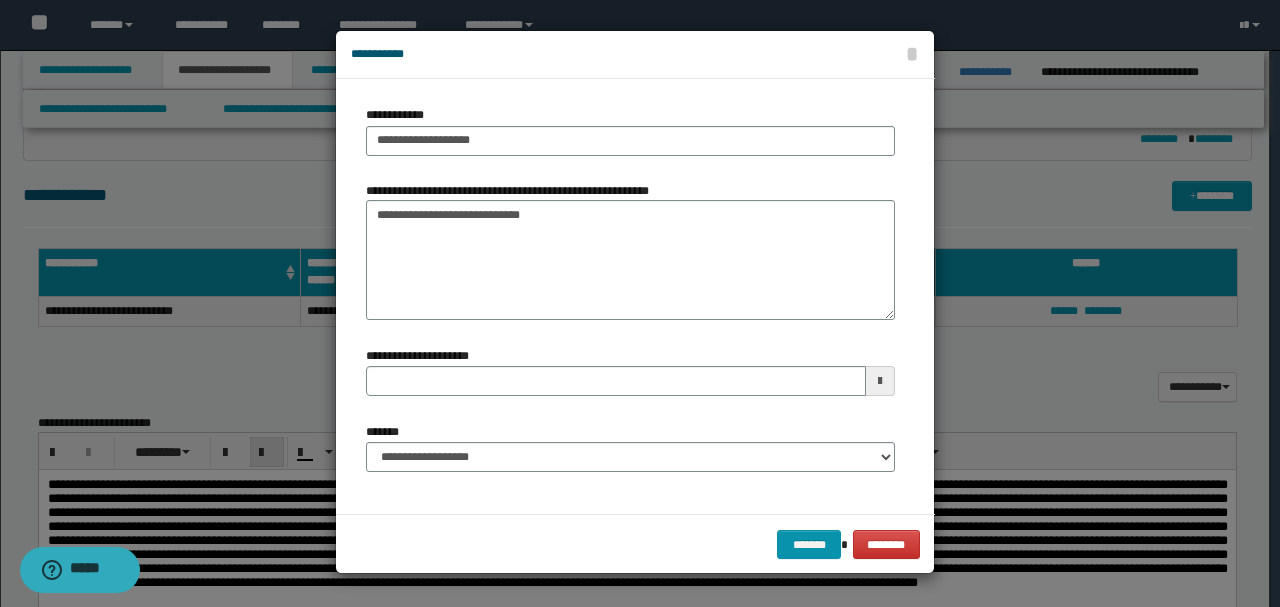 drag, startPoint x: 690, startPoint y: 120, endPoint x: 728, endPoint y: 104, distance: 41.231056 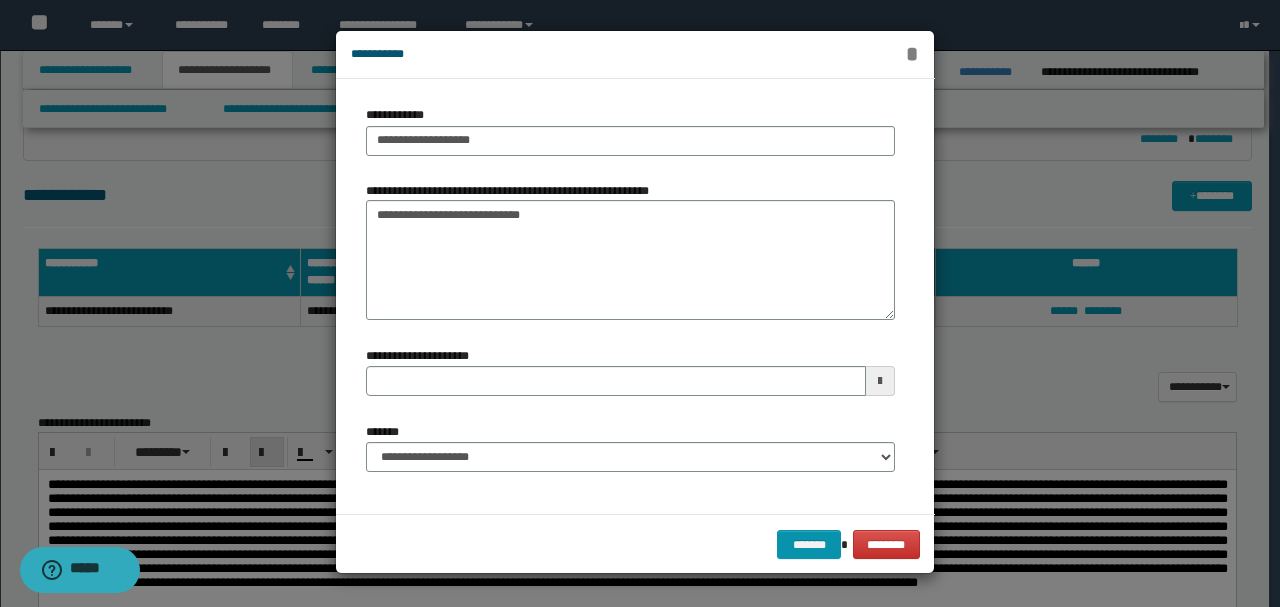 click on "*" at bounding box center [912, 54] 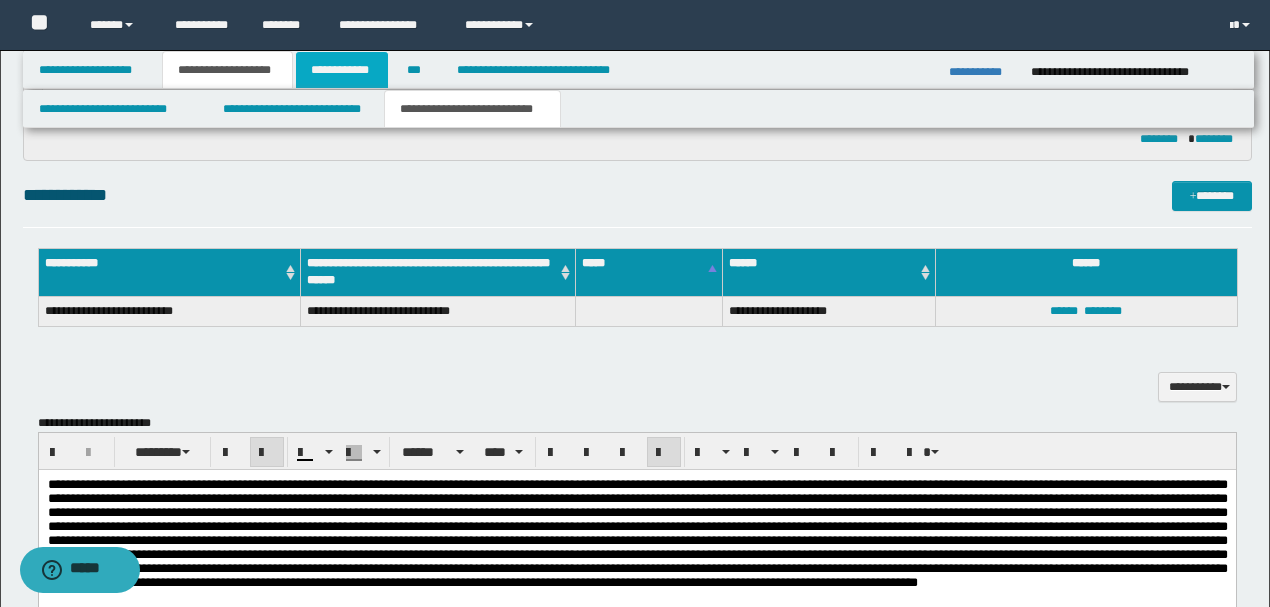 click on "**********" at bounding box center [342, 70] 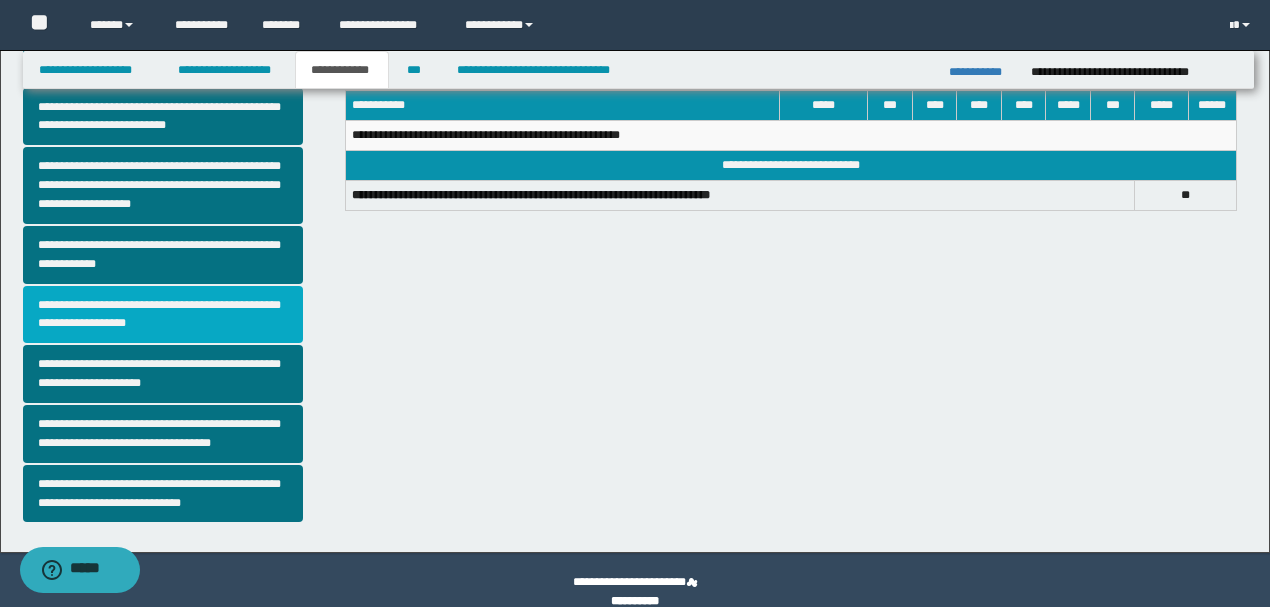 scroll, scrollTop: 541, scrollLeft: 0, axis: vertical 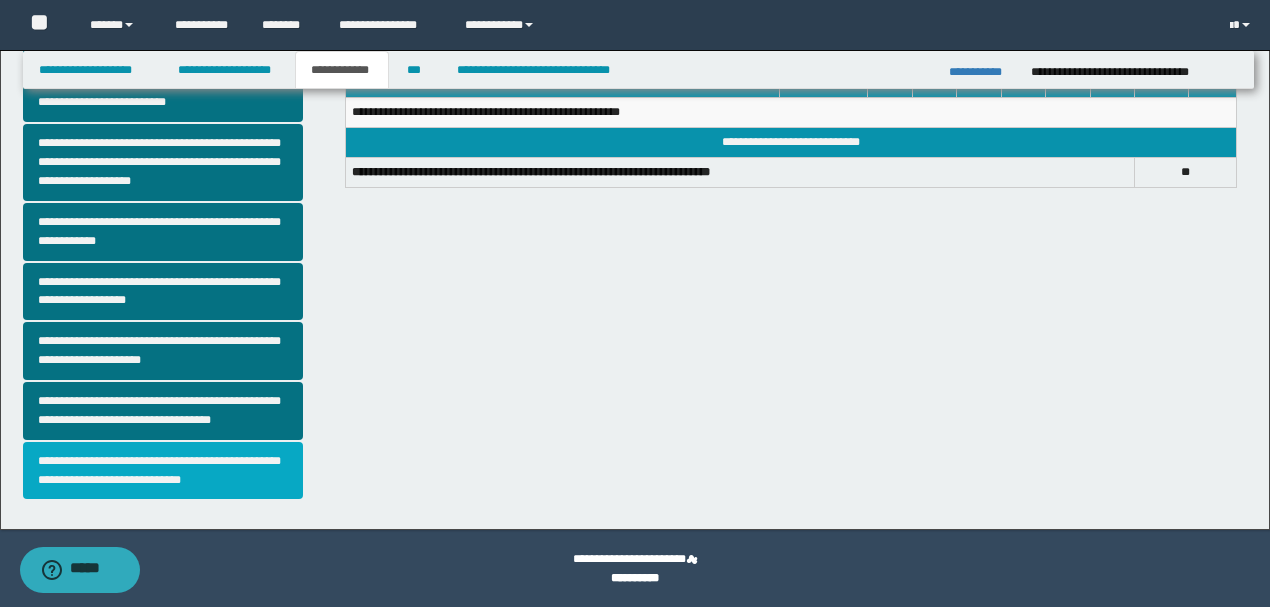 click on "**********" at bounding box center (163, 471) 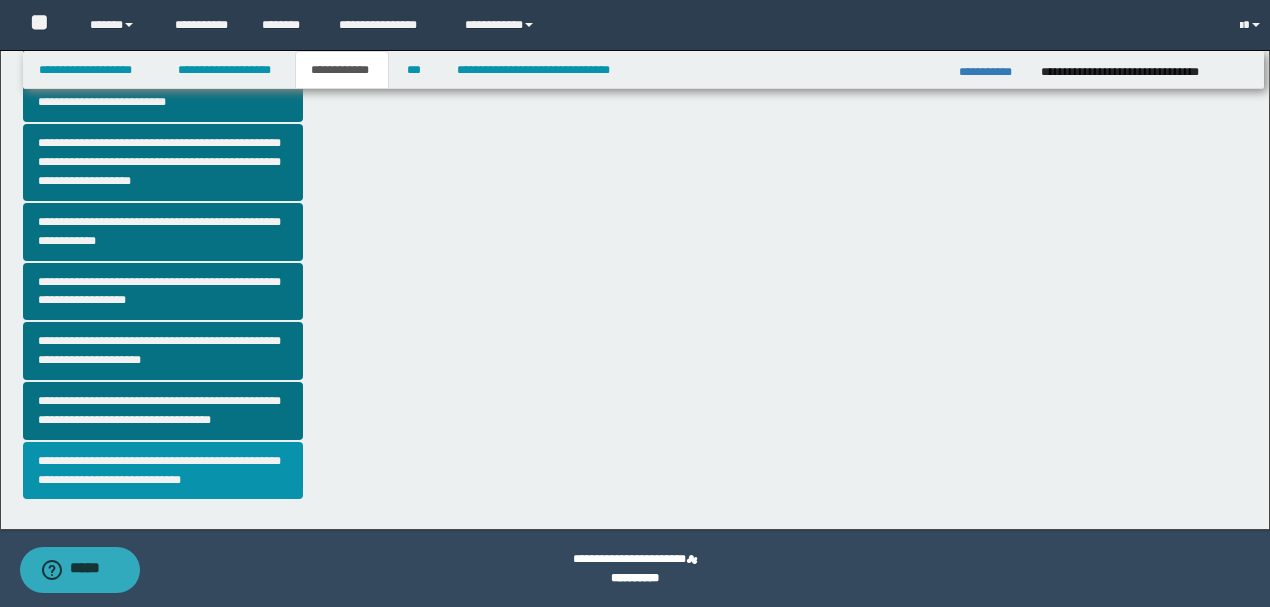 scroll, scrollTop: 0, scrollLeft: 0, axis: both 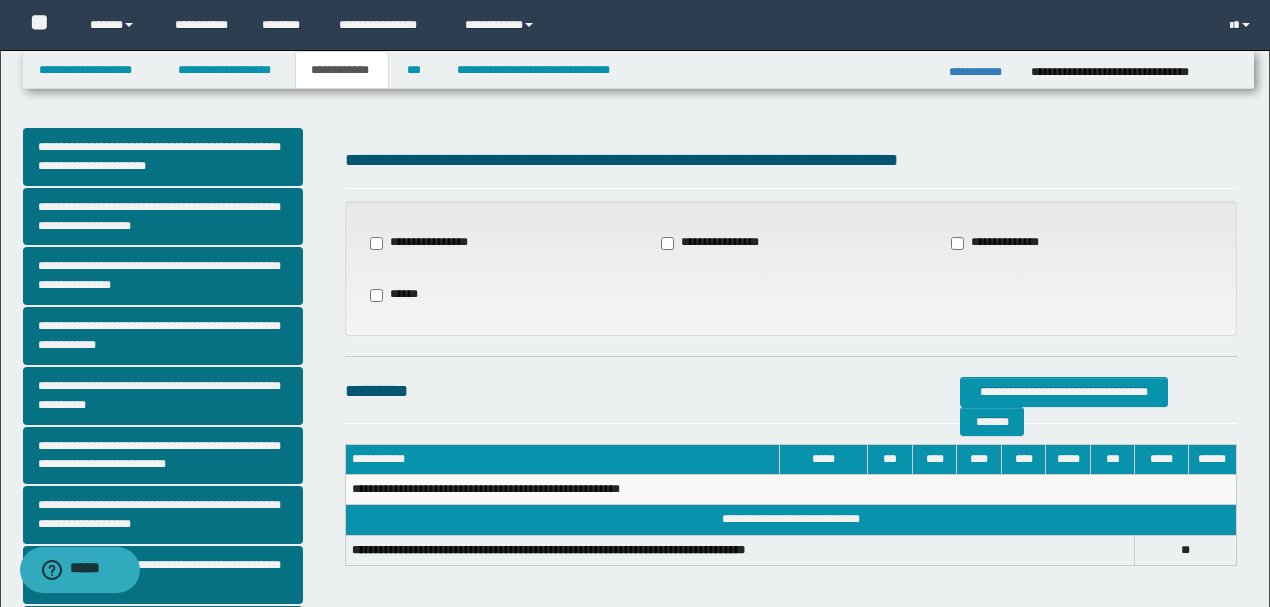 click on "**********" at bounding box center [717, 243] 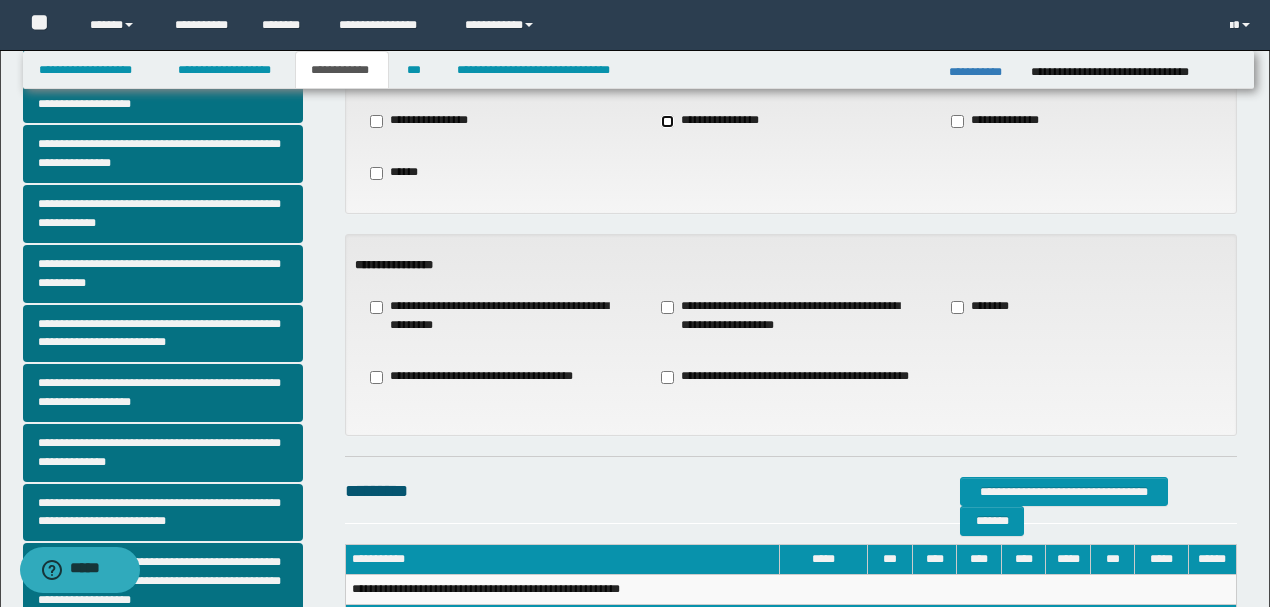 scroll, scrollTop: 133, scrollLeft: 0, axis: vertical 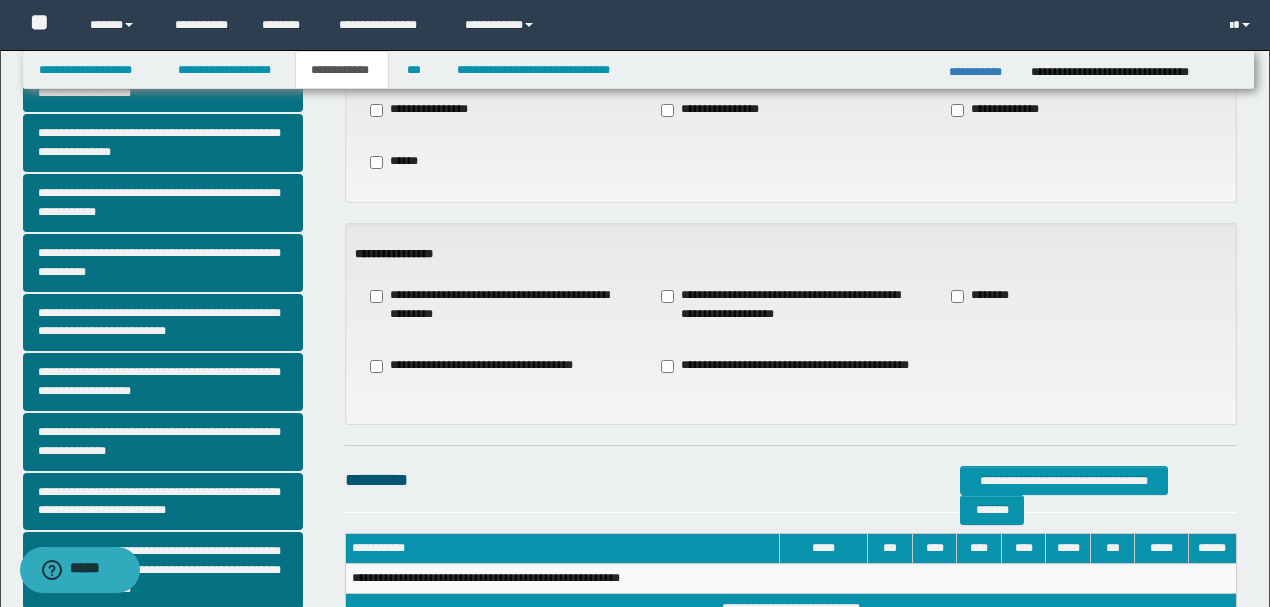 click on "**********" at bounding box center (500, 305) 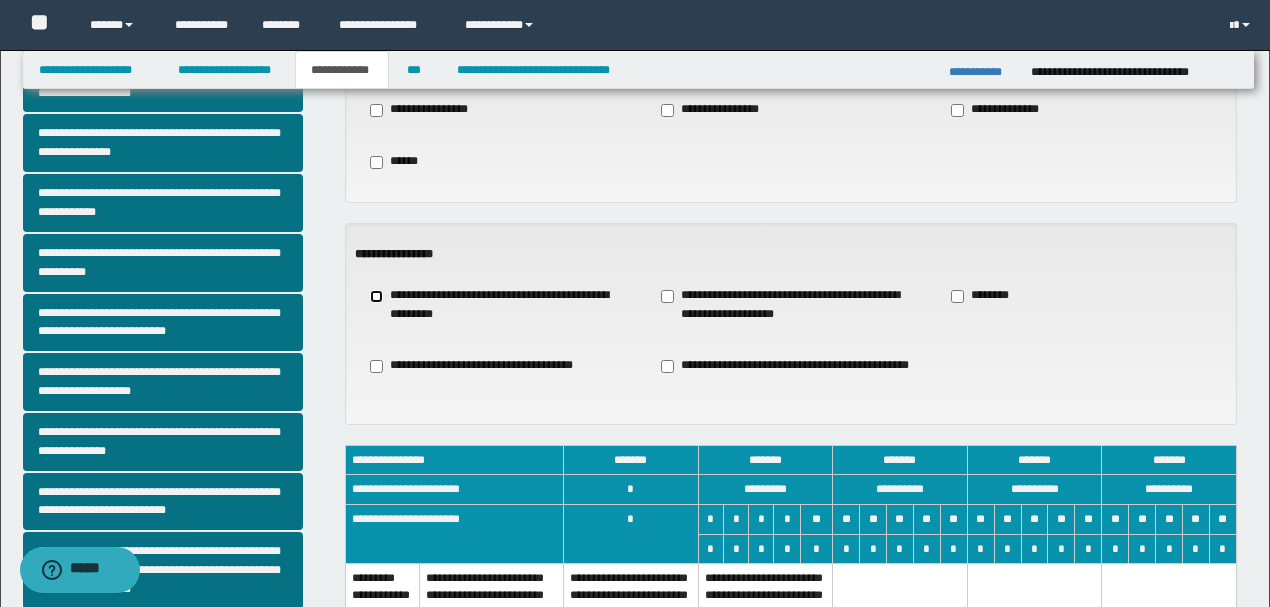 scroll, scrollTop: 333, scrollLeft: 0, axis: vertical 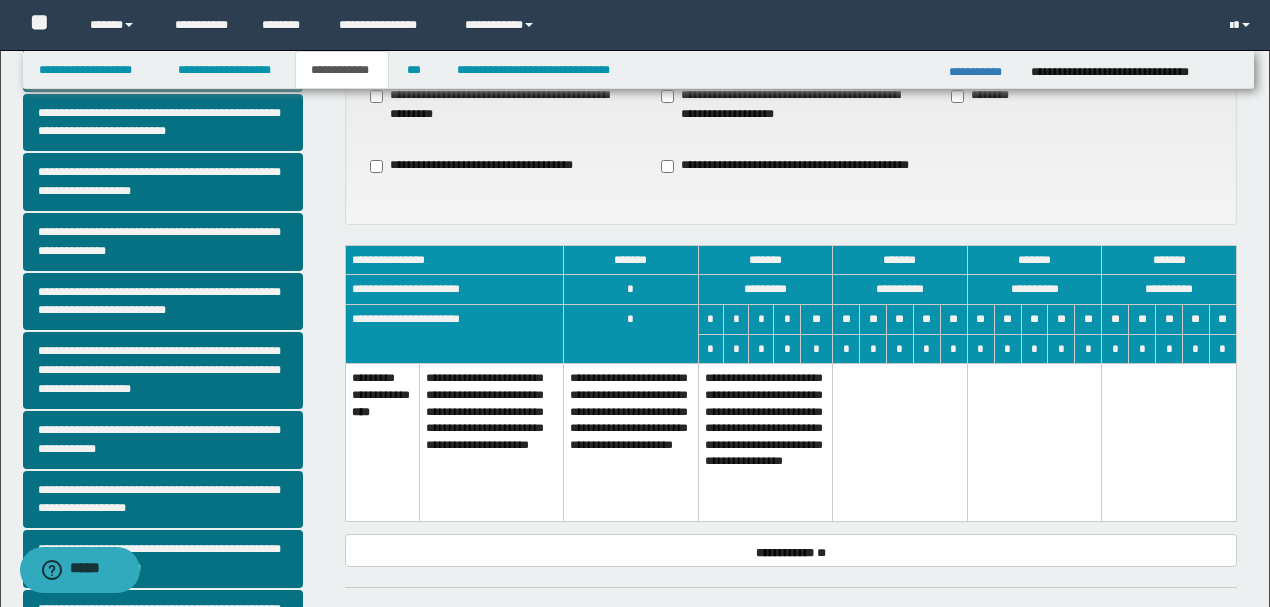 click on "**********" at bounding box center [630, 443] 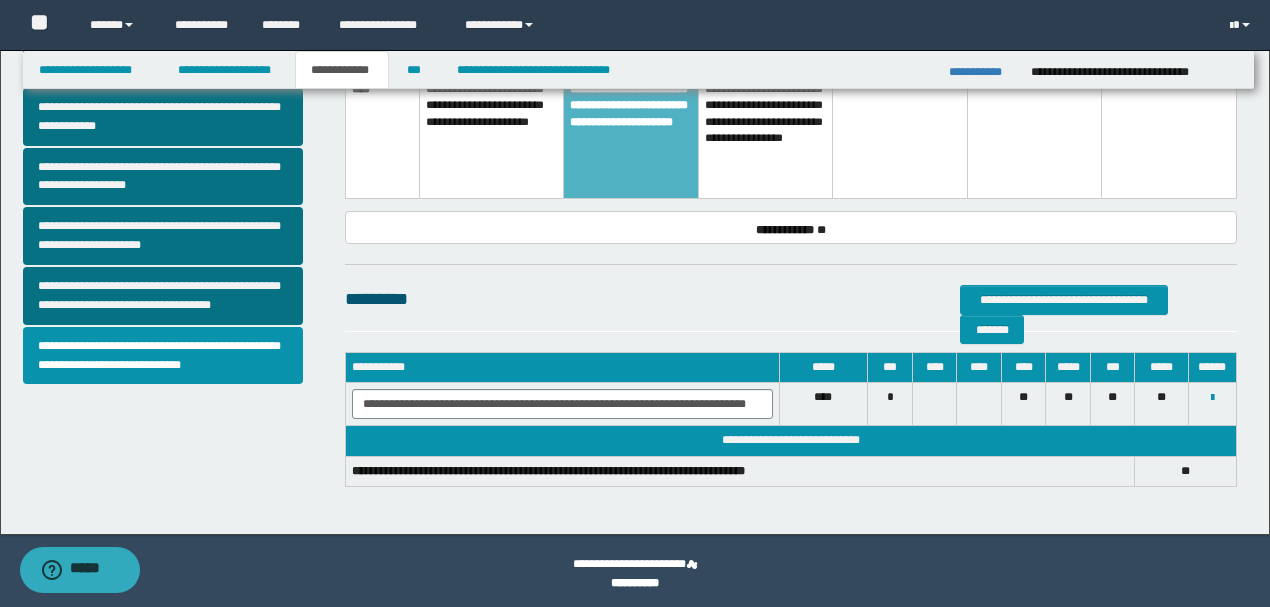 scroll, scrollTop: 661, scrollLeft: 0, axis: vertical 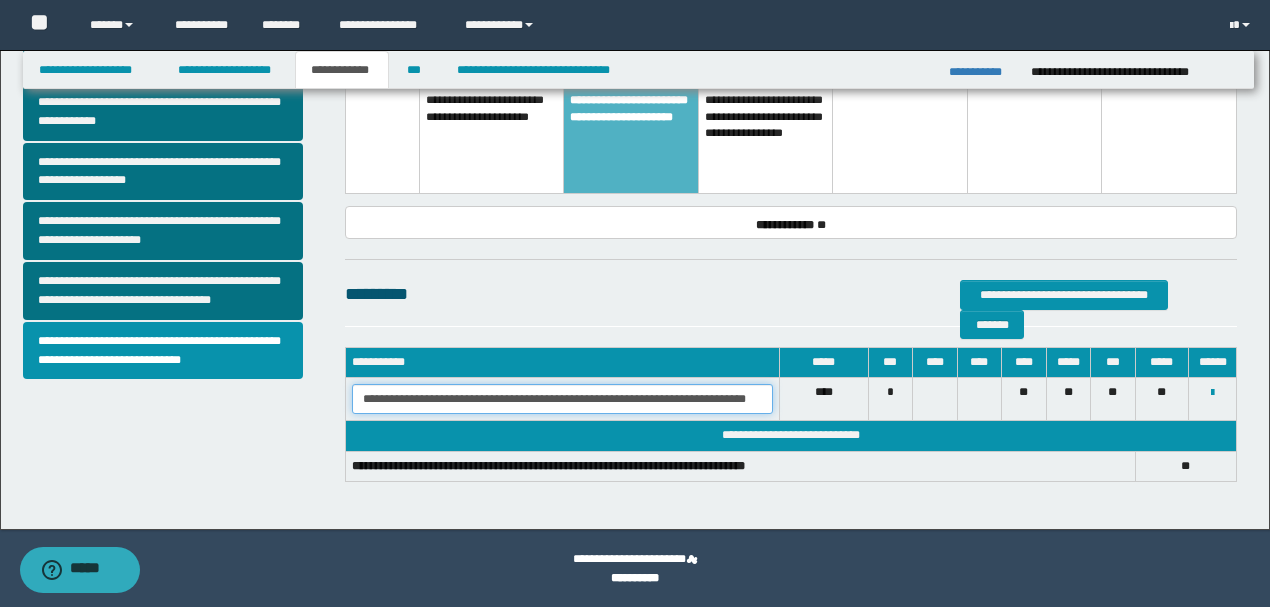 drag, startPoint x: 360, startPoint y: 399, endPoint x: 864, endPoint y: 409, distance: 504.09918 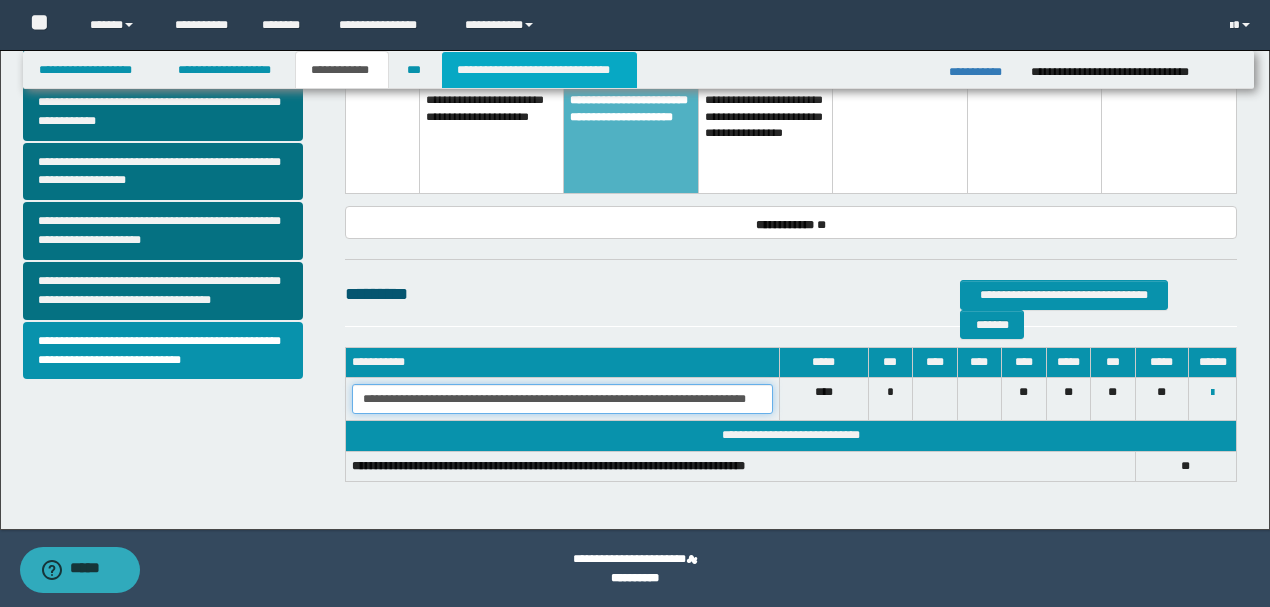 type on "**********" 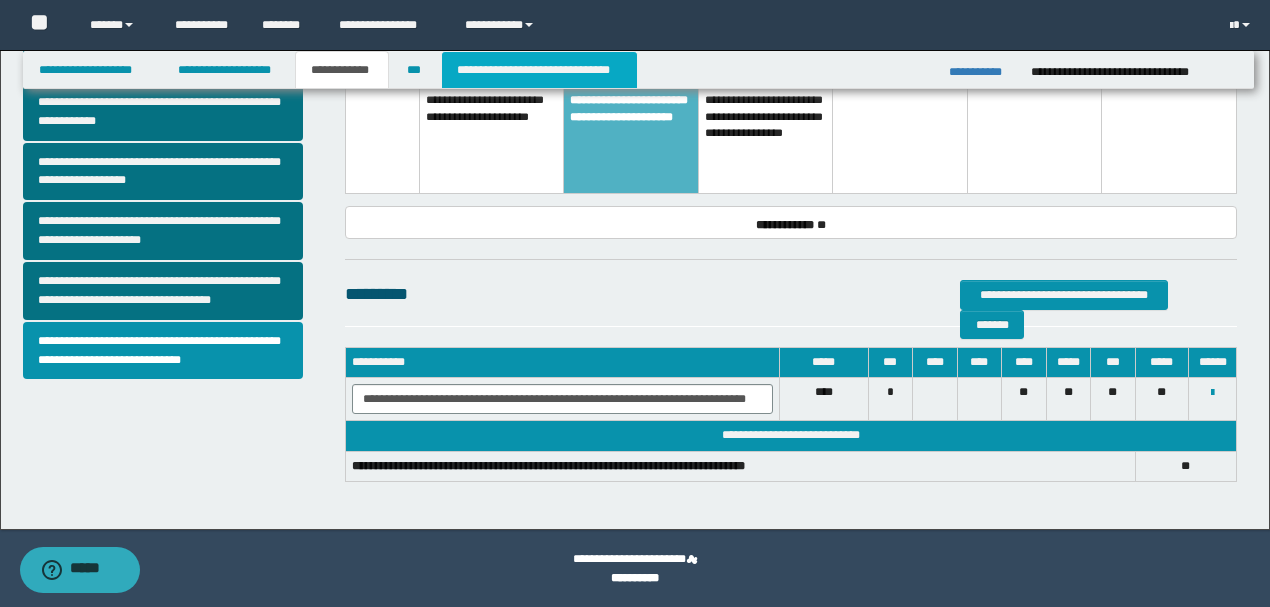 click on "**********" at bounding box center (539, 70) 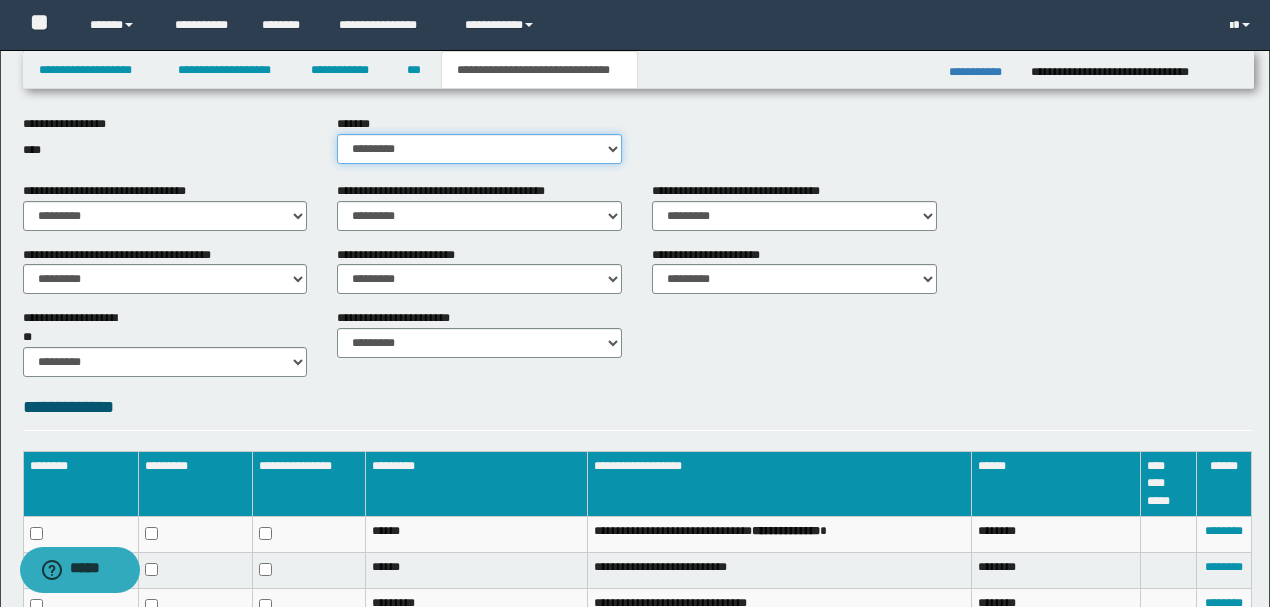 click on "*********
**
**" at bounding box center [479, 149] 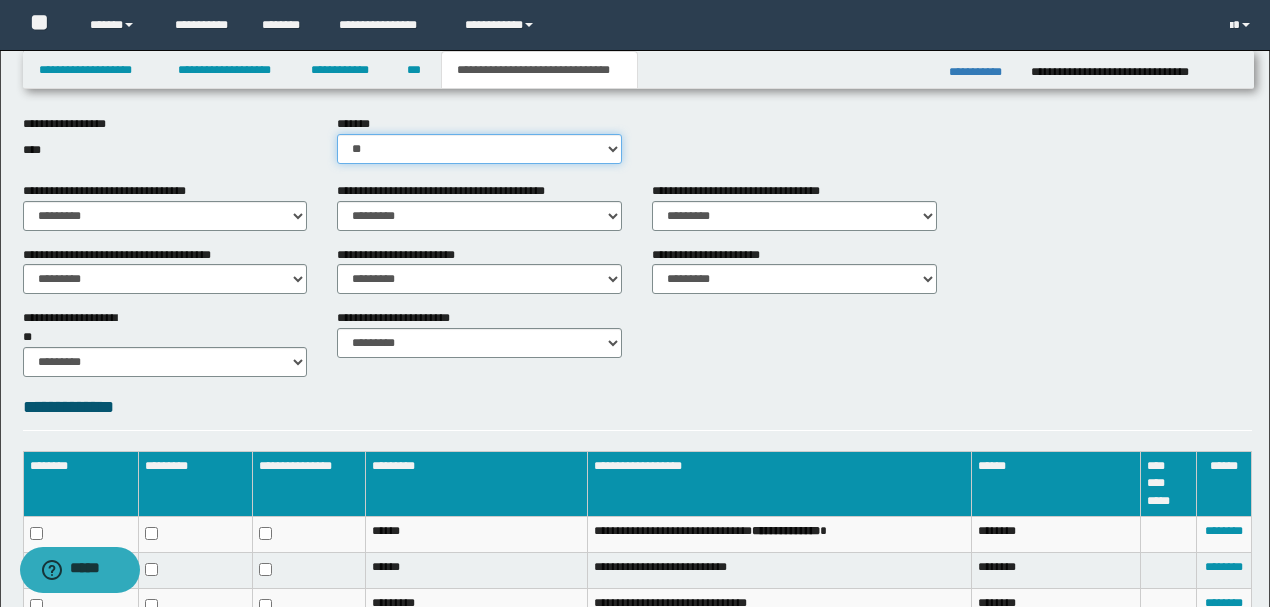 click on "*********
**
**" at bounding box center (479, 149) 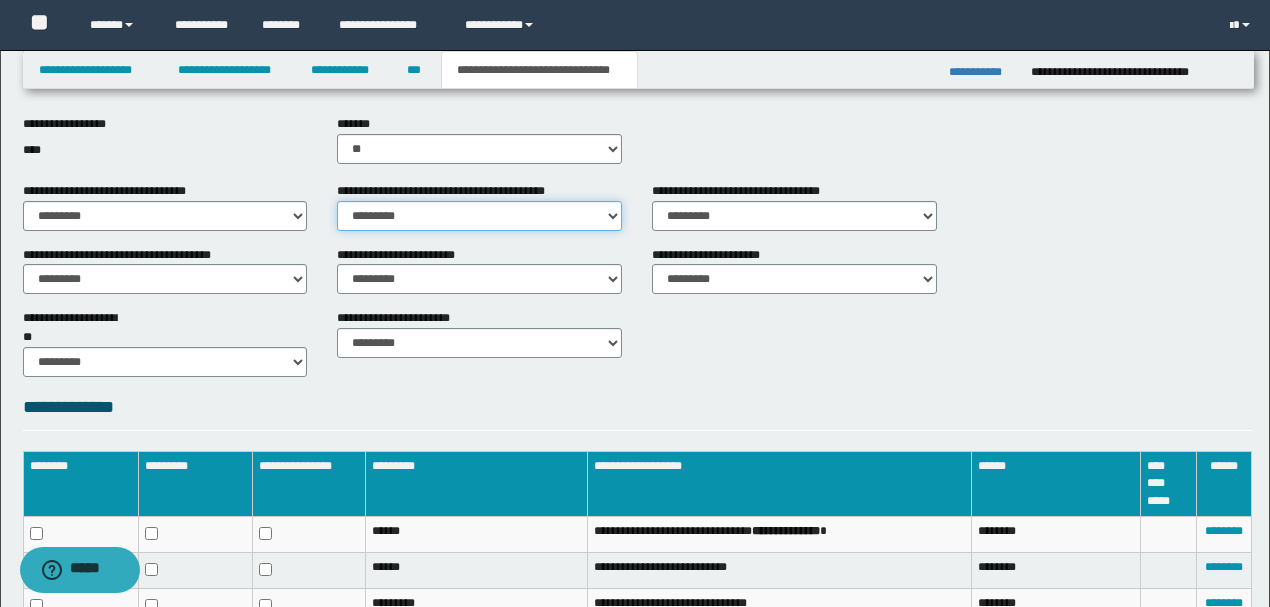 click on "*********
**
**" at bounding box center [479, 216] 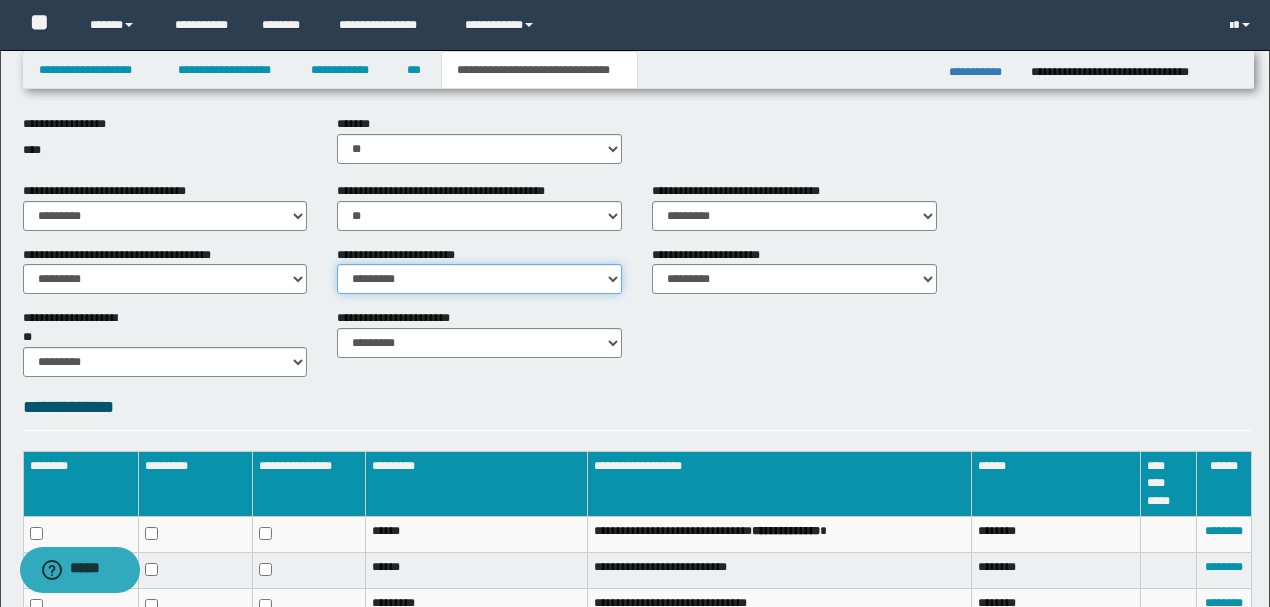click on "*********
**
**" at bounding box center [479, 279] 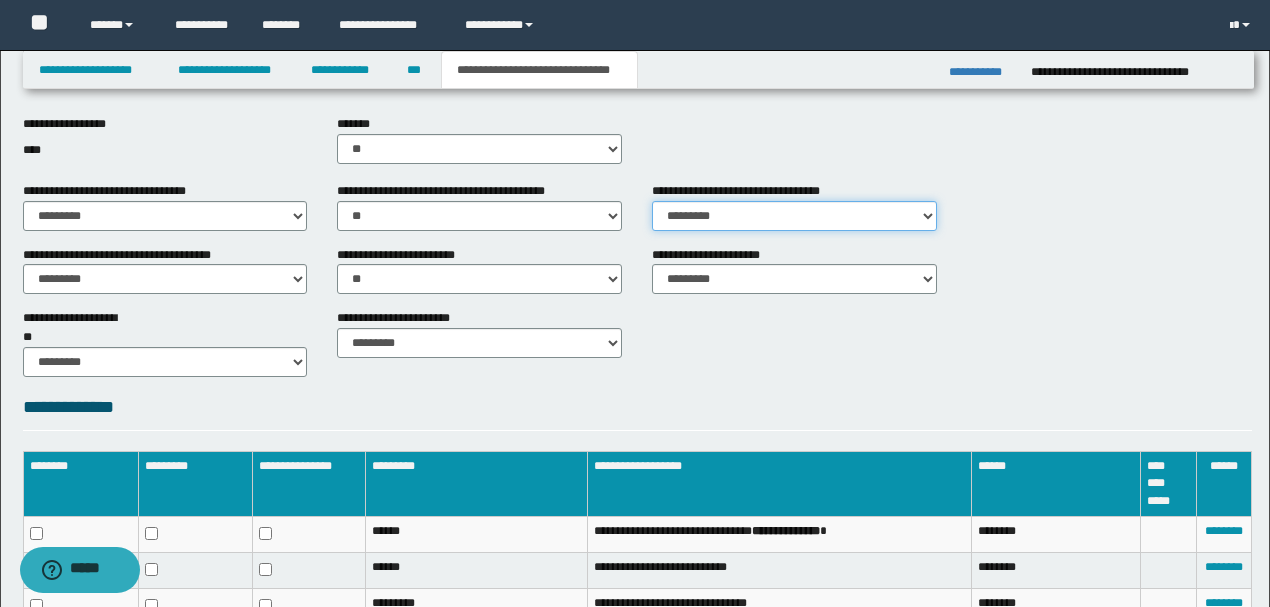click on "*********
**
**" at bounding box center (794, 216) 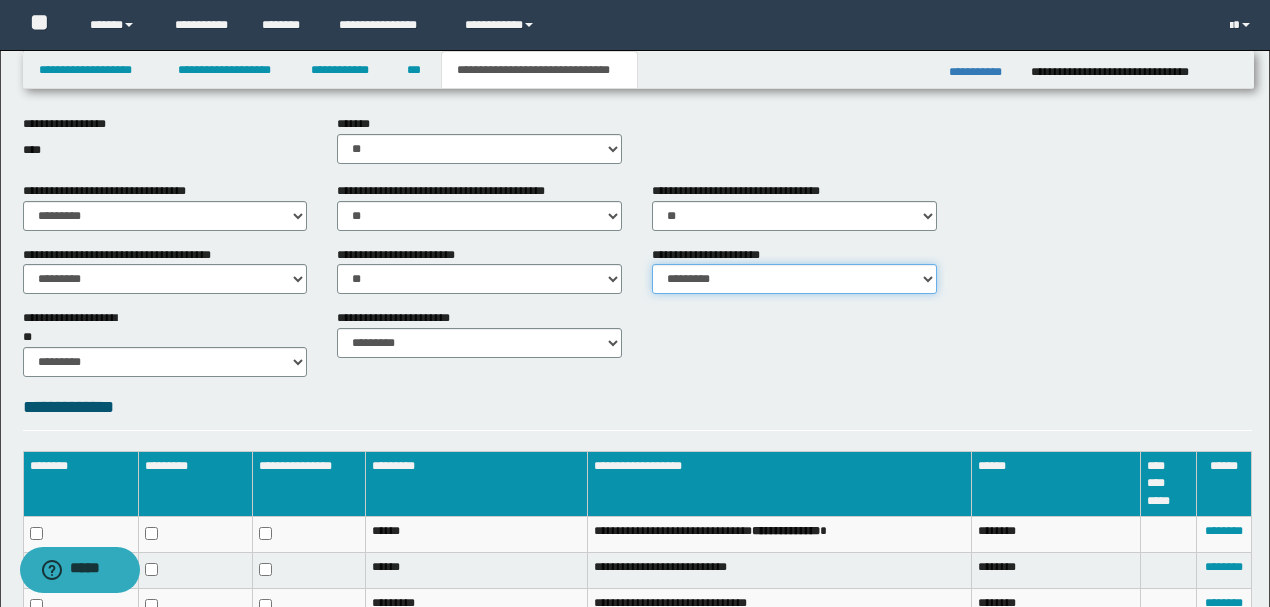 drag, startPoint x: 690, startPoint y: 276, endPoint x: 694, endPoint y: 292, distance: 16.492422 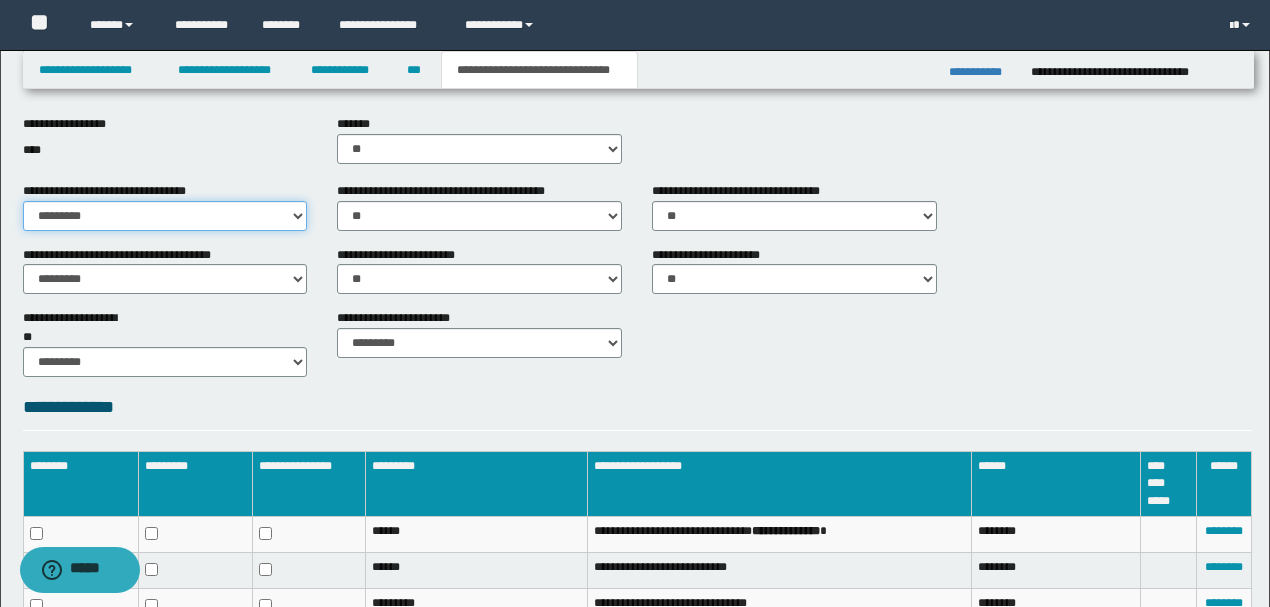click on "*********
**
**" at bounding box center (165, 216) 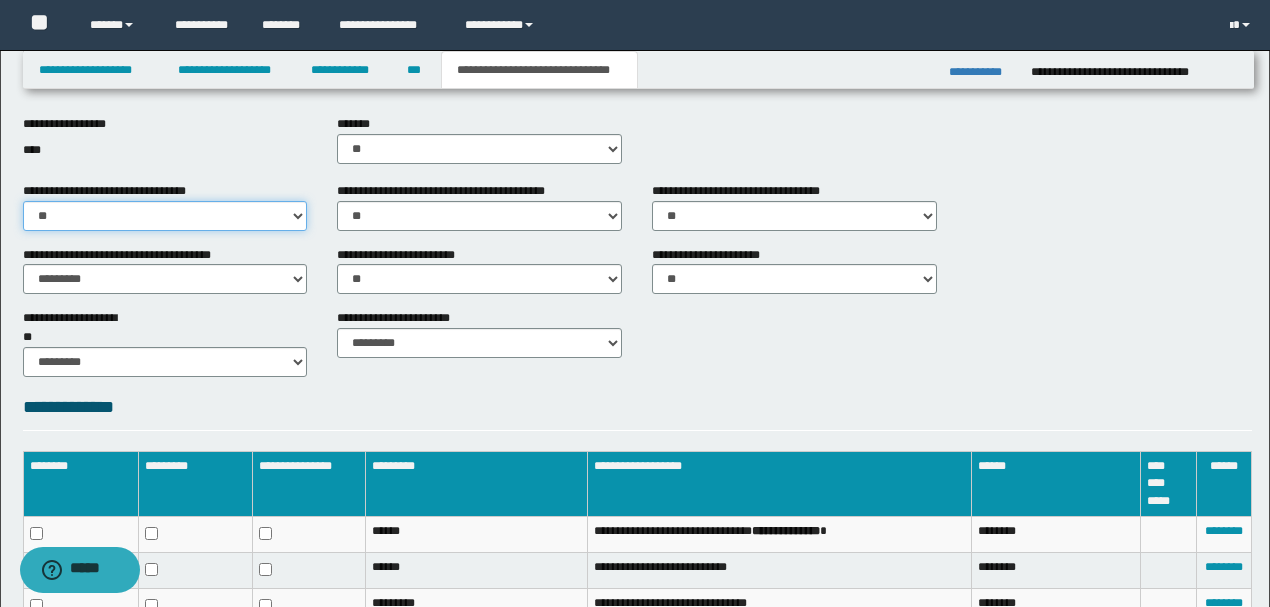 click on "*********
**
**" at bounding box center [165, 216] 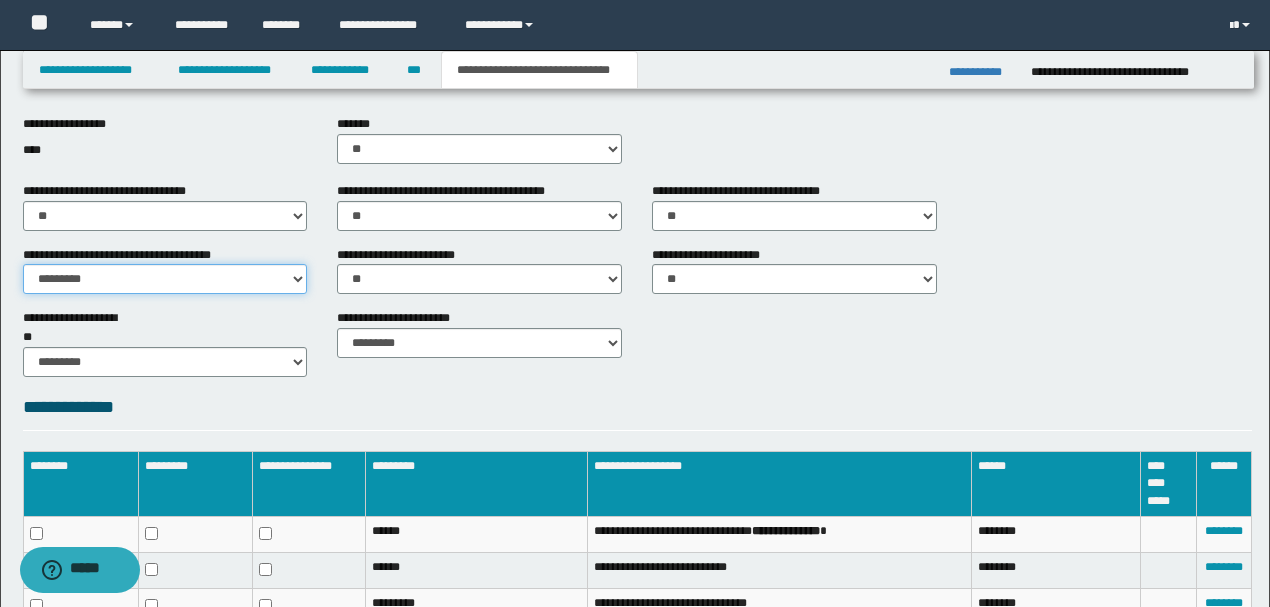 click on "*********
**
**" at bounding box center [165, 279] 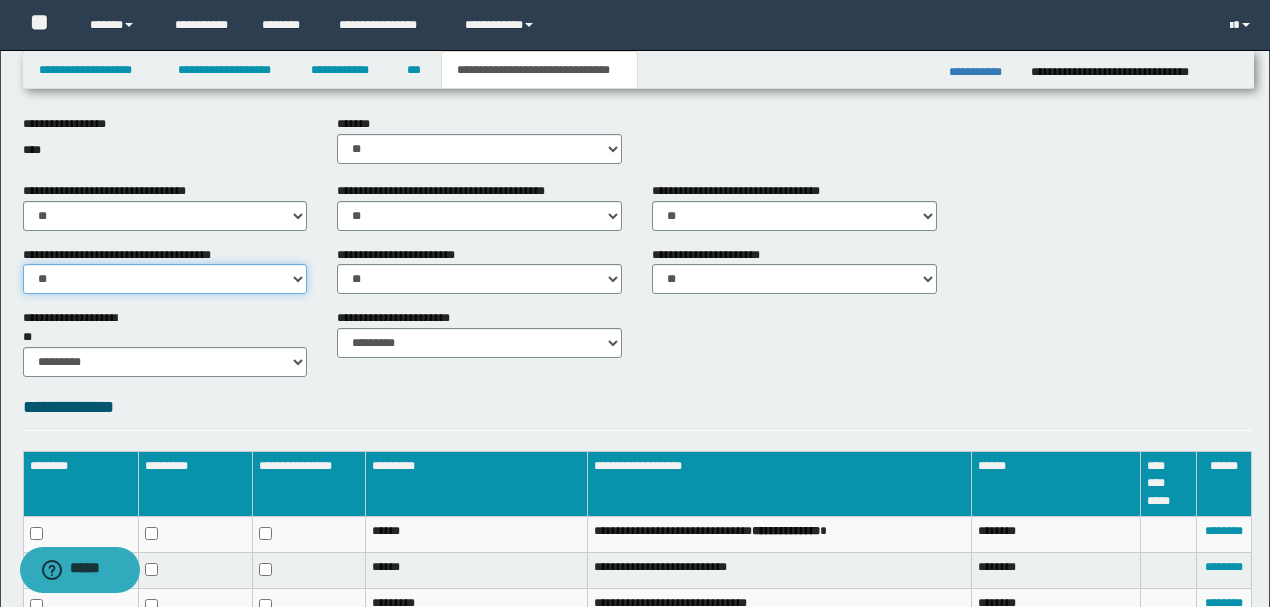 click on "*********
**
**" at bounding box center (165, 279) 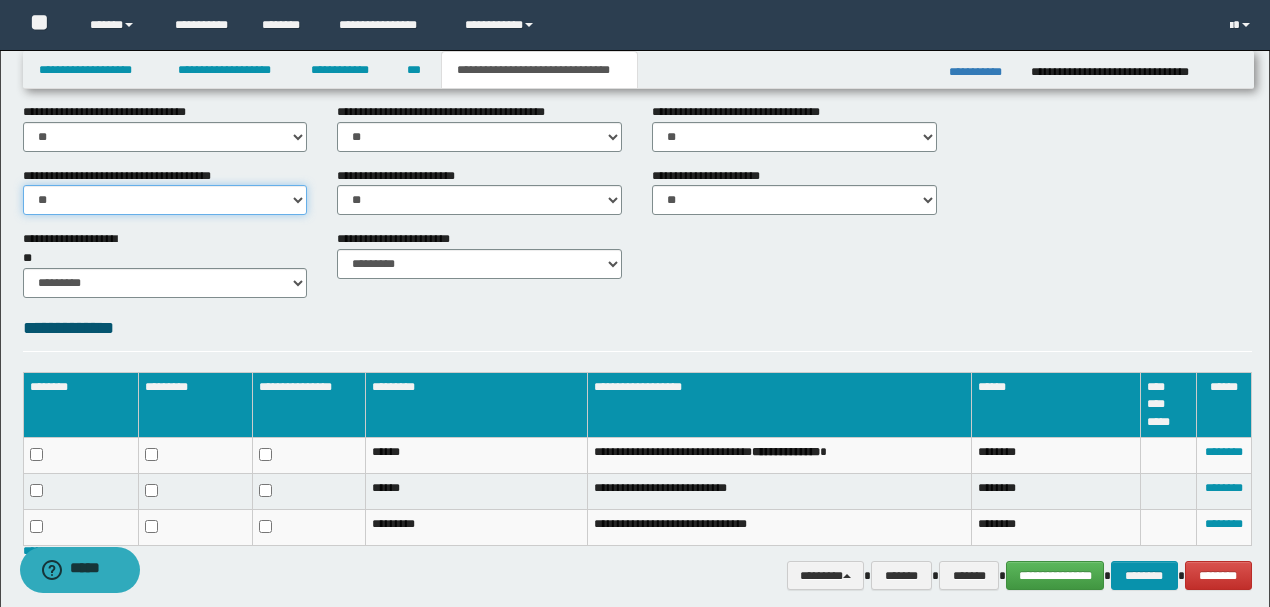 scroll, scrollTop: 819, scrollLeft: 0, axis: vertical 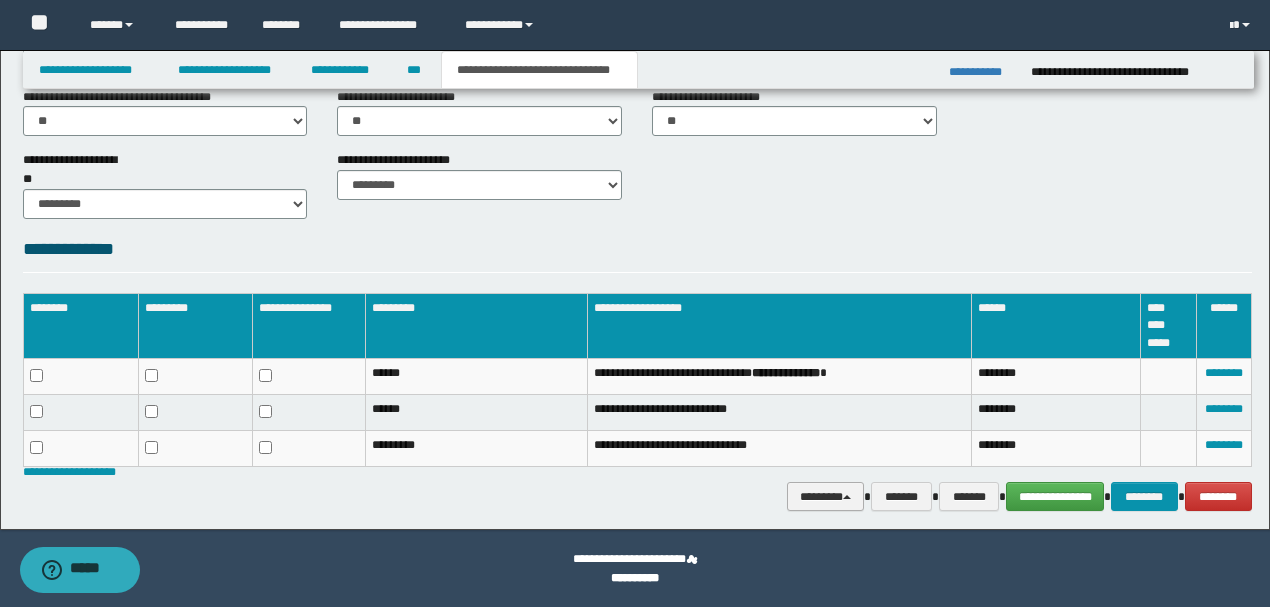 click on "********" at bounding box center [826, 496] 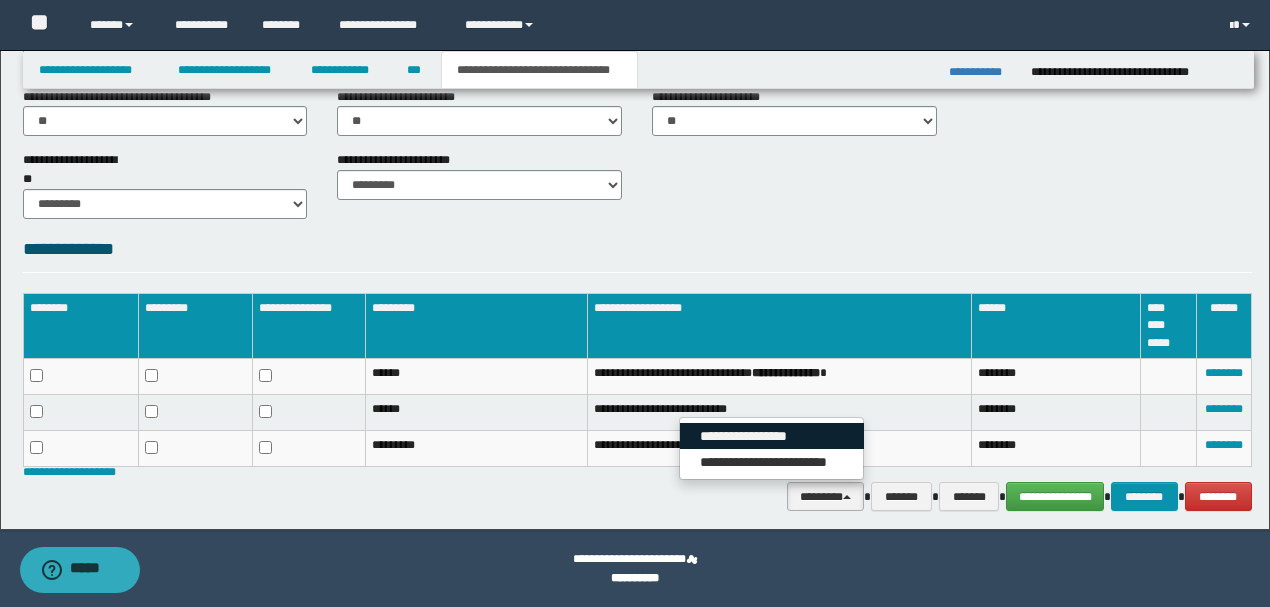 click on "**********" at bounding box center (772, 436) 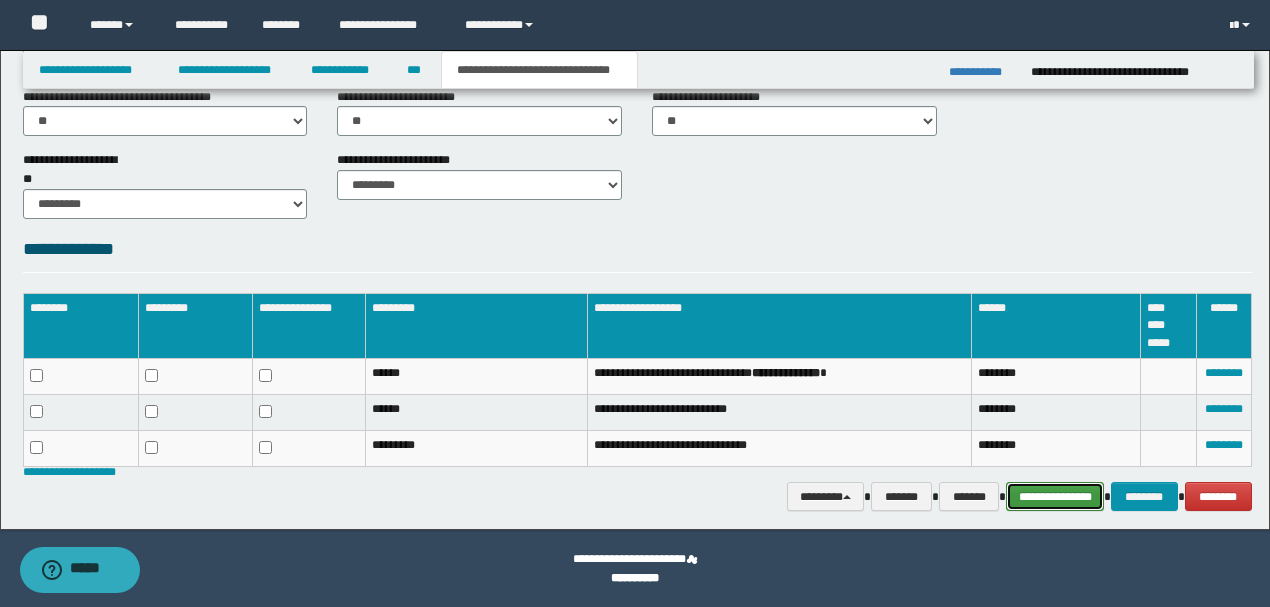 click on "**********" at bounding box center (1055, 496) 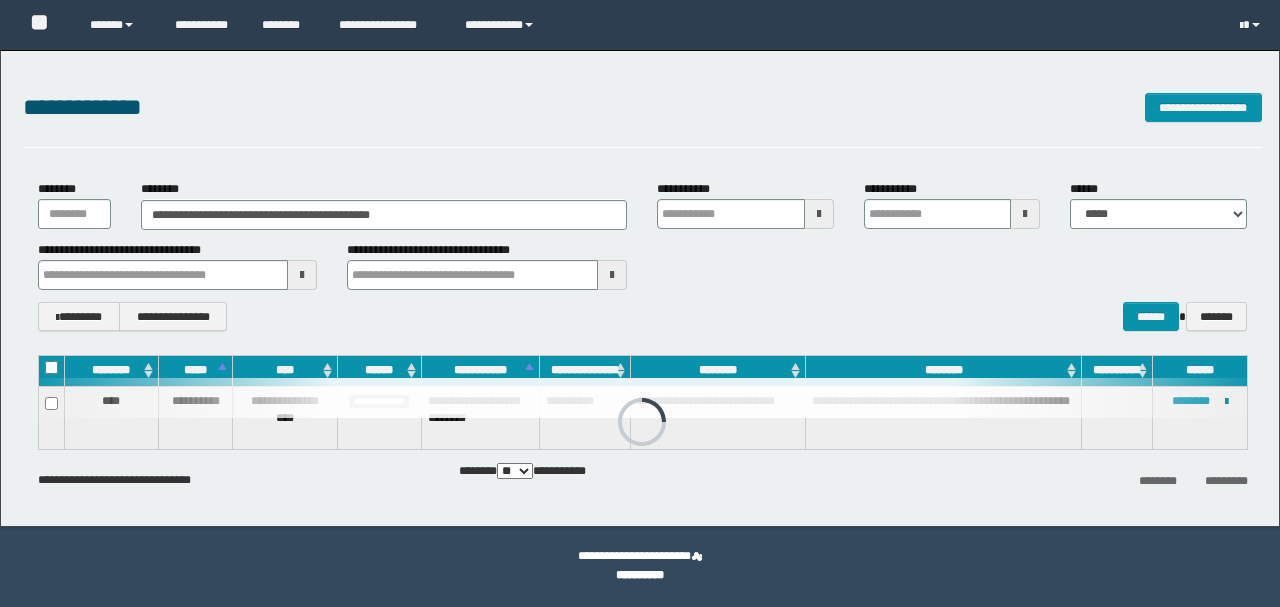 scroll, scrollTop: 0, scrollLeft: 0, axis: both 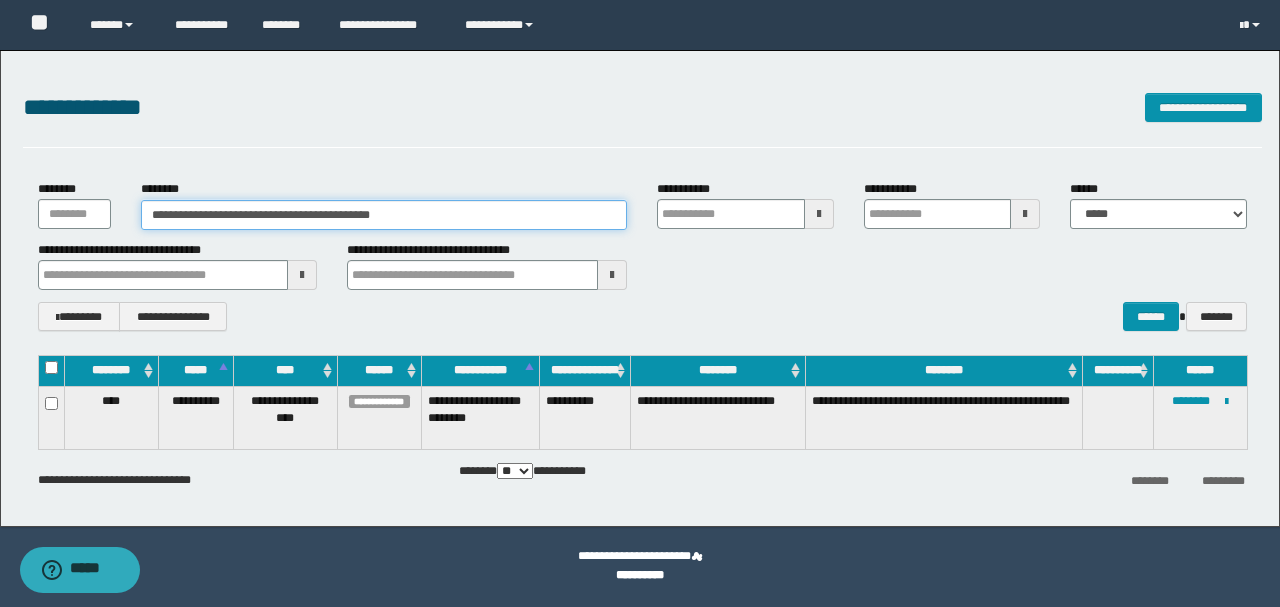 drag, startPoint x: 457, startPoint y: 208, endPoint x: 37, endPoint y: 202, distance: 420.04285 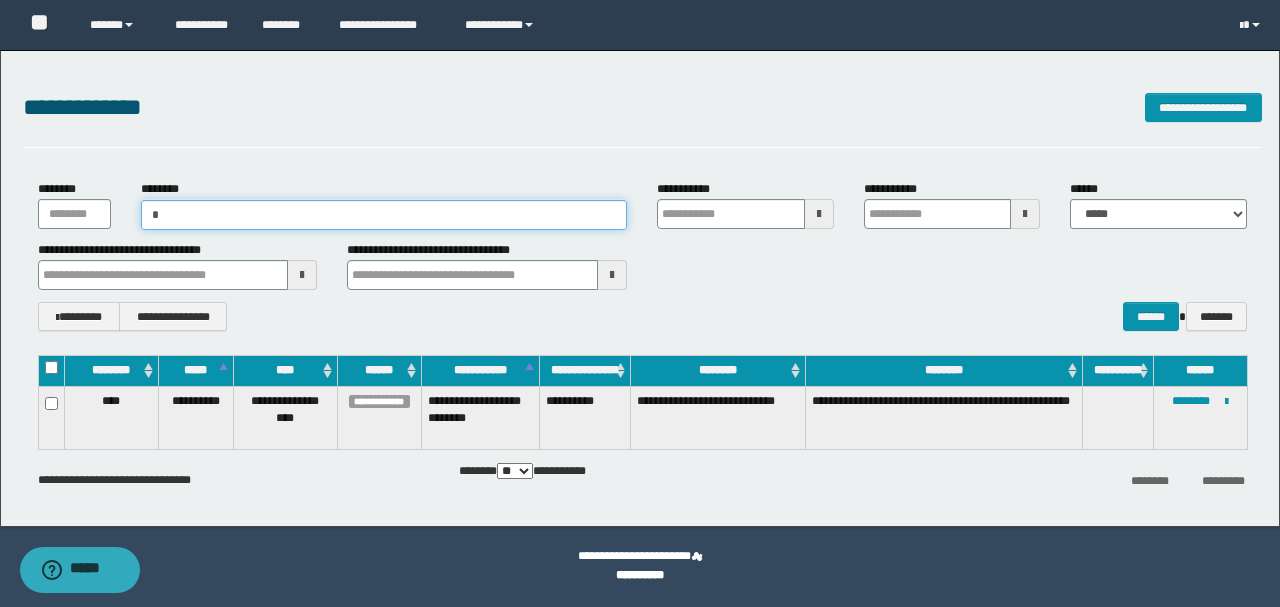 type on "**" 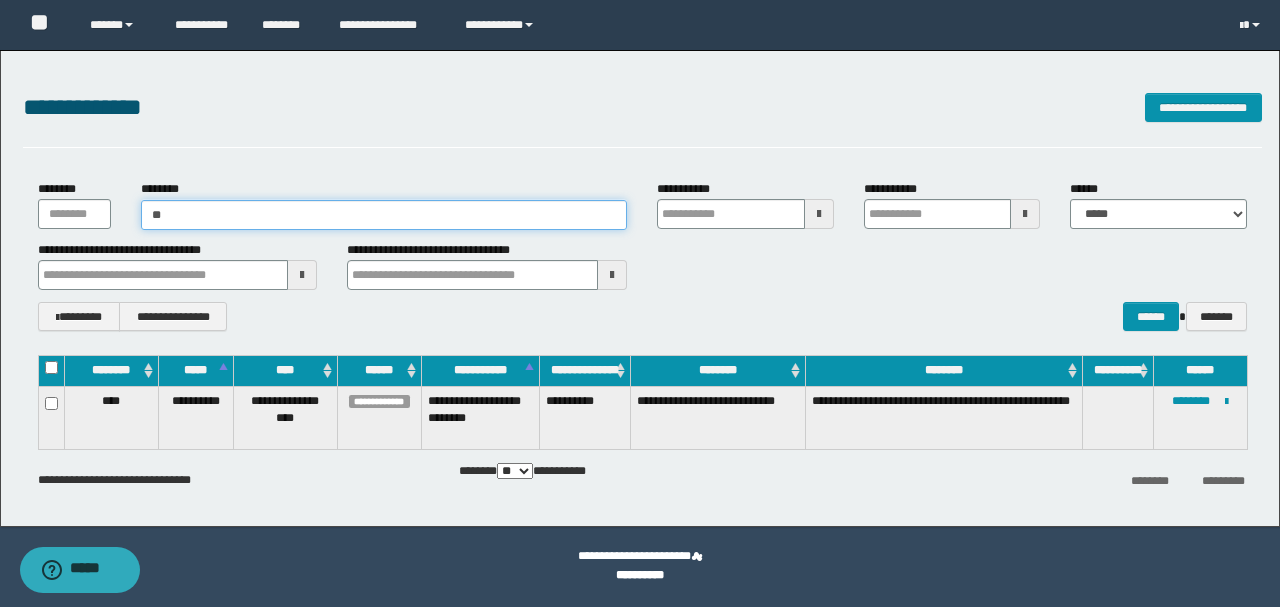 type on "**" 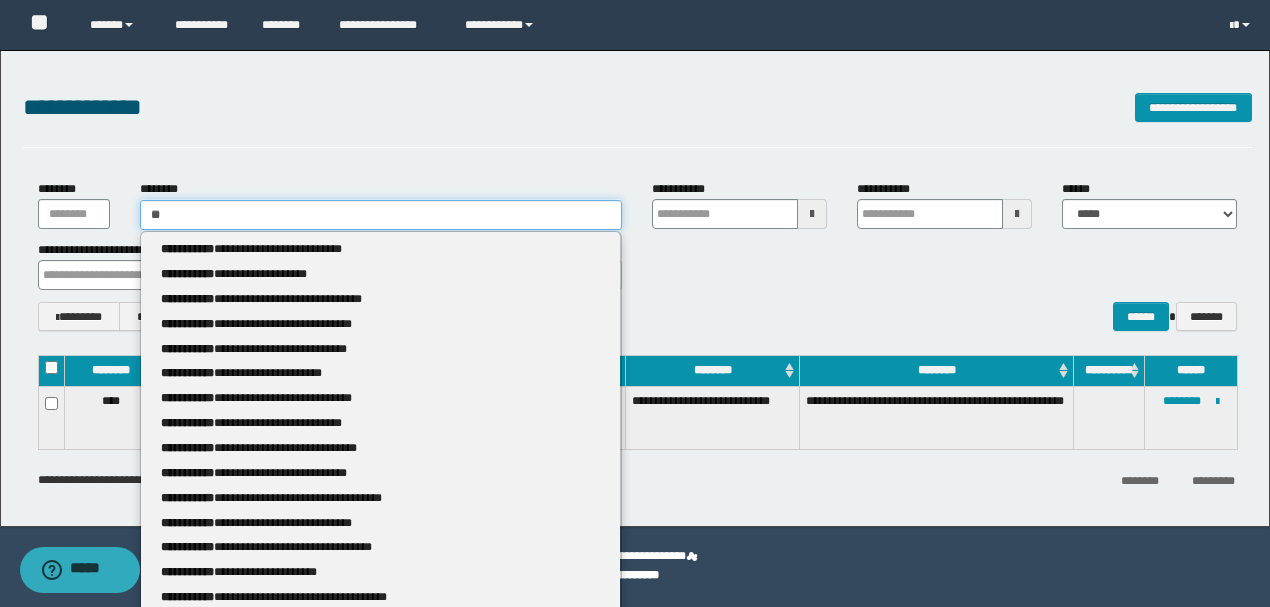 type 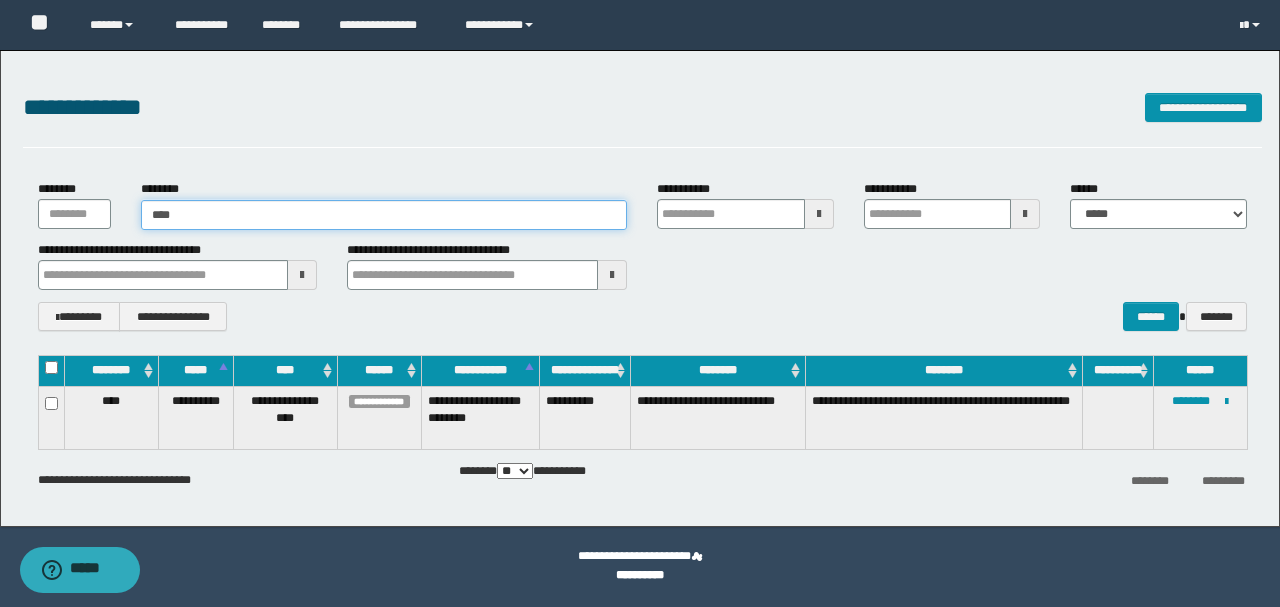 type on "*****" 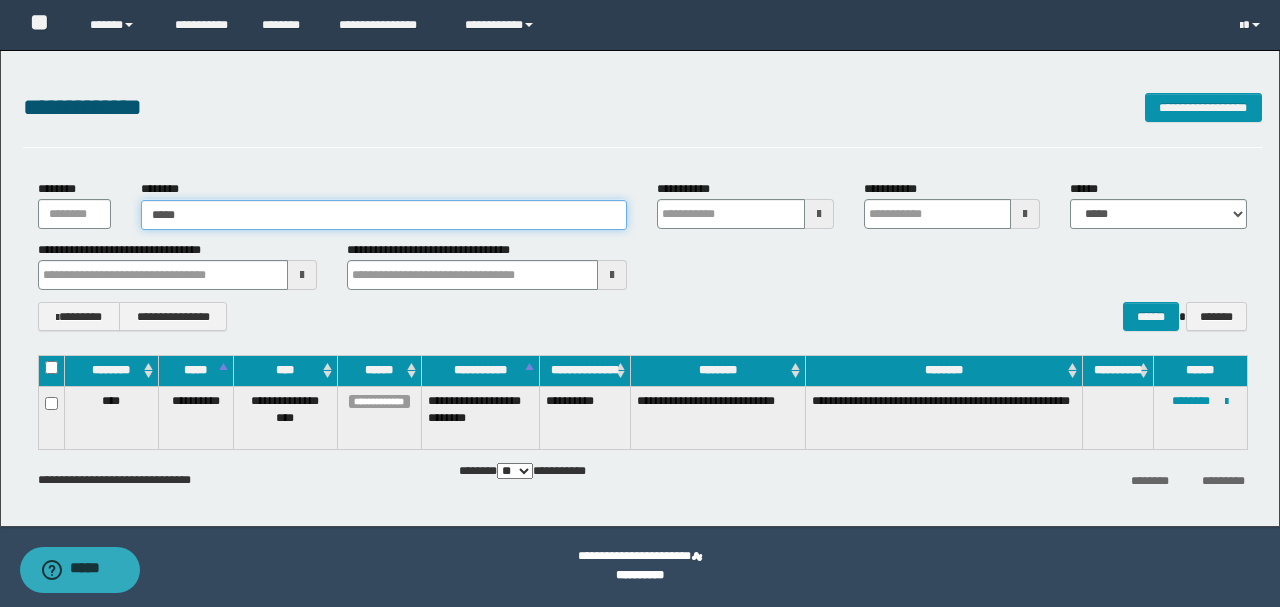 type on "*****" 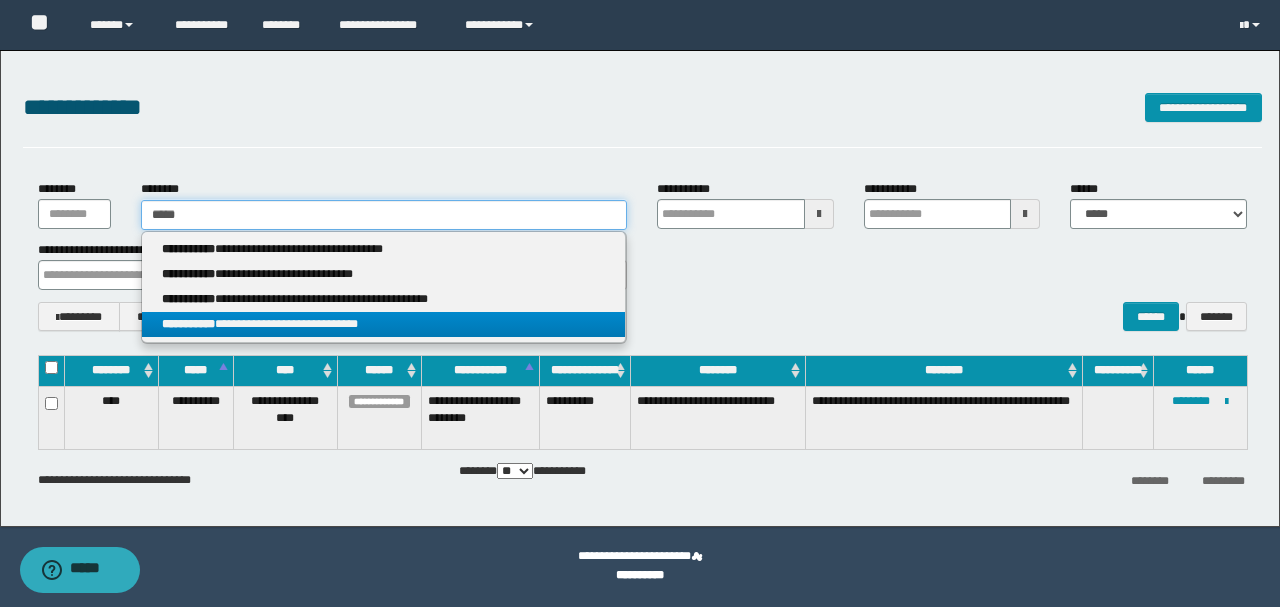 type on "*****" 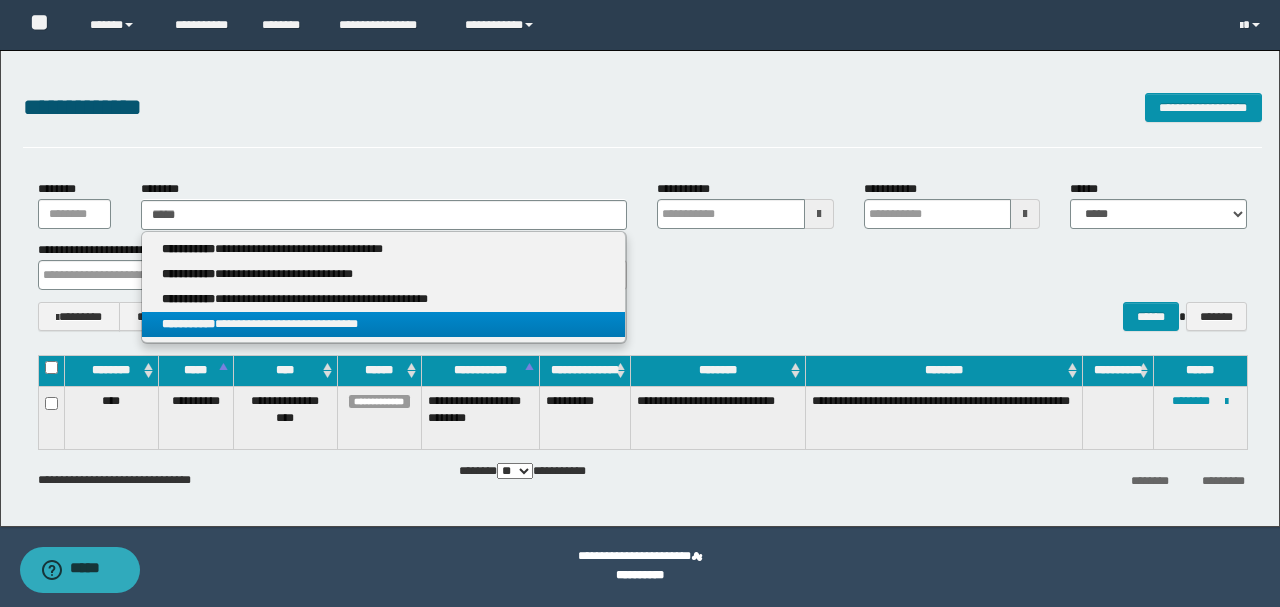 click on "**********" at bounding box center (188, 324) 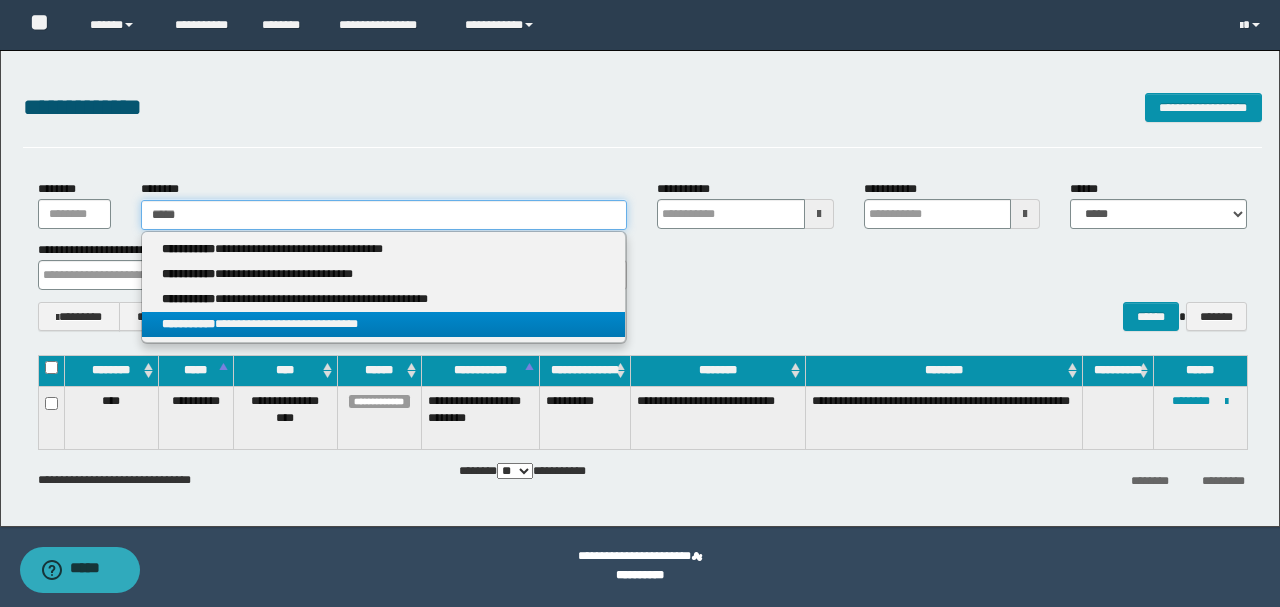 type 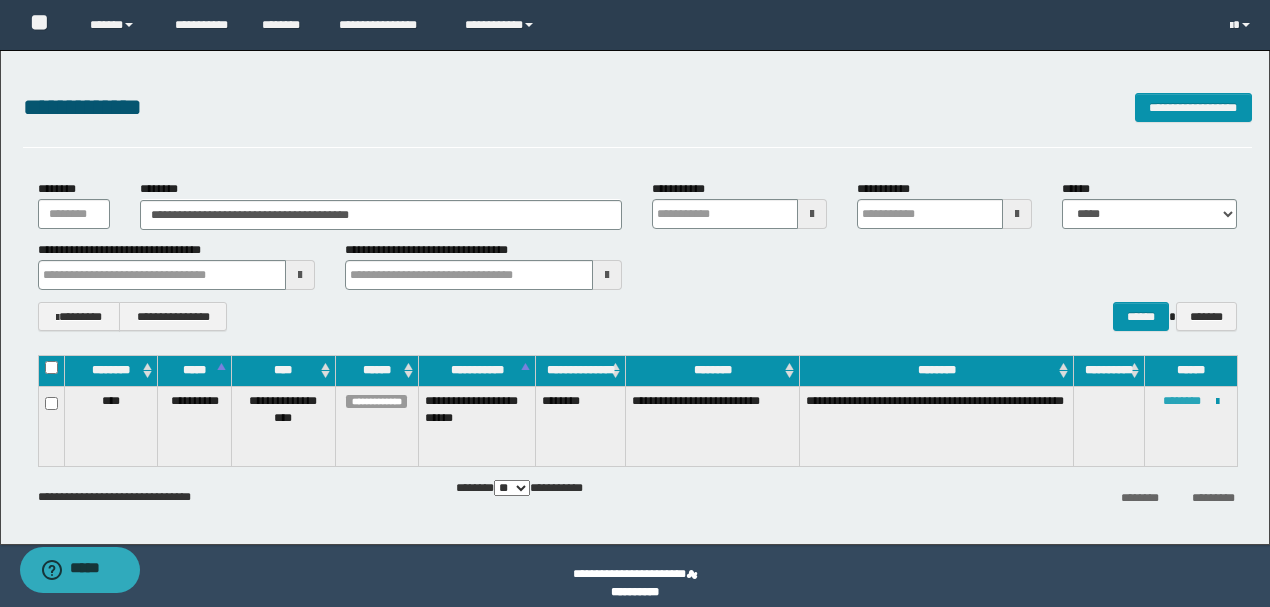 click on "********" at bounding box center [1182, 401] 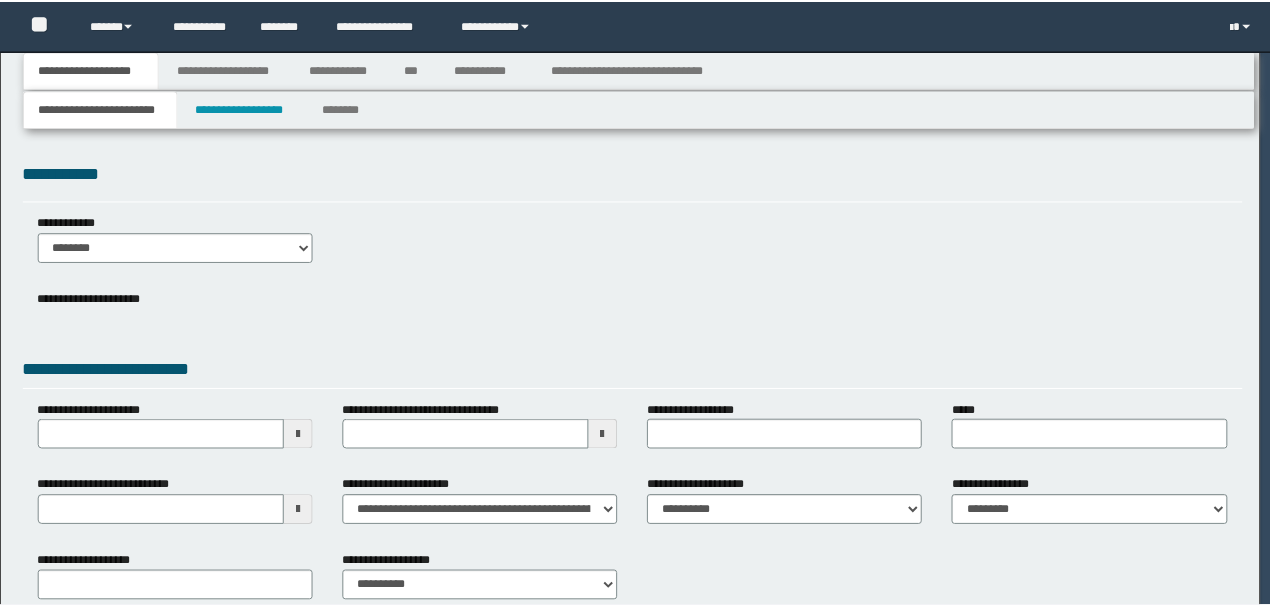 scroll, scrollTop: 0, scrollLeft: 0, axis: both 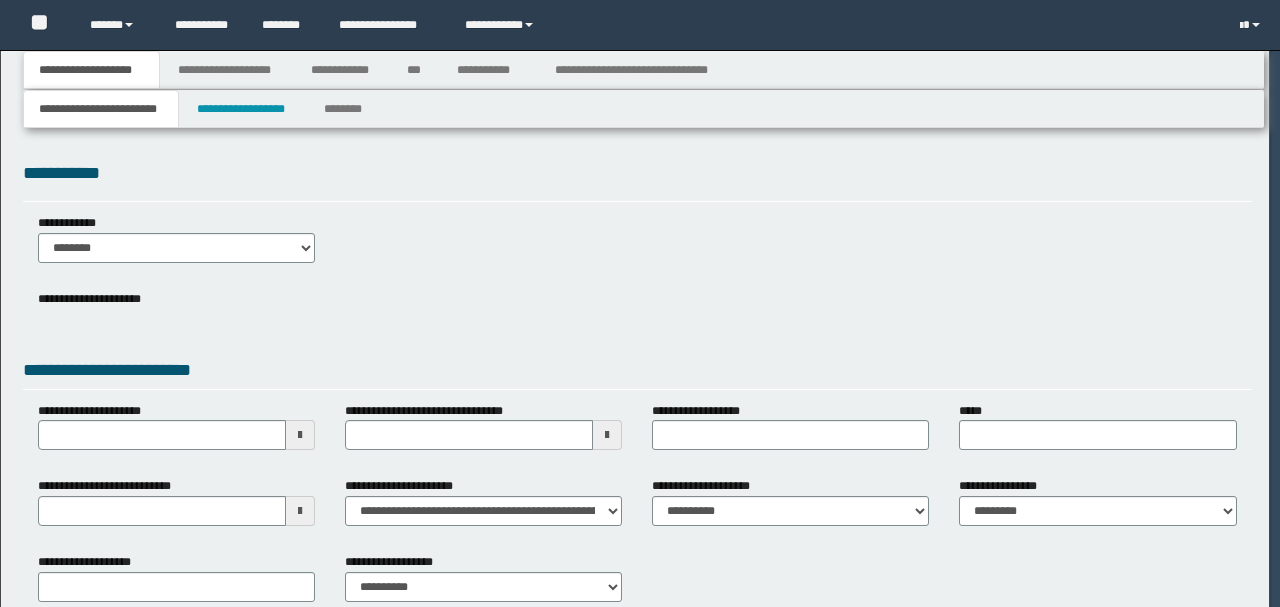 select on "*" 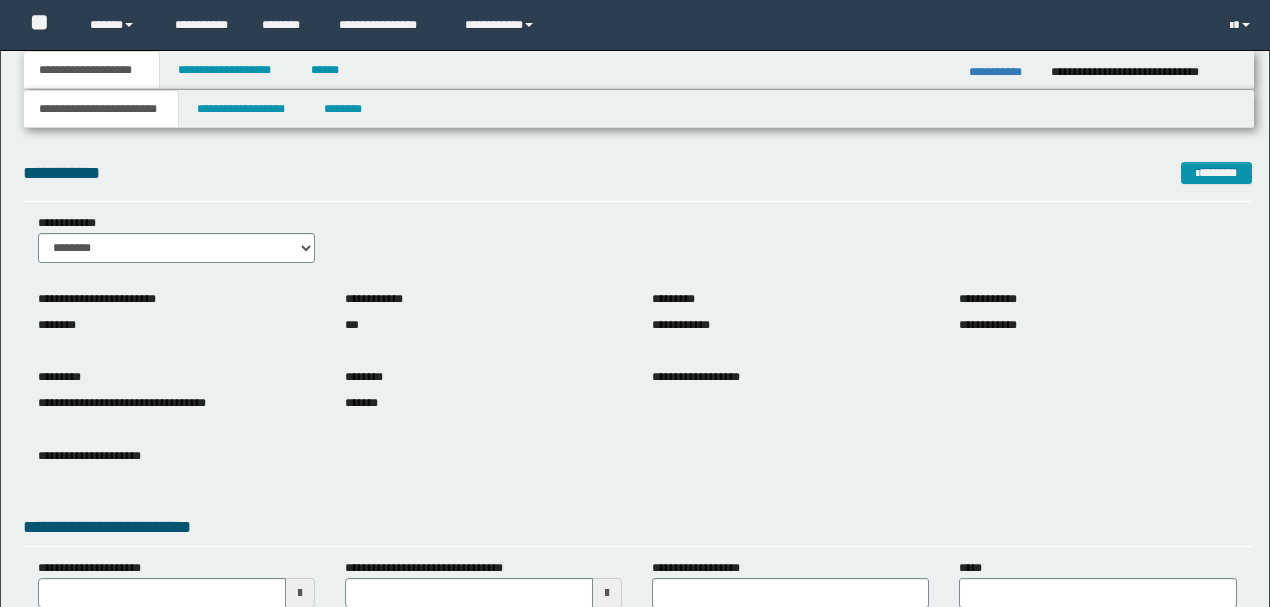 scroll, scrollTop: 0, scrollLeft: 0, axis: both 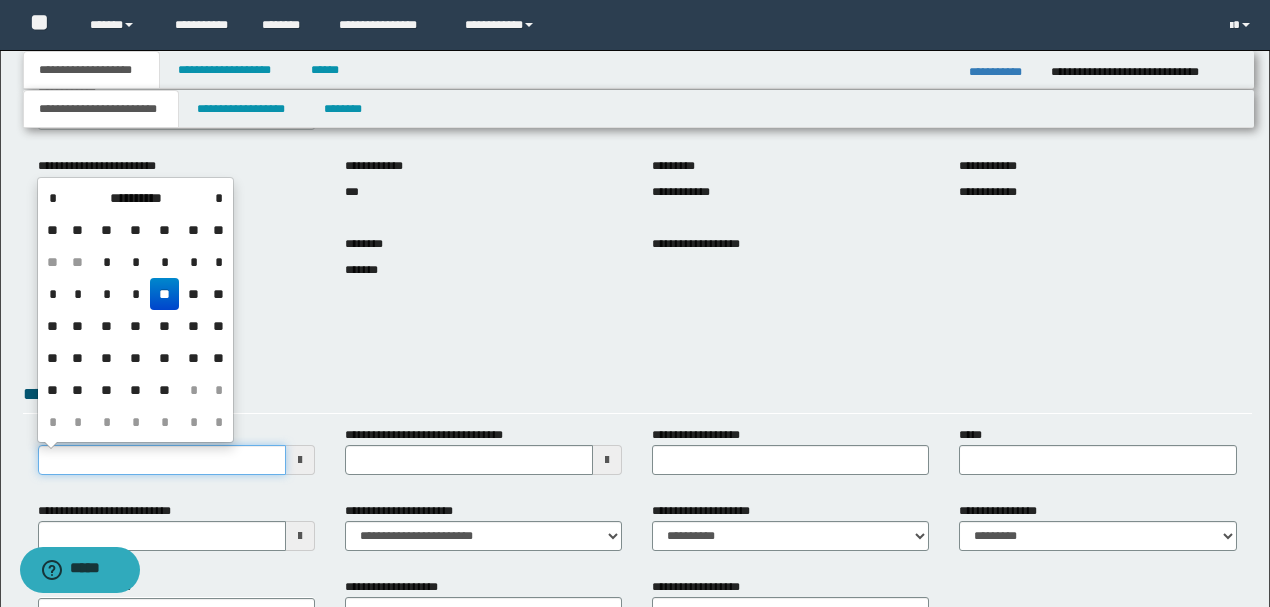 click on "**********" at bounding box center [162, 460] 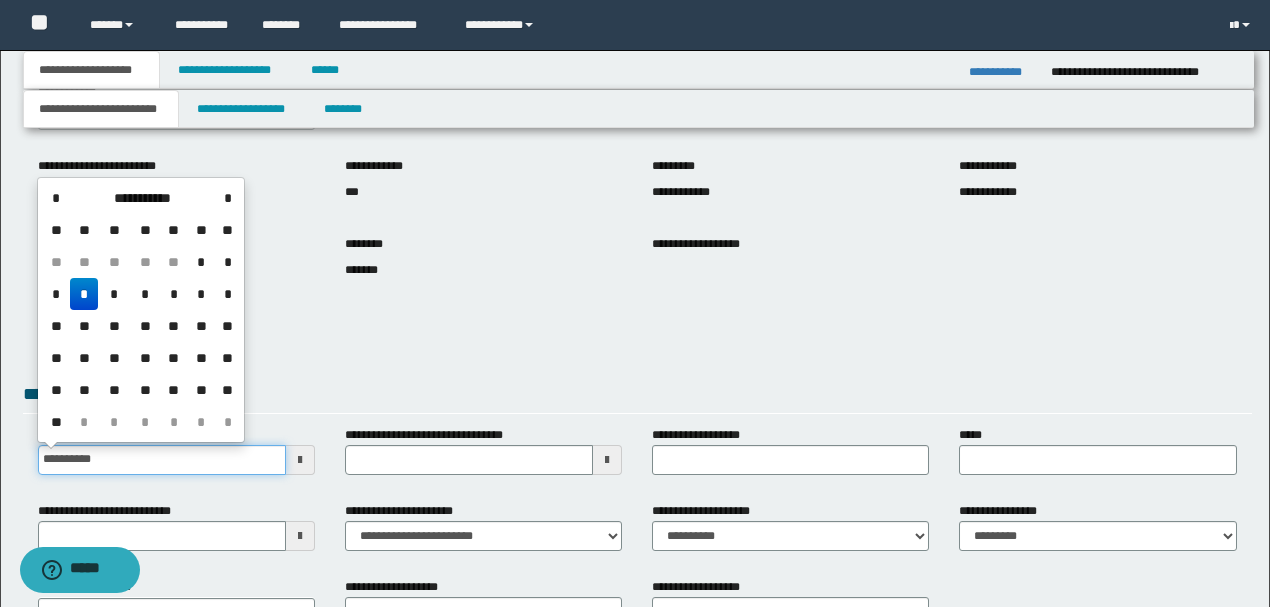 type on "**********" 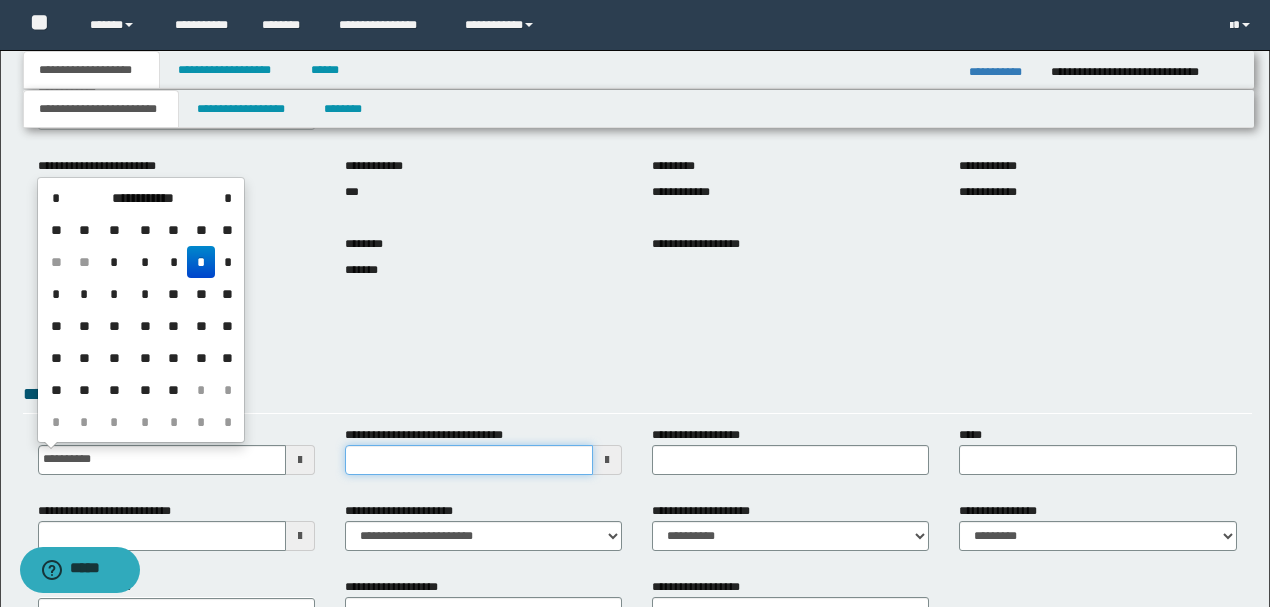 click on "**********" at bounding box center [469, 460] 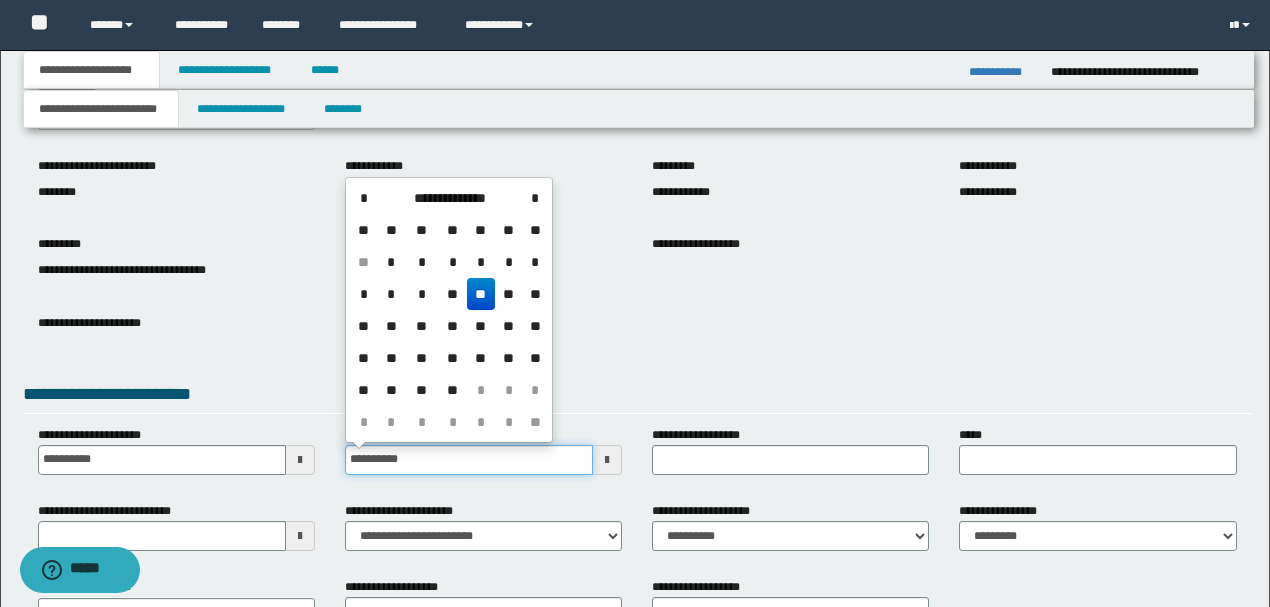 type on "**********" 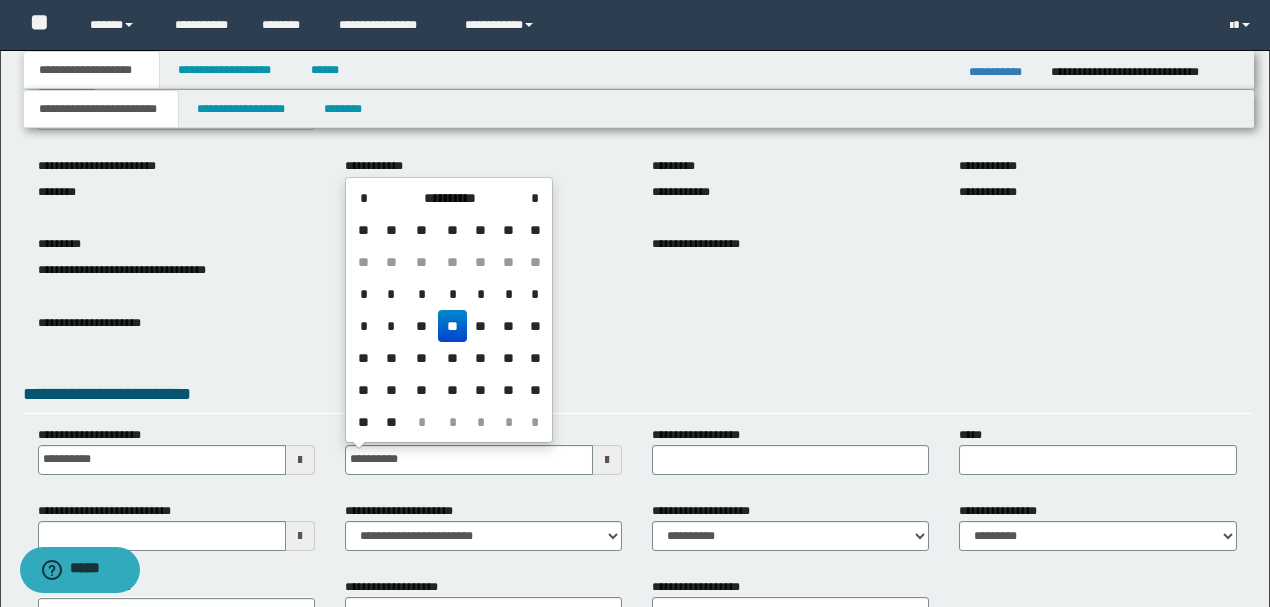 click on "**" at bounding box center [452, 326] 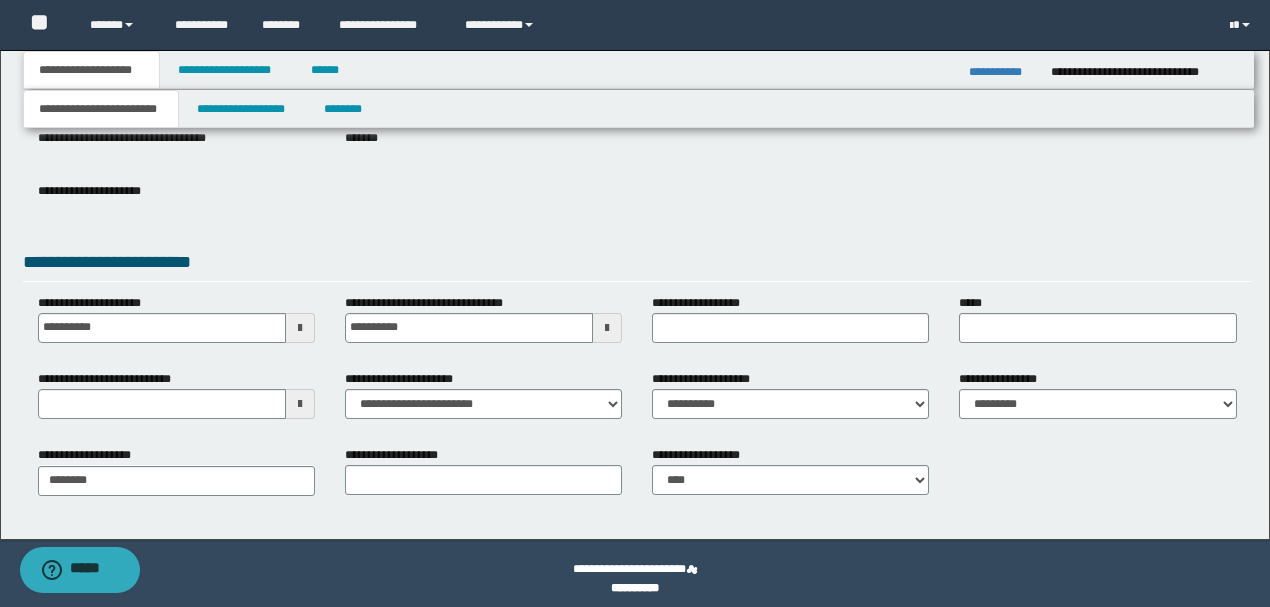 scroll, scrollTop: 266, scrollLeft: 0, axis: vertical 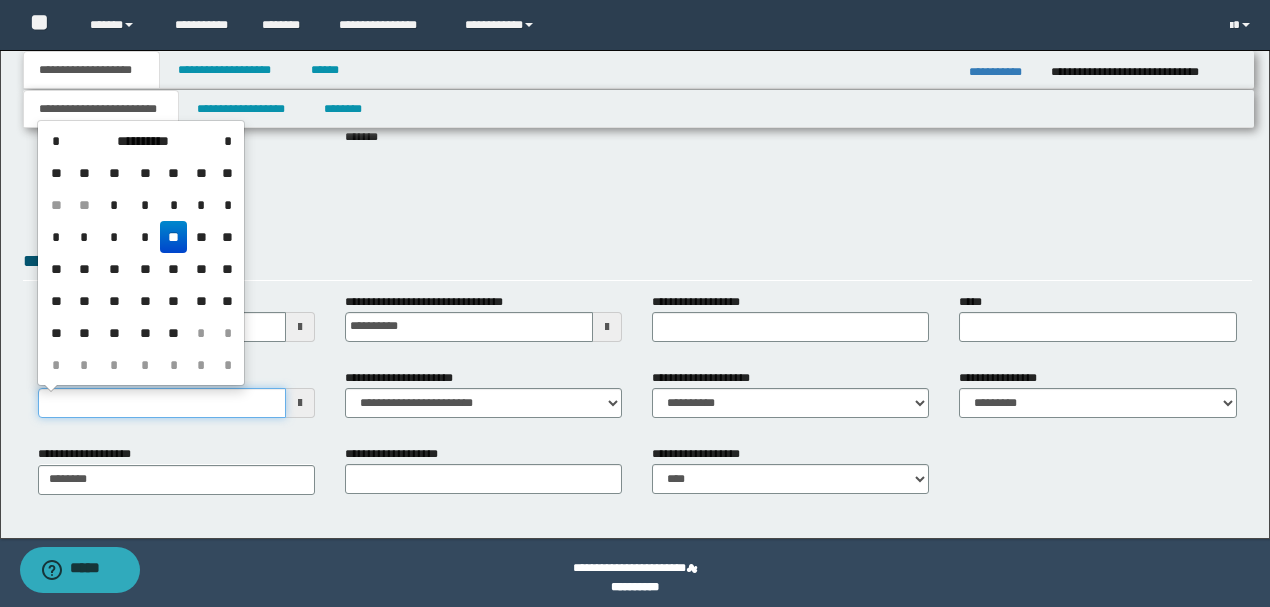 click on "**********" at bounding box center (162, 403) 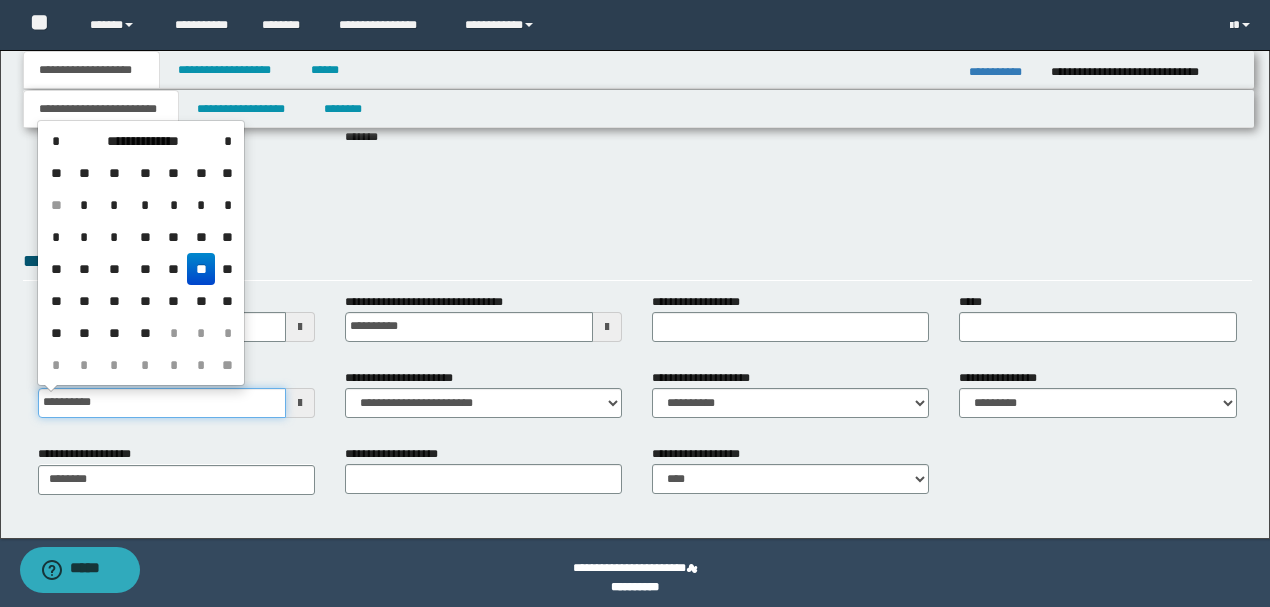 type on "**********" 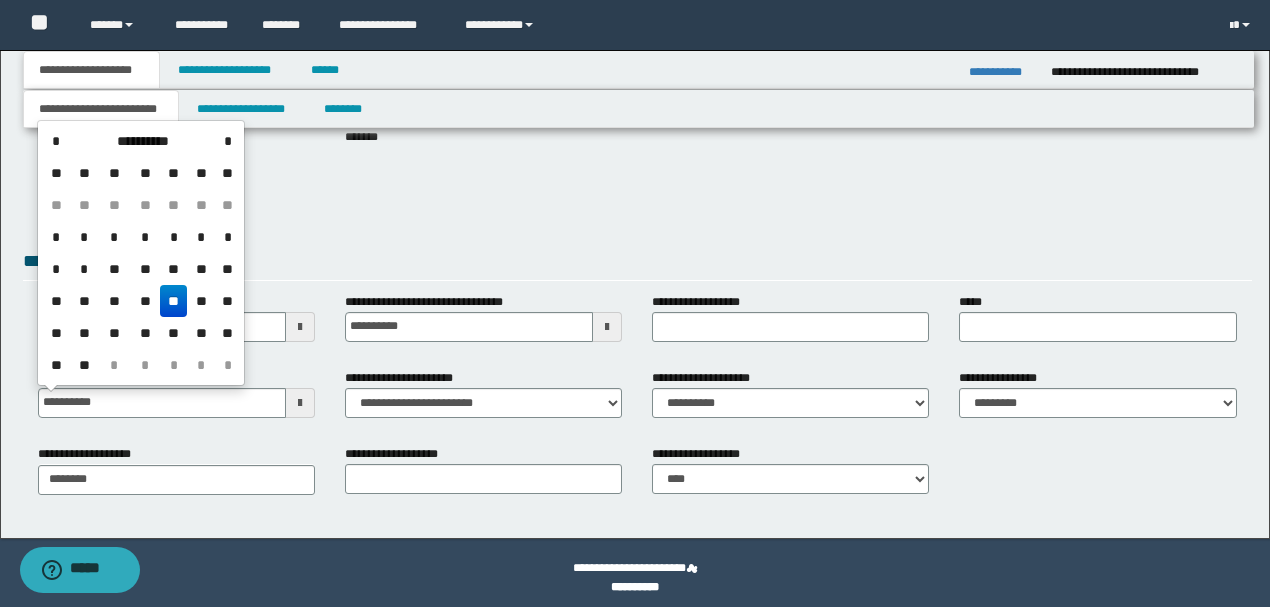 click on "**" at bounding box center [174, 301] 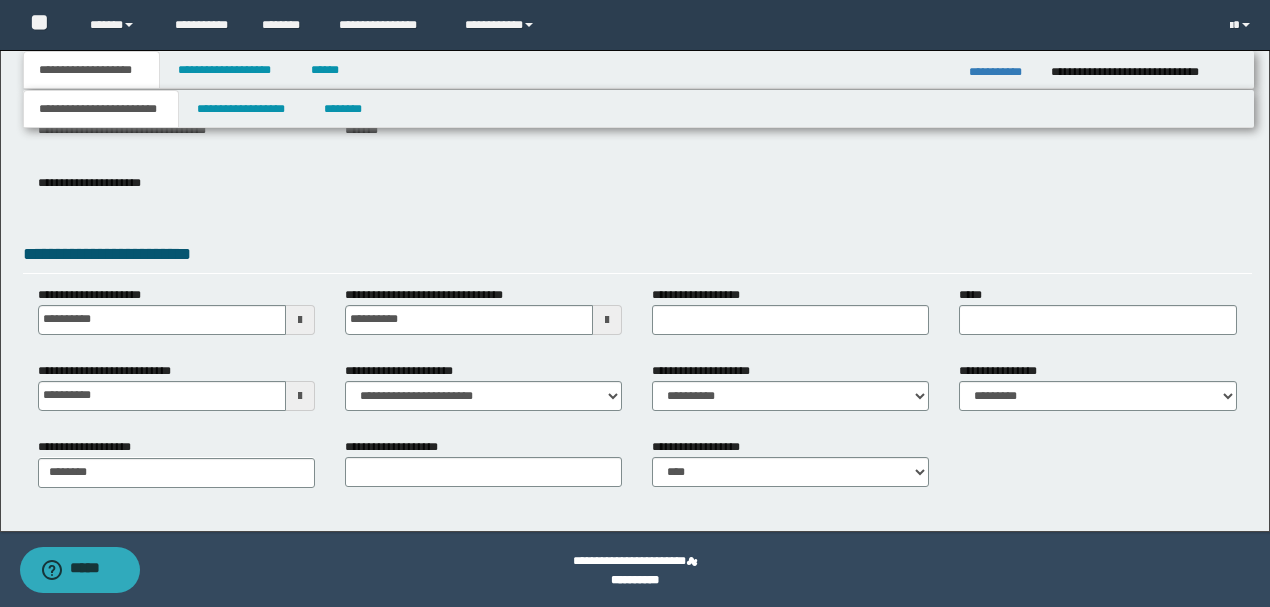scroll, scrollTop: 275, scrollLeft: 0, axis: vertical 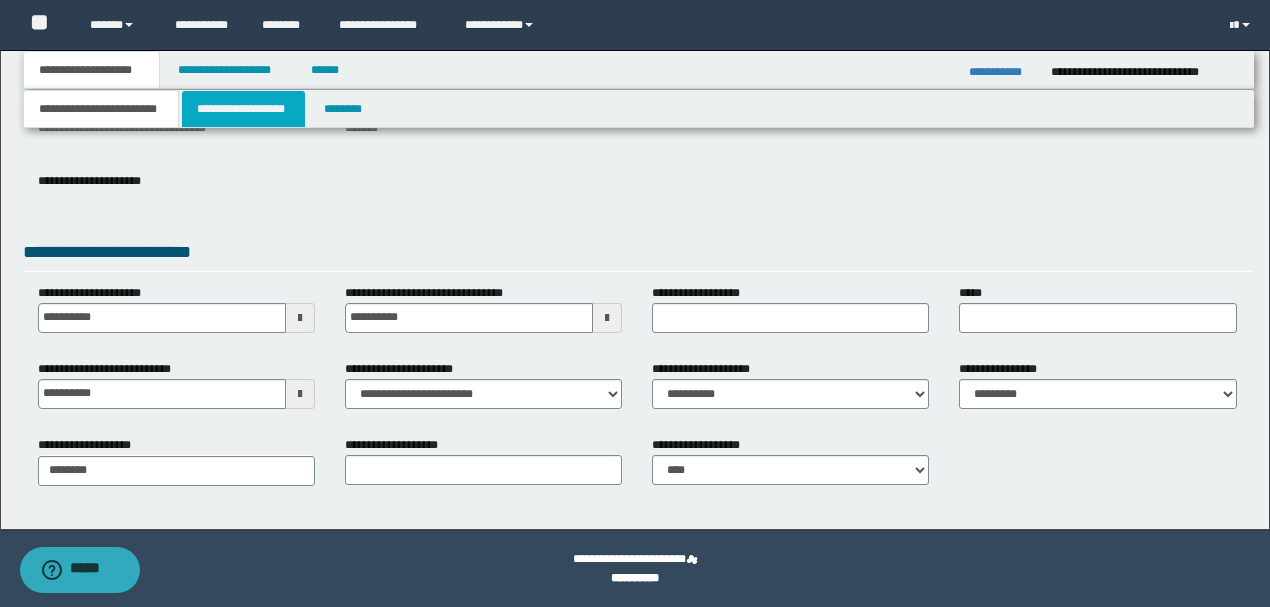 click on "**********" at bounding box center [243, 109] 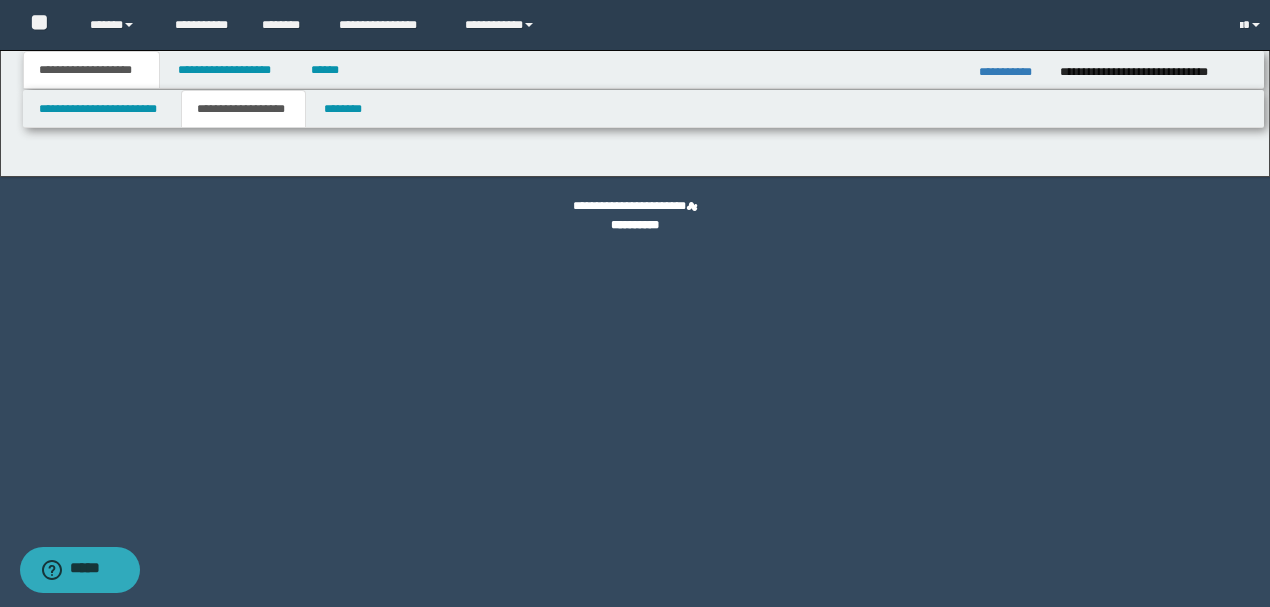scroll, scrollTop: 0, scrollLeft: 0, axis: both 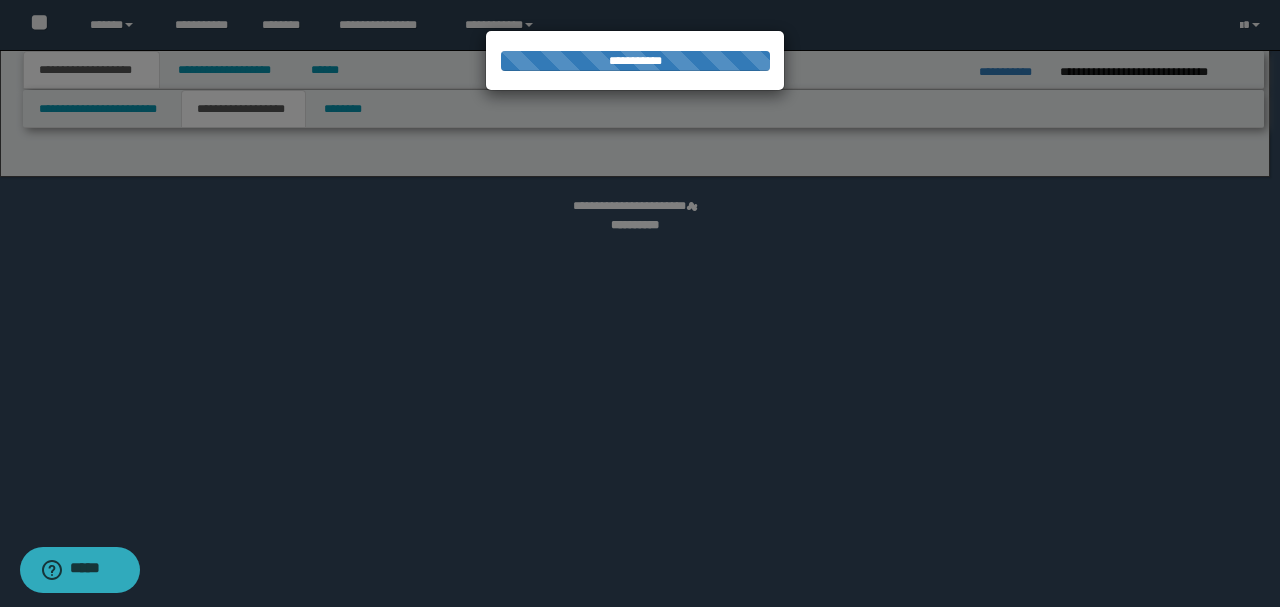 select on "*" 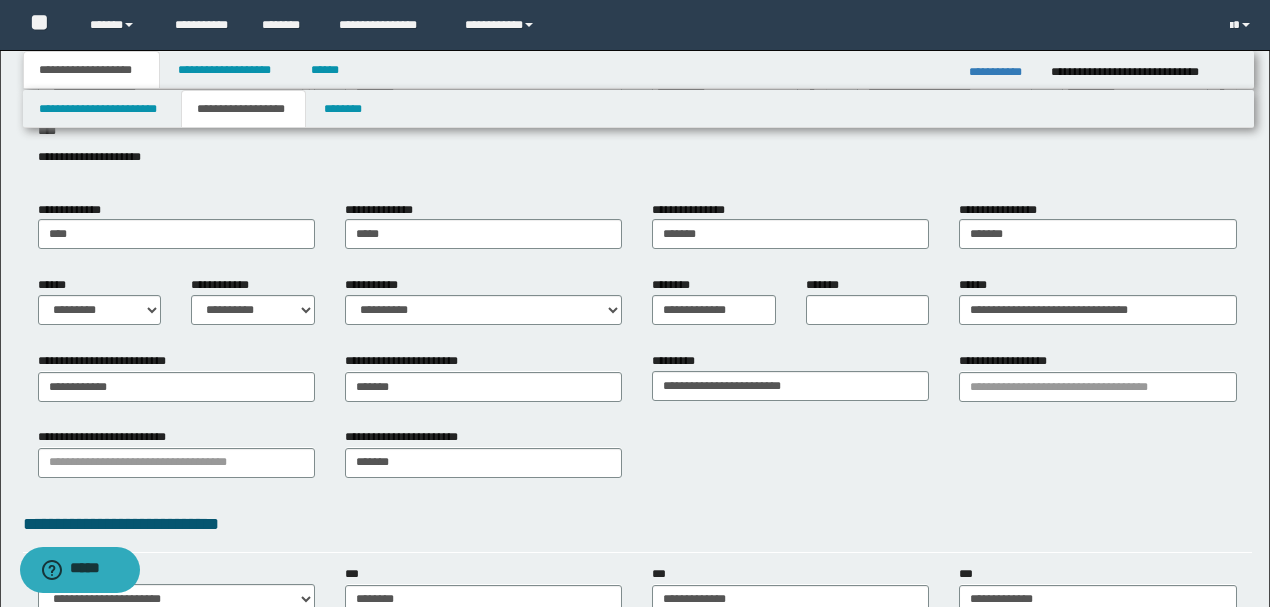 scroll, scrollTop: 200, scrollLeft: 0, axis: vertical 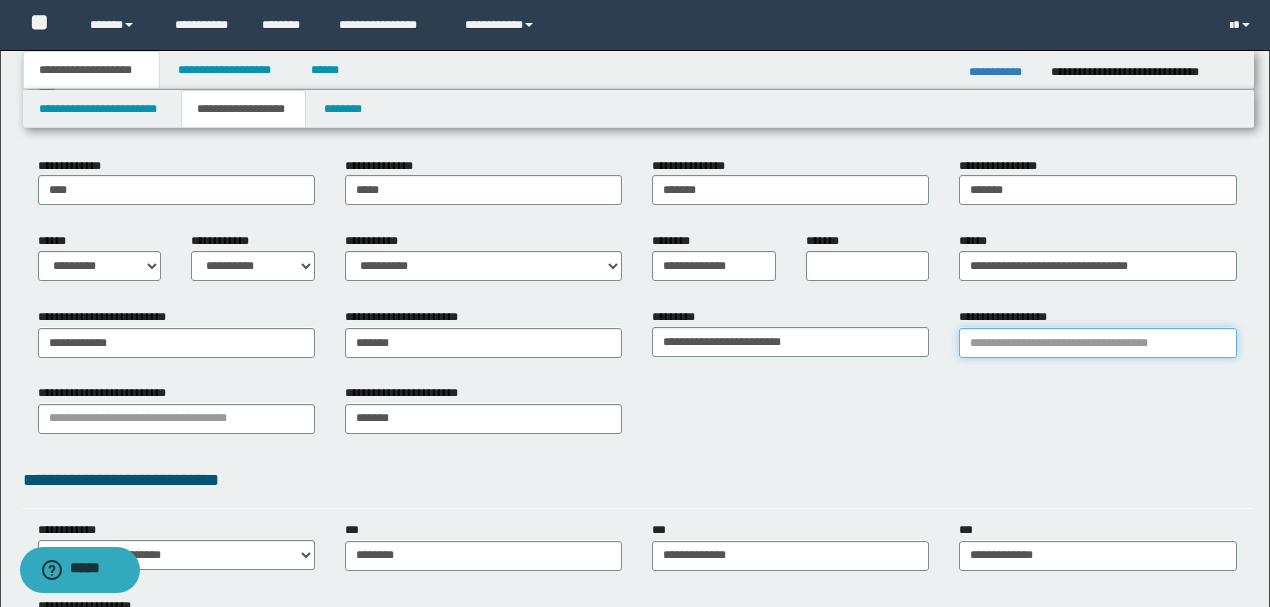 click on "**********" at bounding box center (1097, 343) 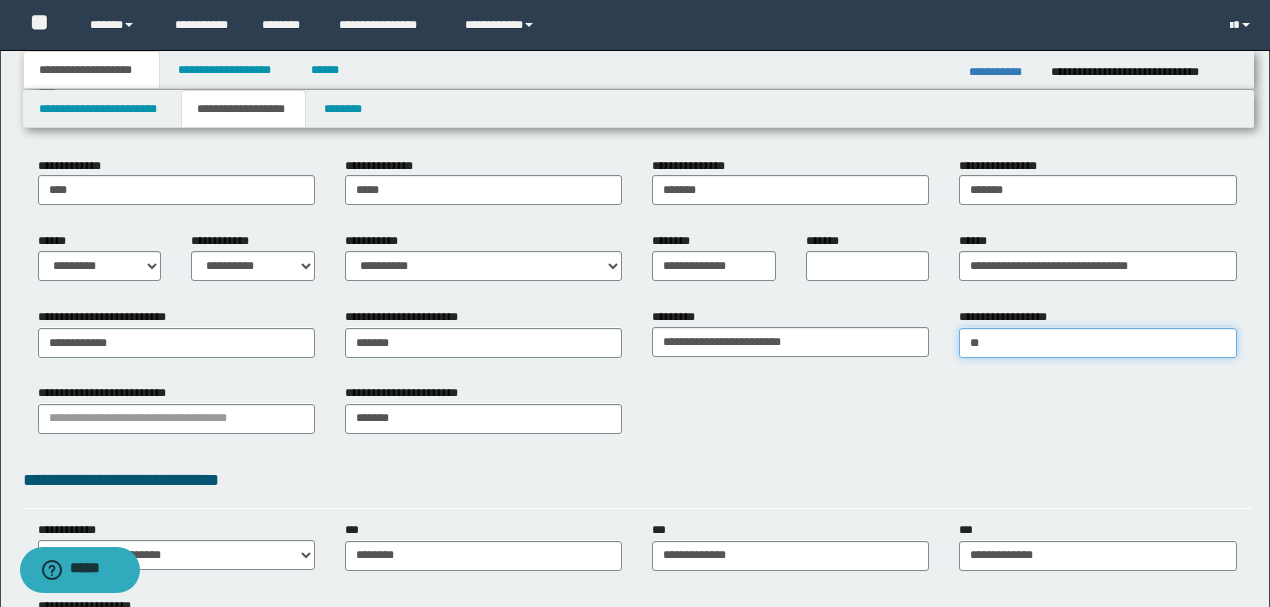 type on "***" 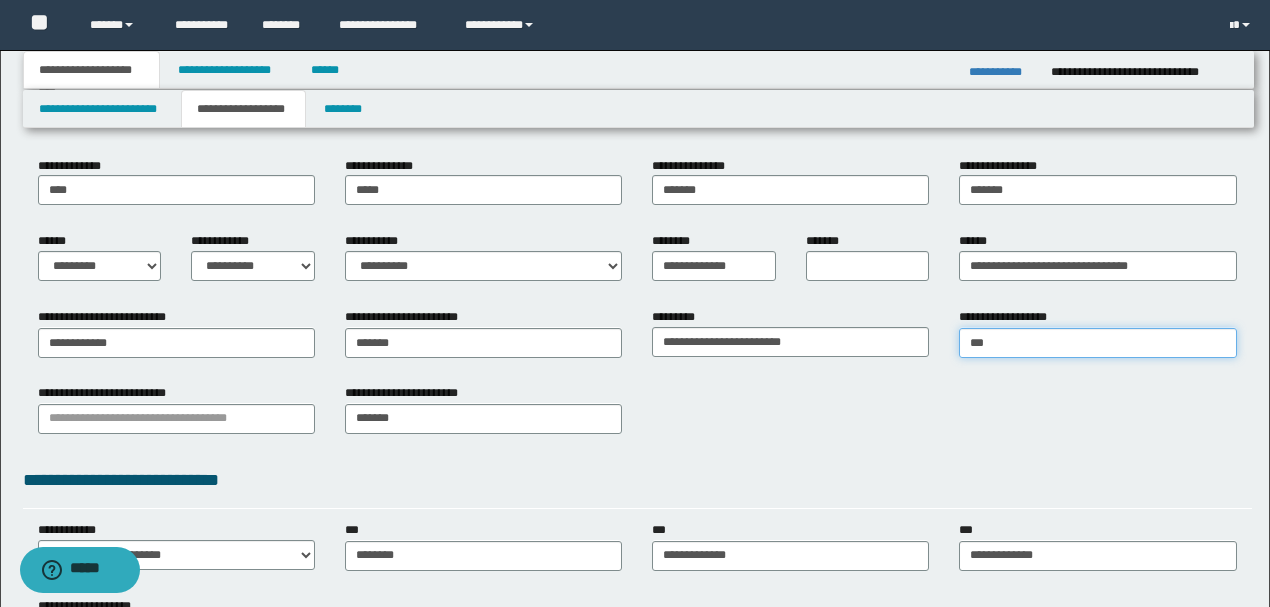 type on "********" 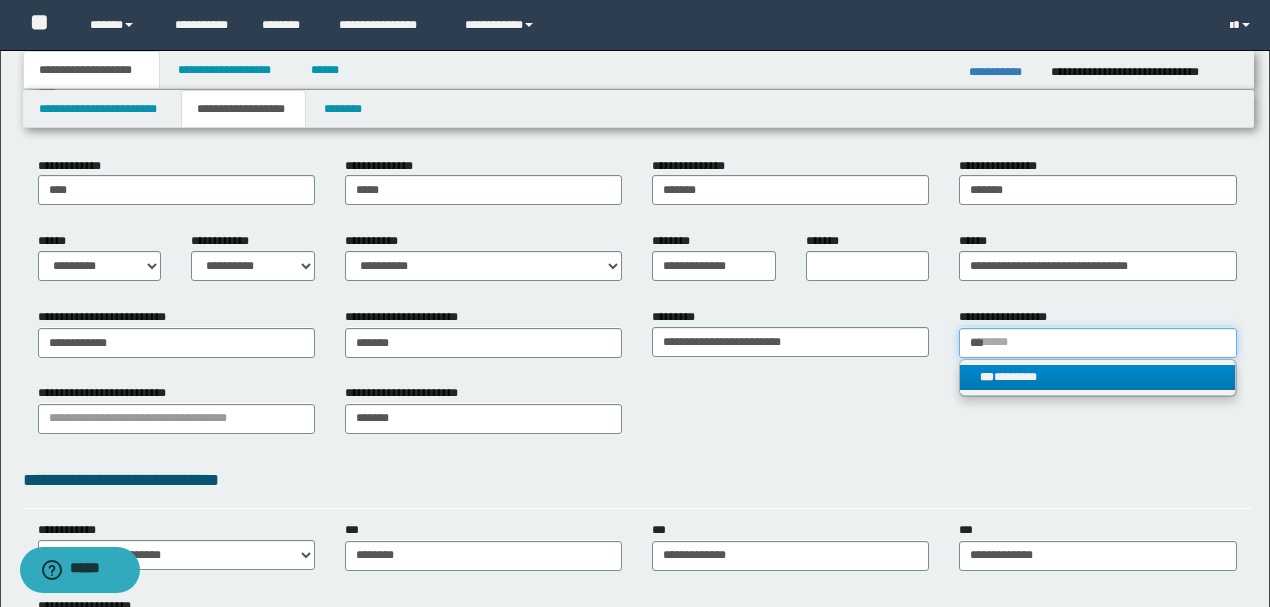 type on "***" 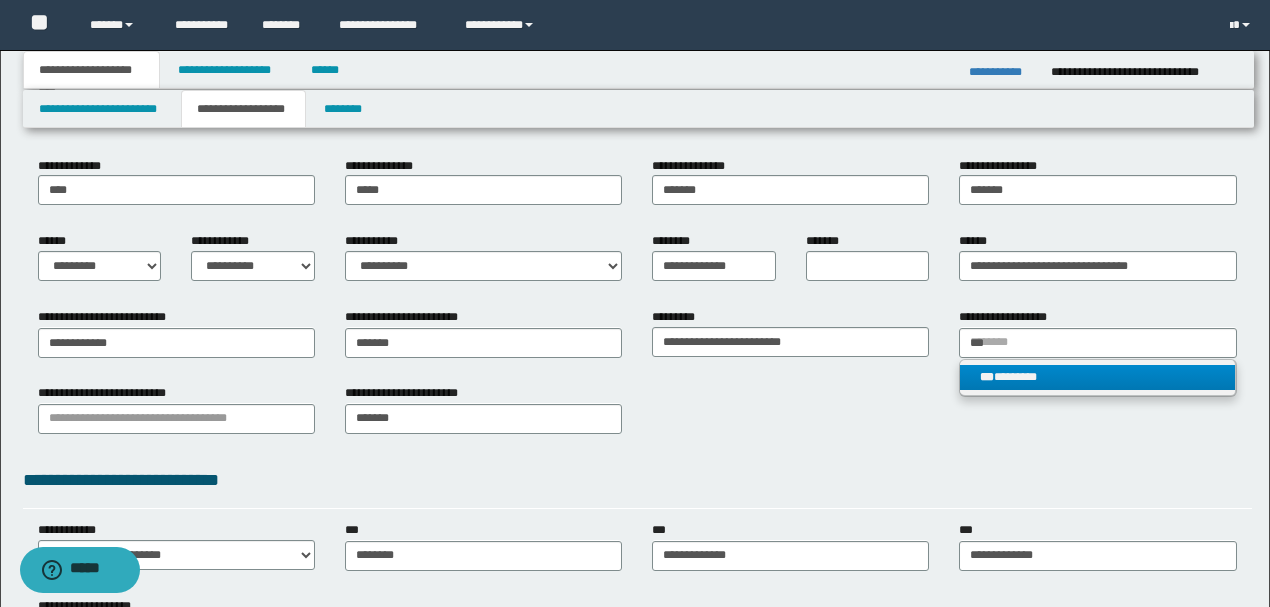 type 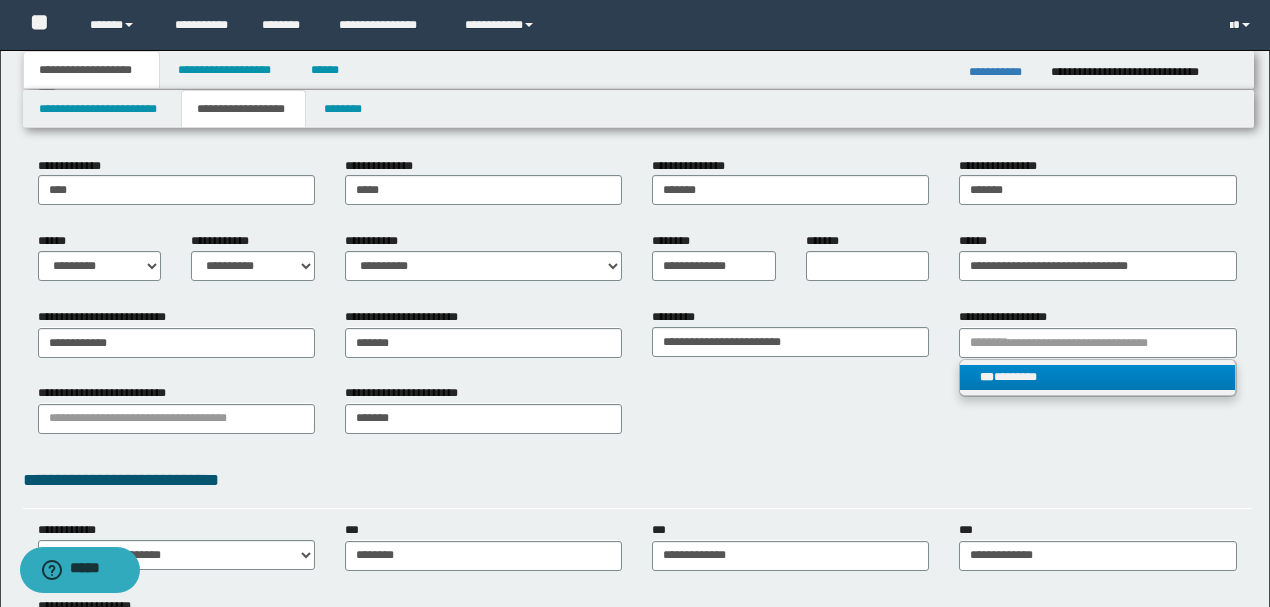 click on "***" at bounding box center (987, 377) 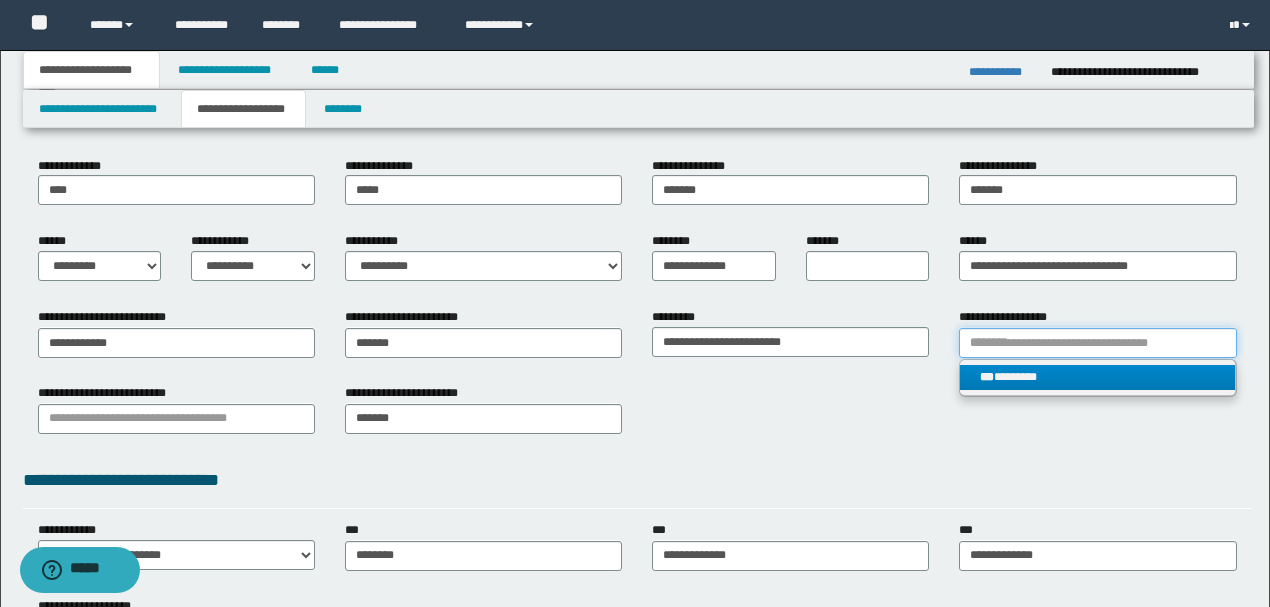 type 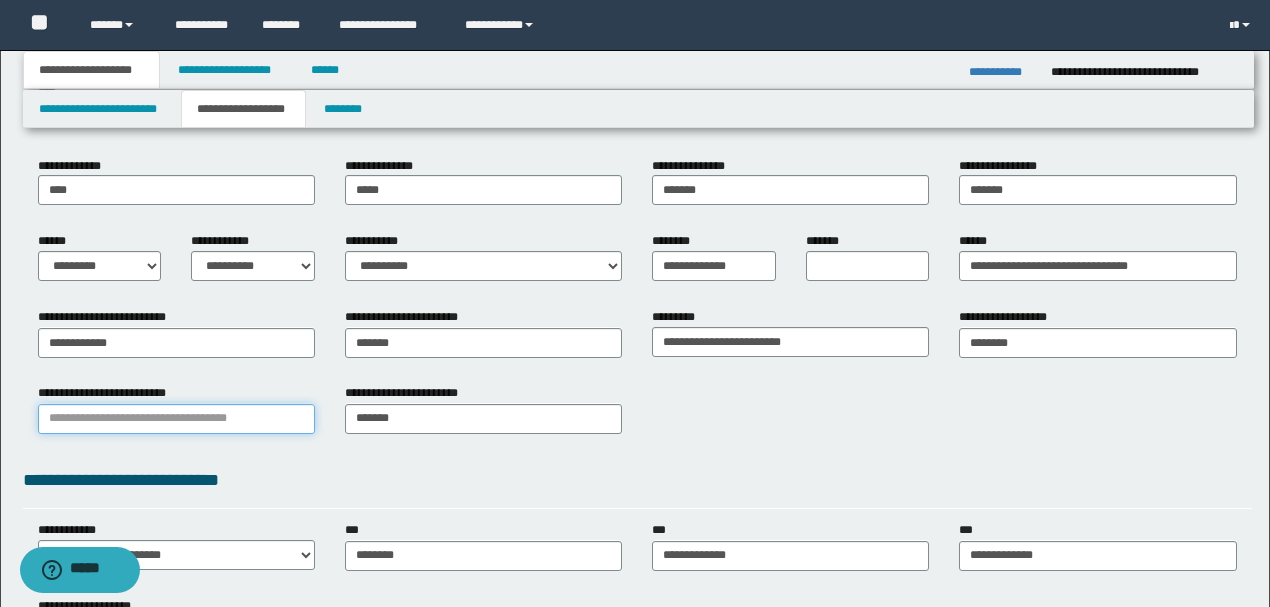 click on "**********" at bounding box center (176, 419) 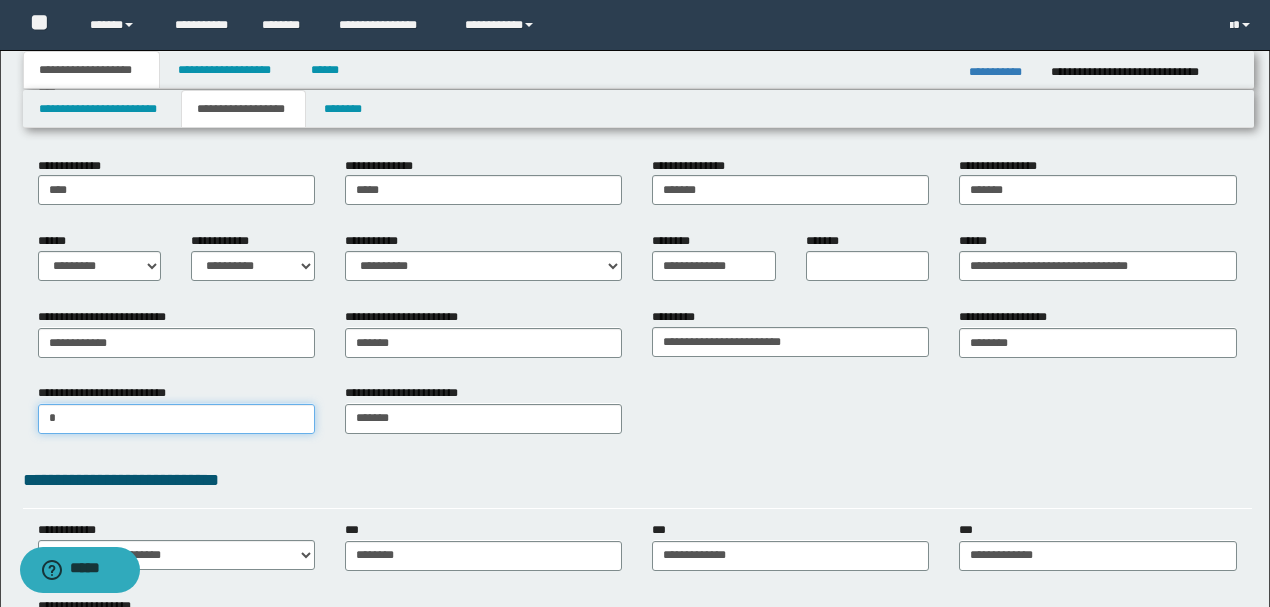 type on "**" 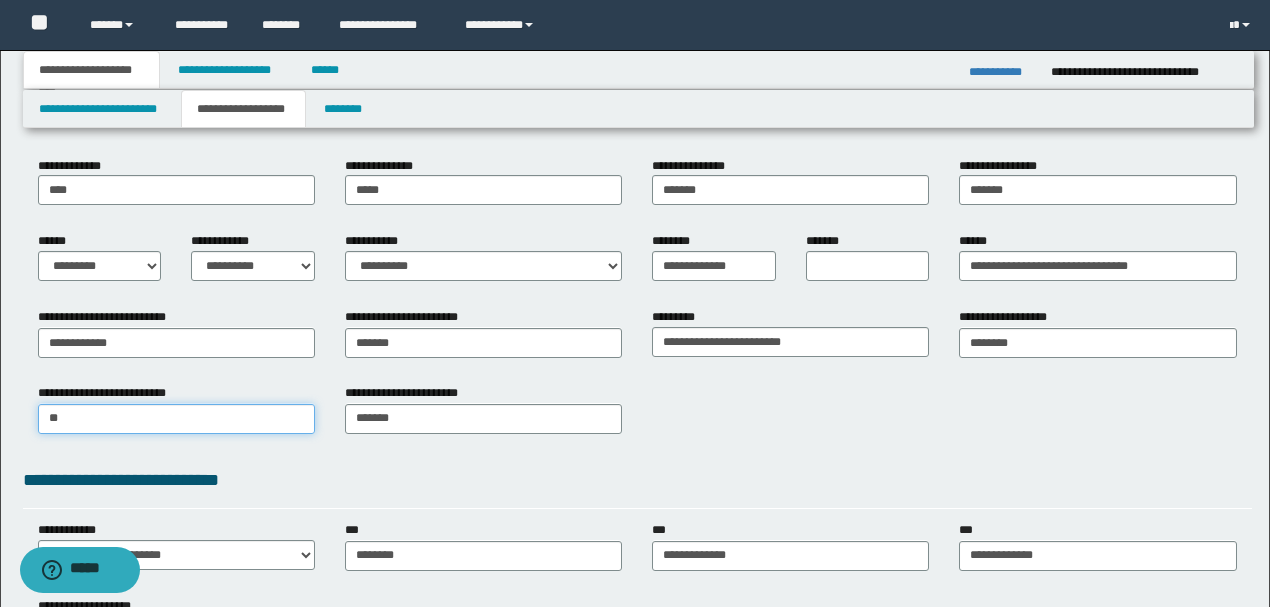 type on "**" 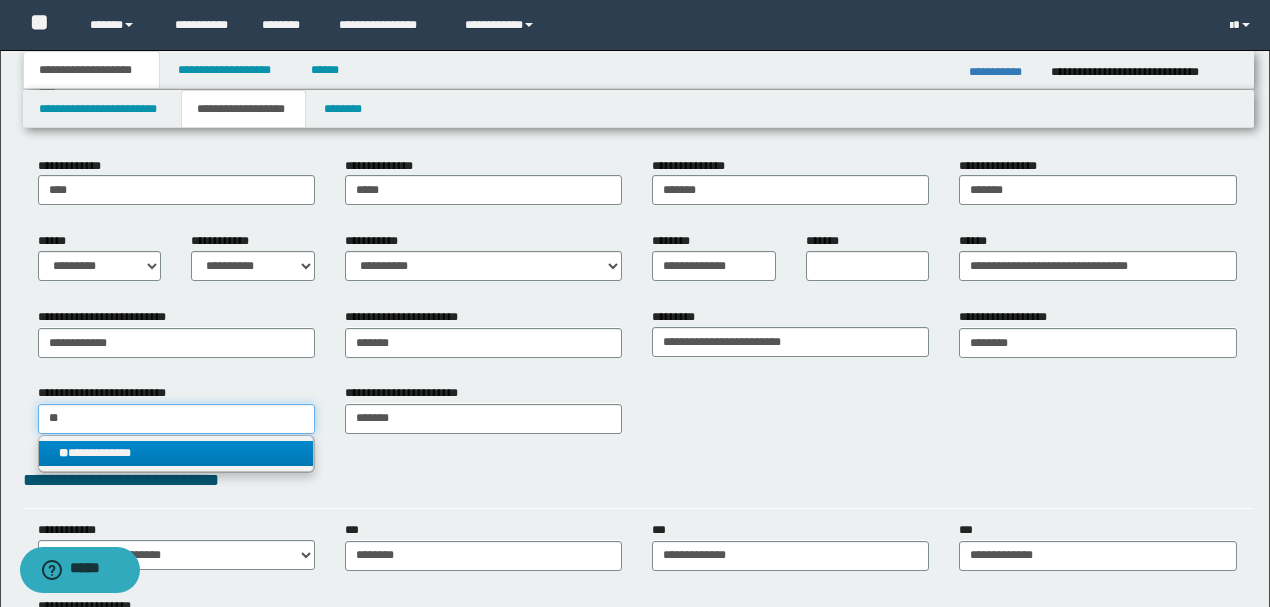 type on "**" 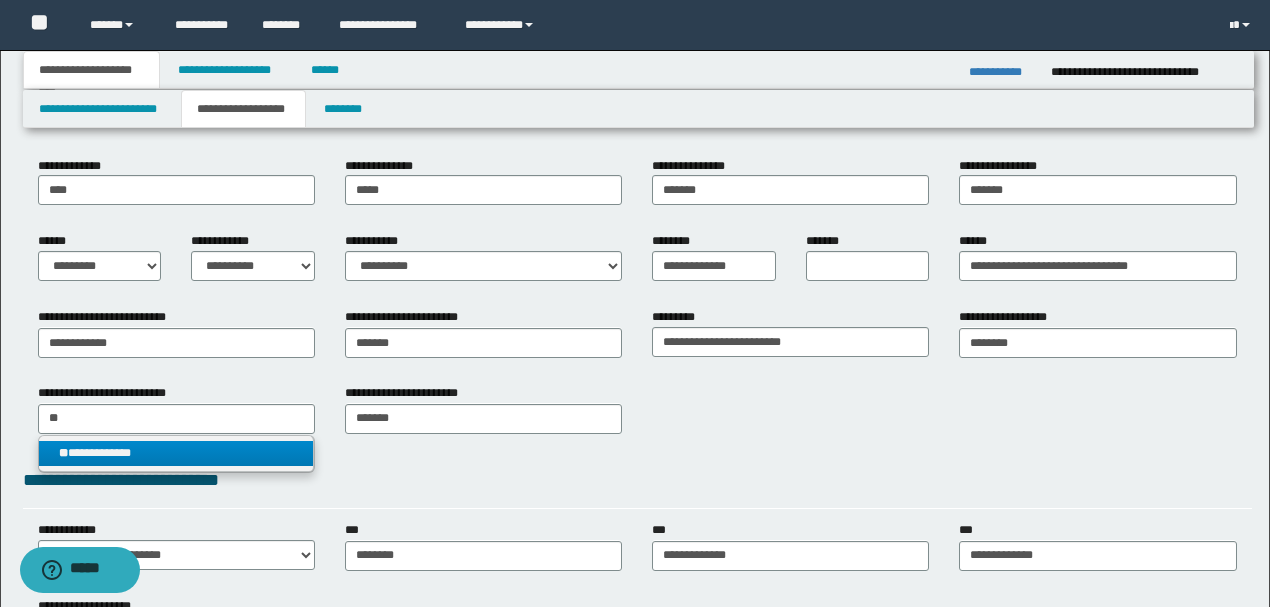 type 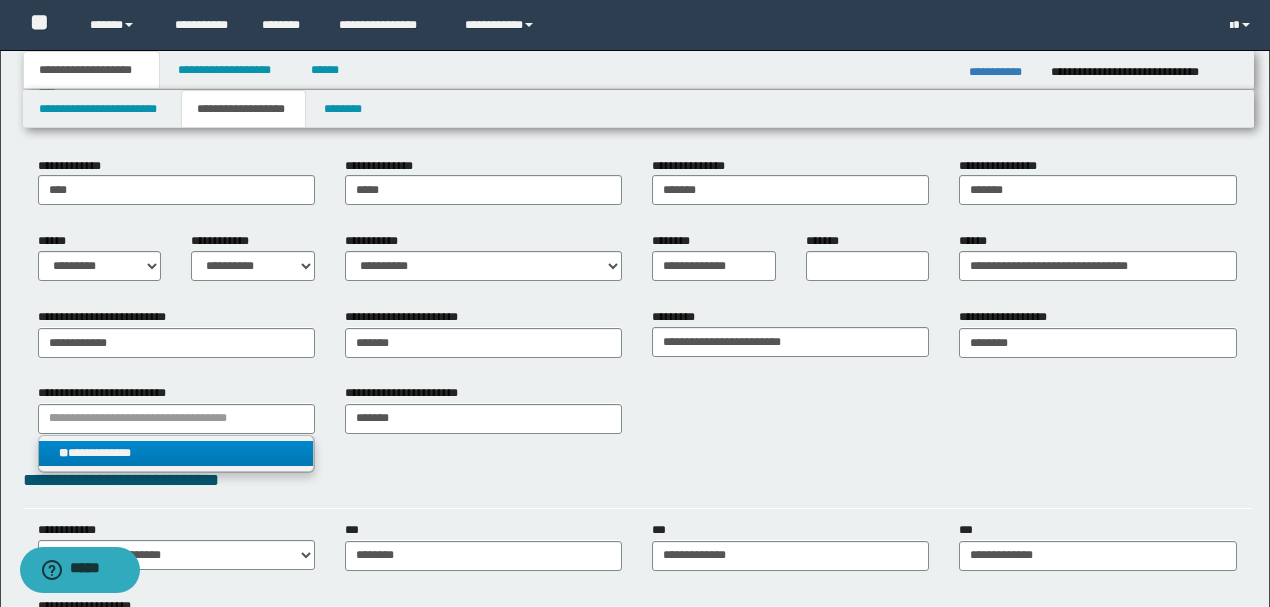 drag, startPoint x: 96, startPoint y: 455, endPoint x: 212, endPoint y: 452, distance: 116.03879 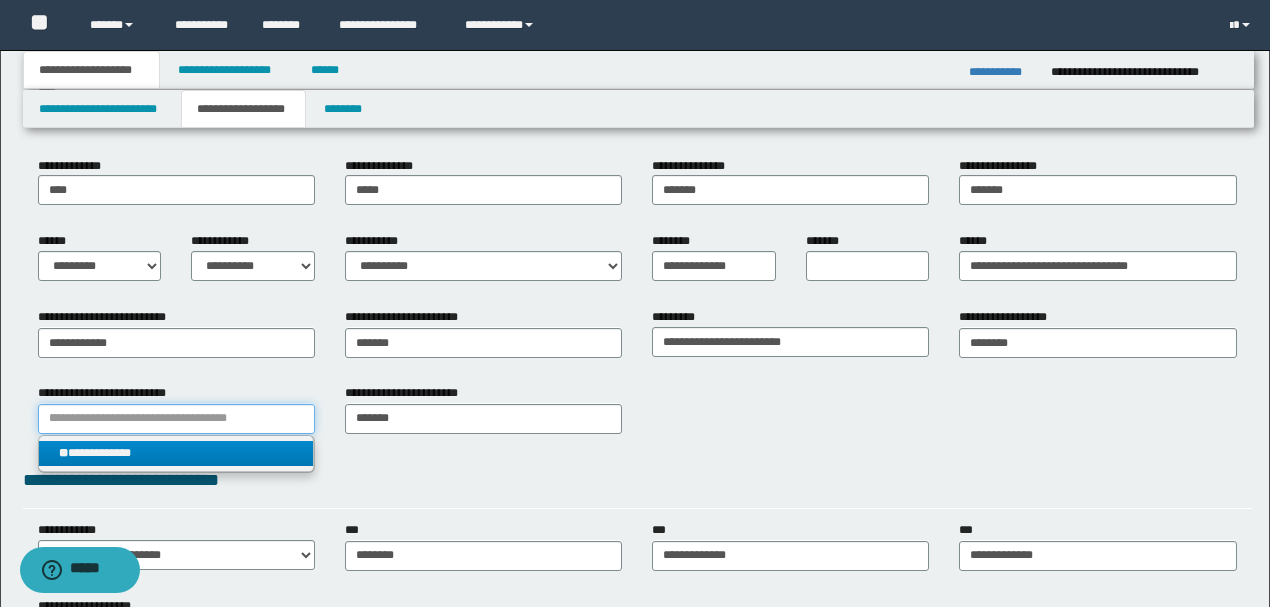type 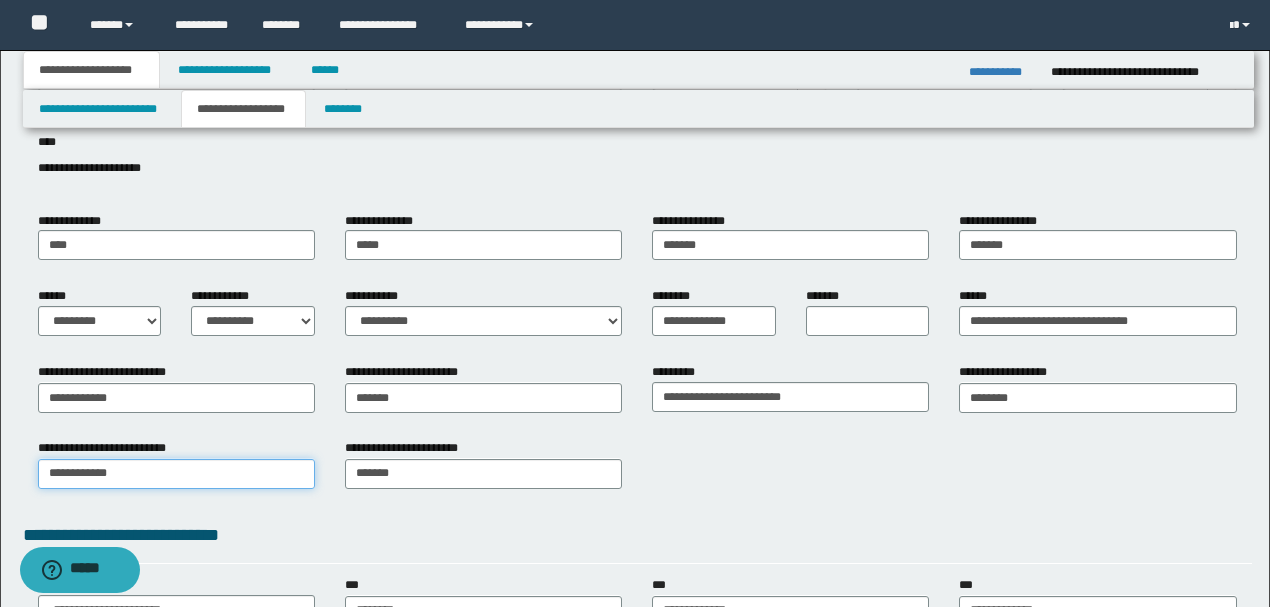 scroll, scrollTop: 133, scrollLeft: 0, axis: vertical 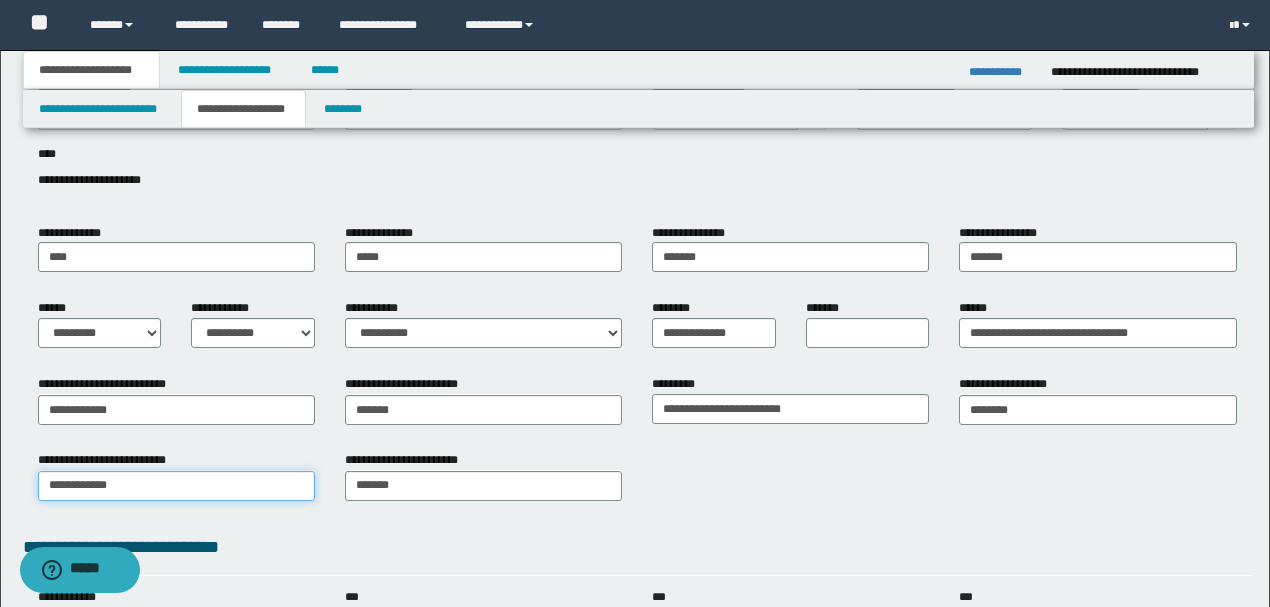type on "**********" 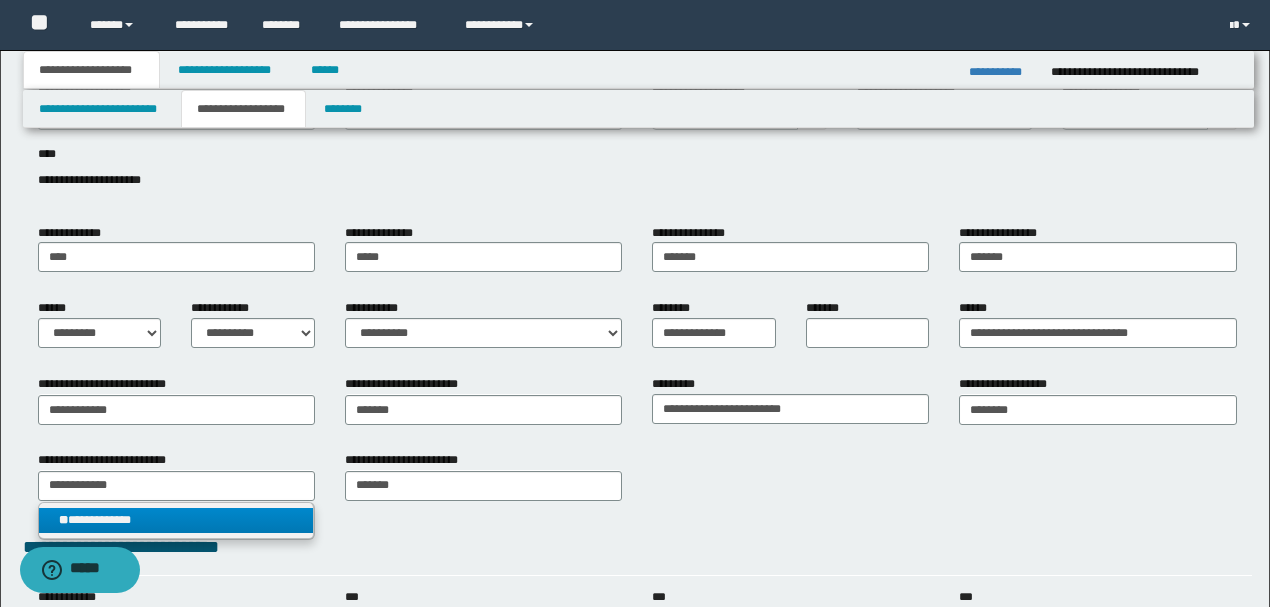 click on "**********" at bounding box center [176, 520] 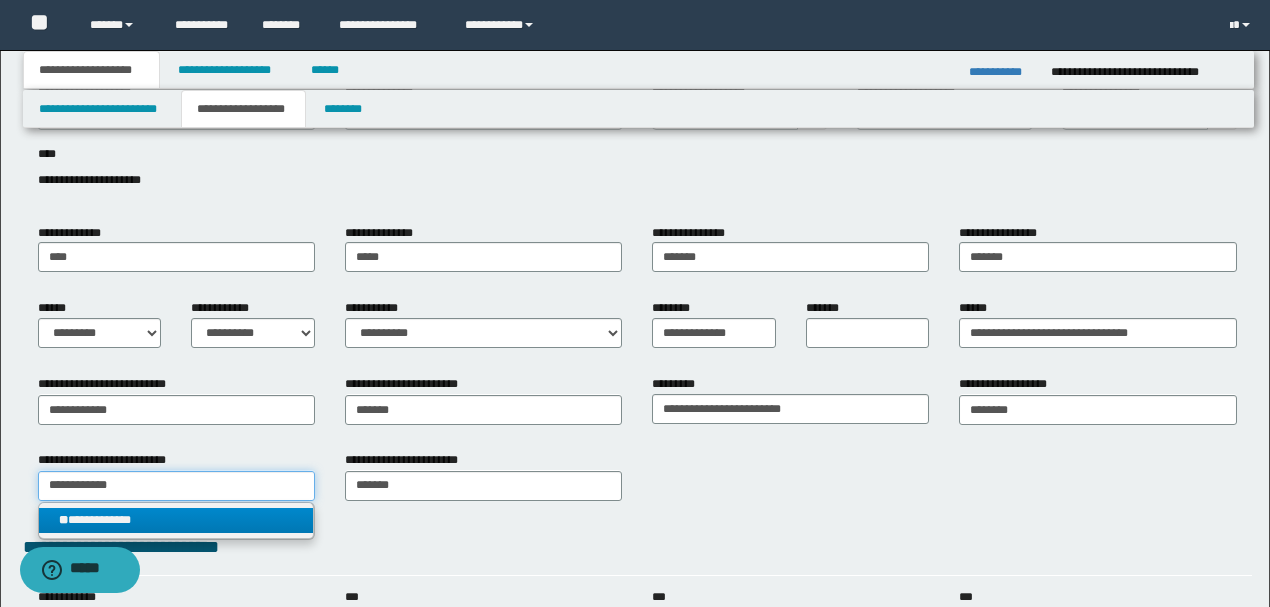type 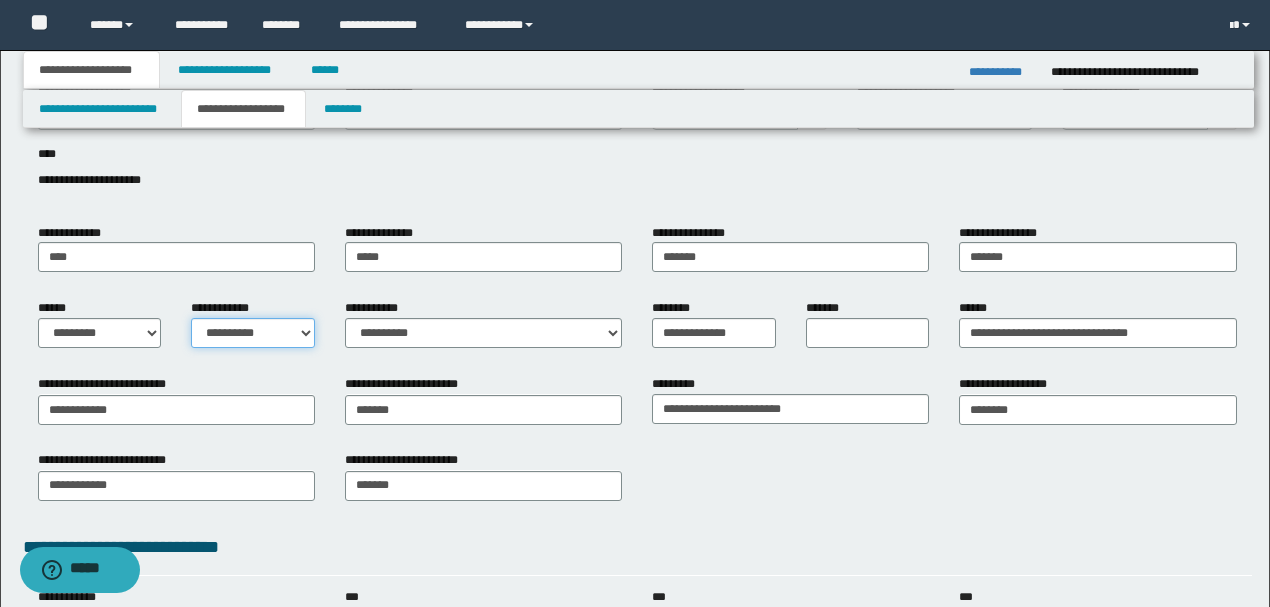 click on "**********" at bounding box center (253, 333) 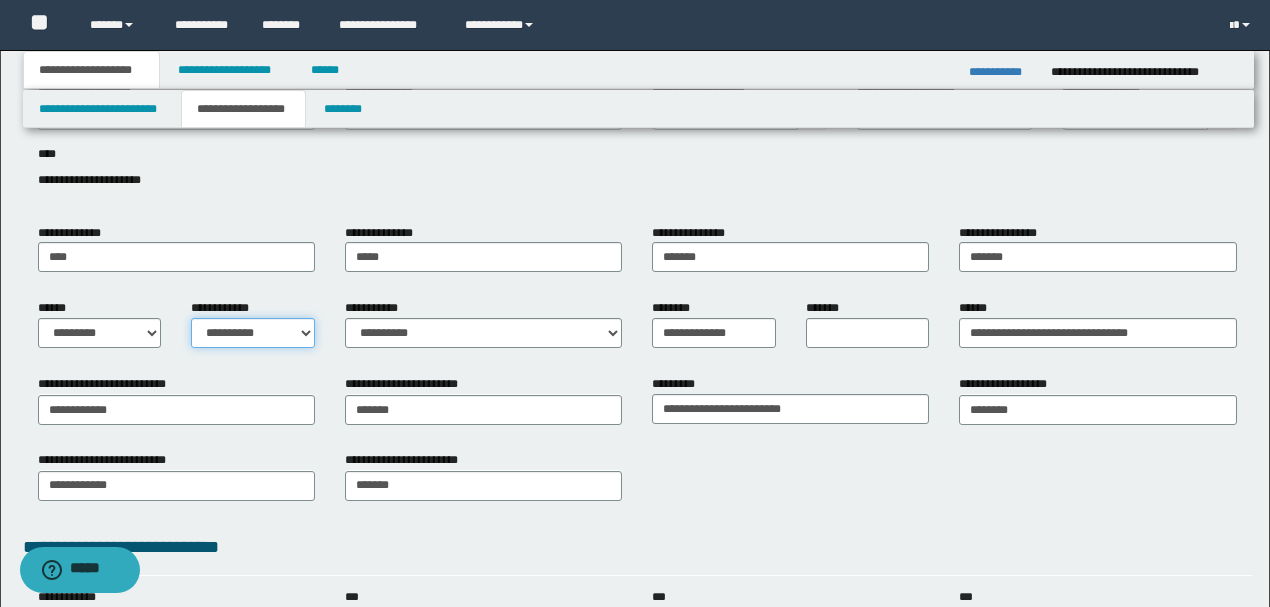 select on "*" 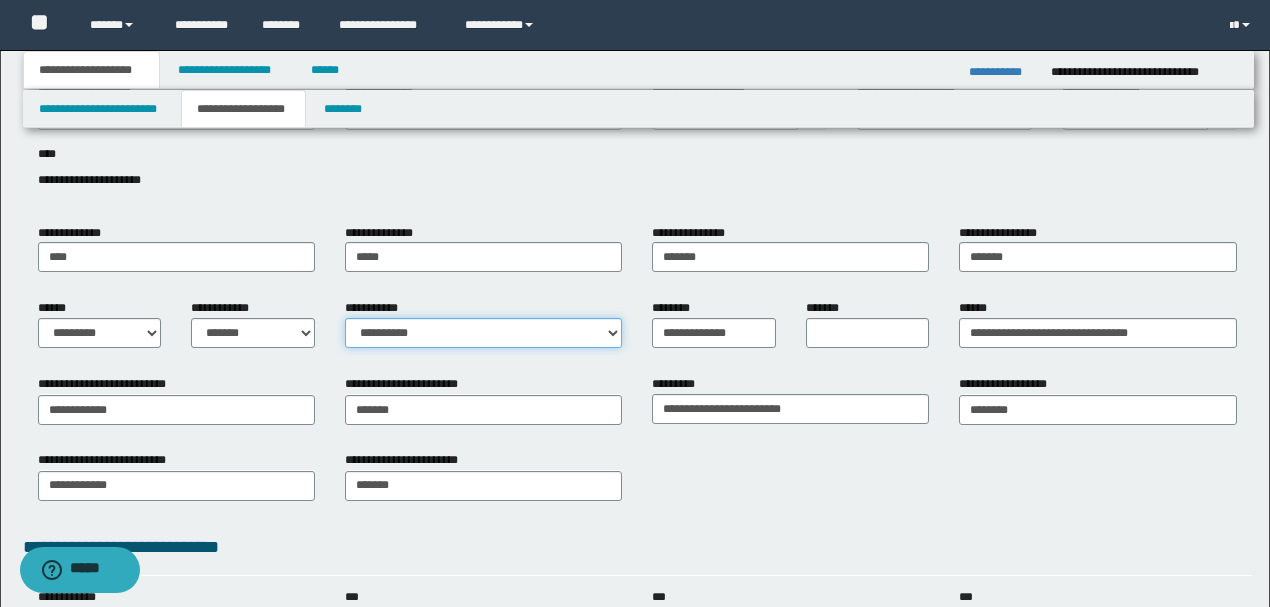 click on "**********" at bounding box center (483, 333) 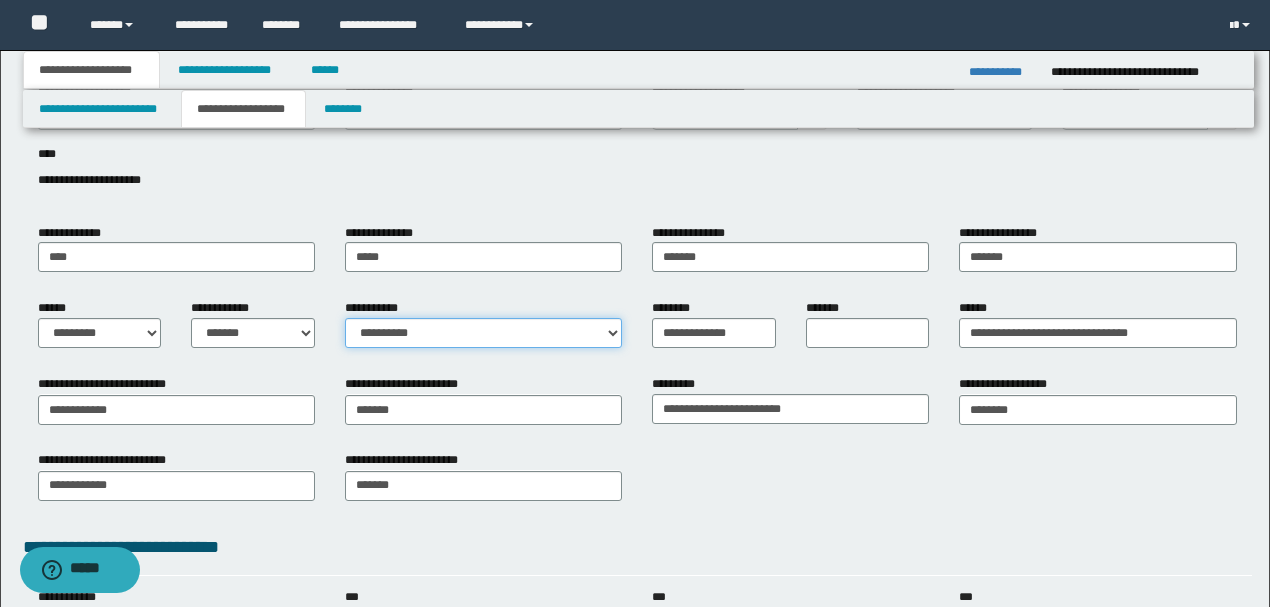 select on "*" 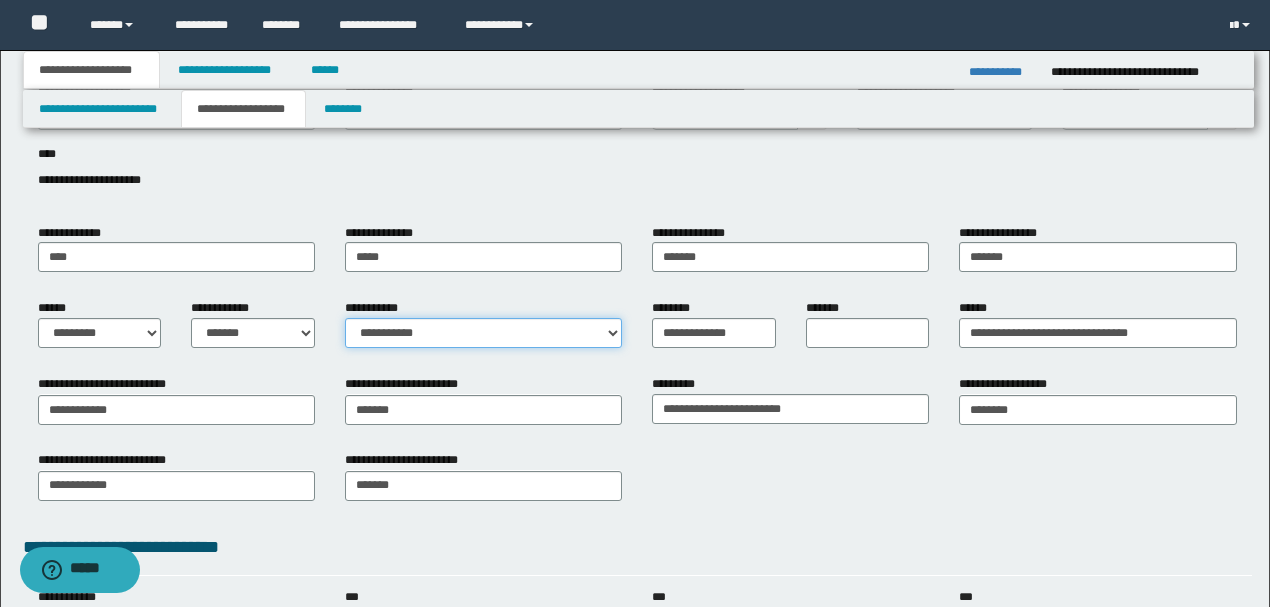 scroll, scrollTop: 466, scrollLeft: 0, axis: vertical 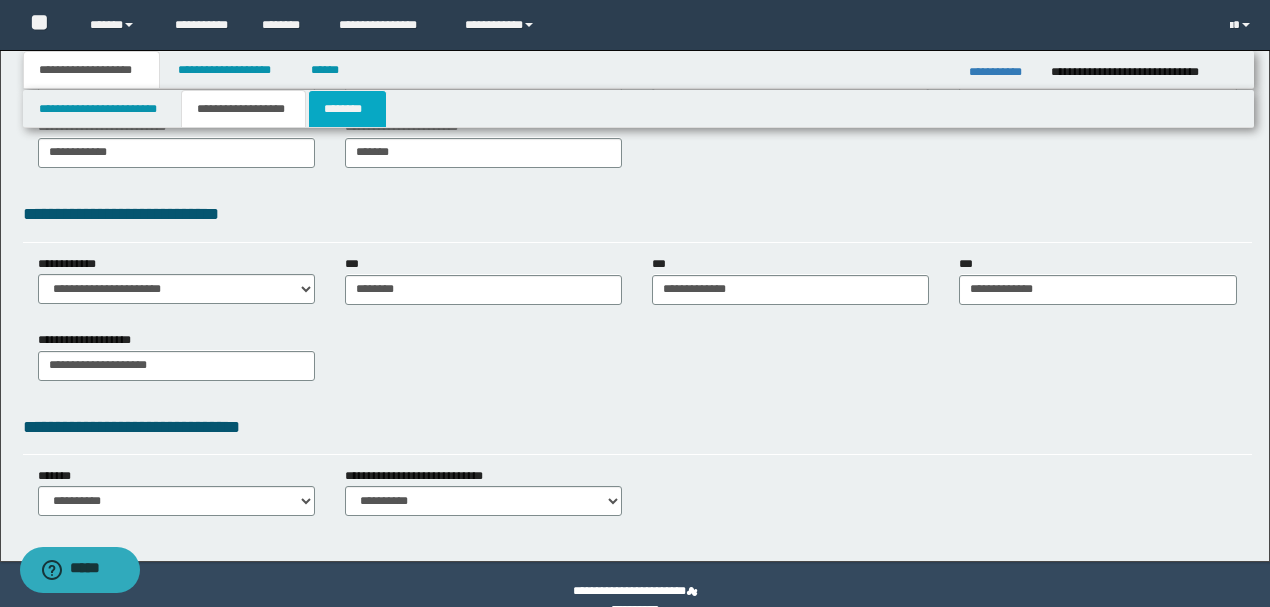 click on "********" at bounding box center (347, 109) 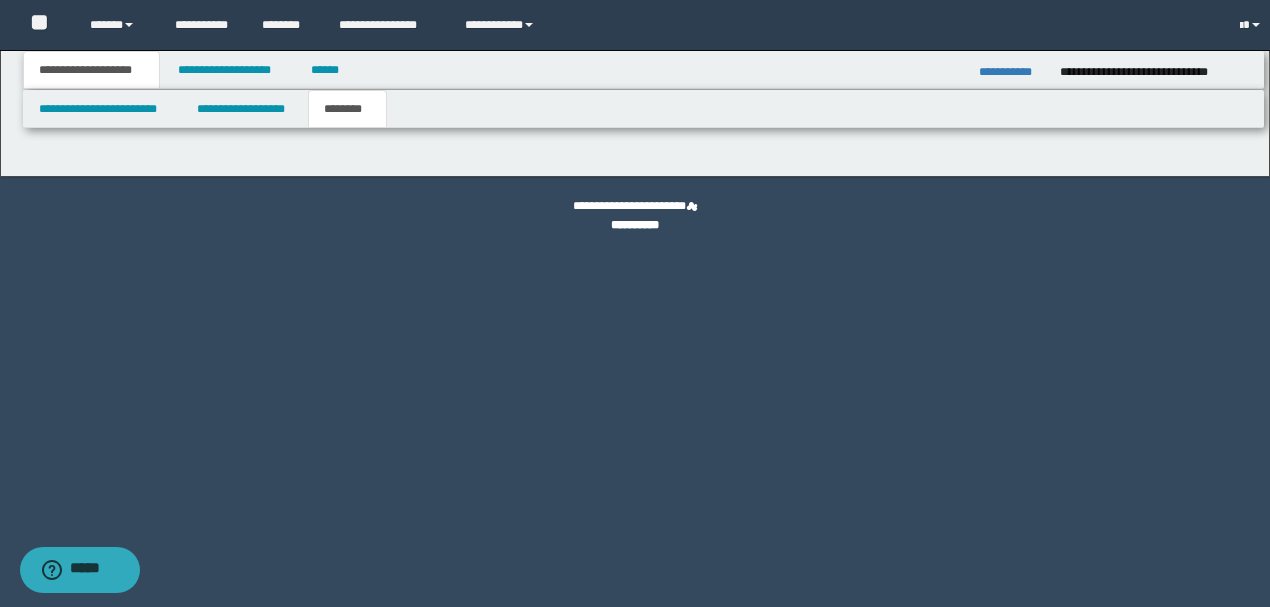 scroll, scrollTop: 0, scrollLeft: 0, axis: both 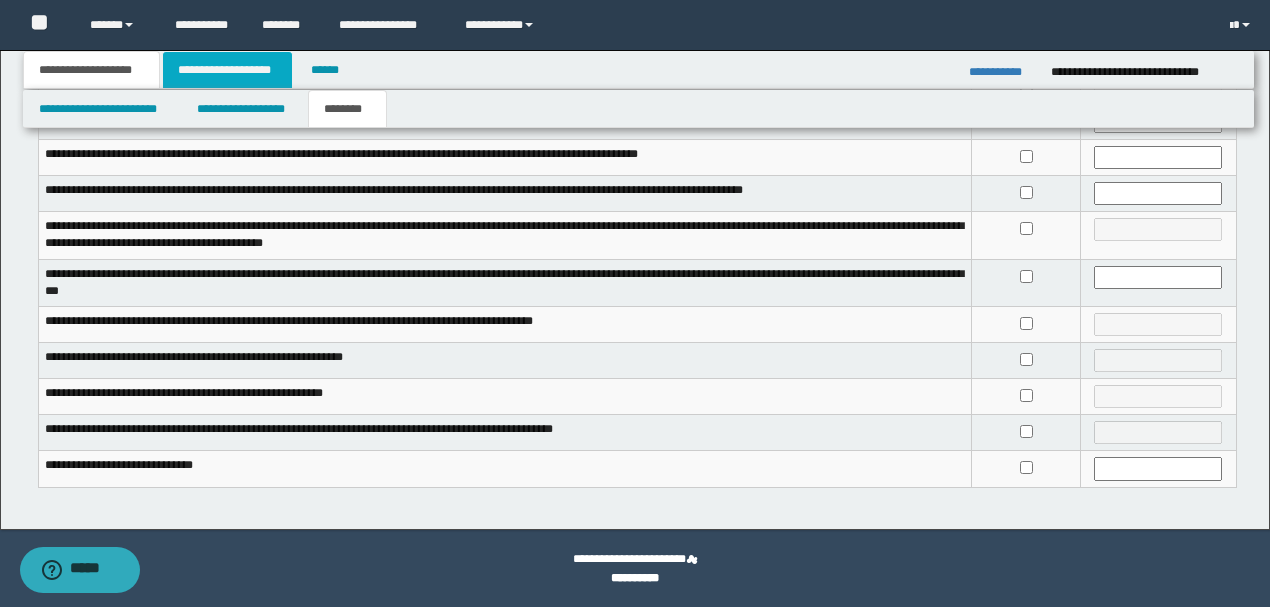 click on "**********" at bounding box center [227, 70] 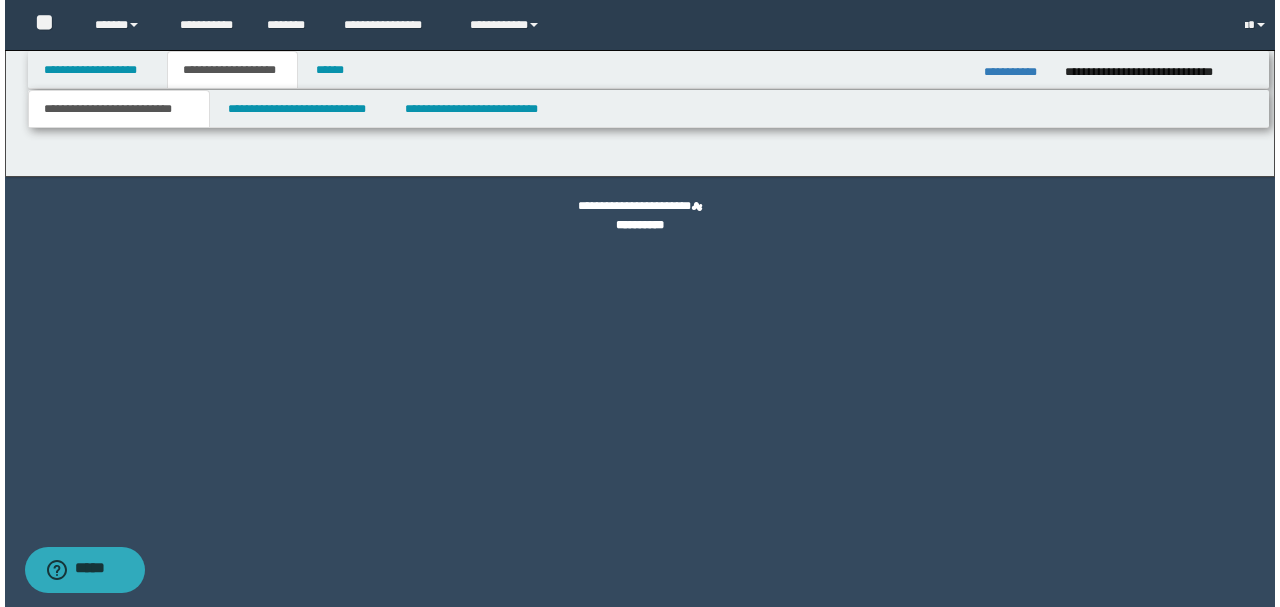 scroll, scrollTop: 0, scrollLeft: 0, axis: both 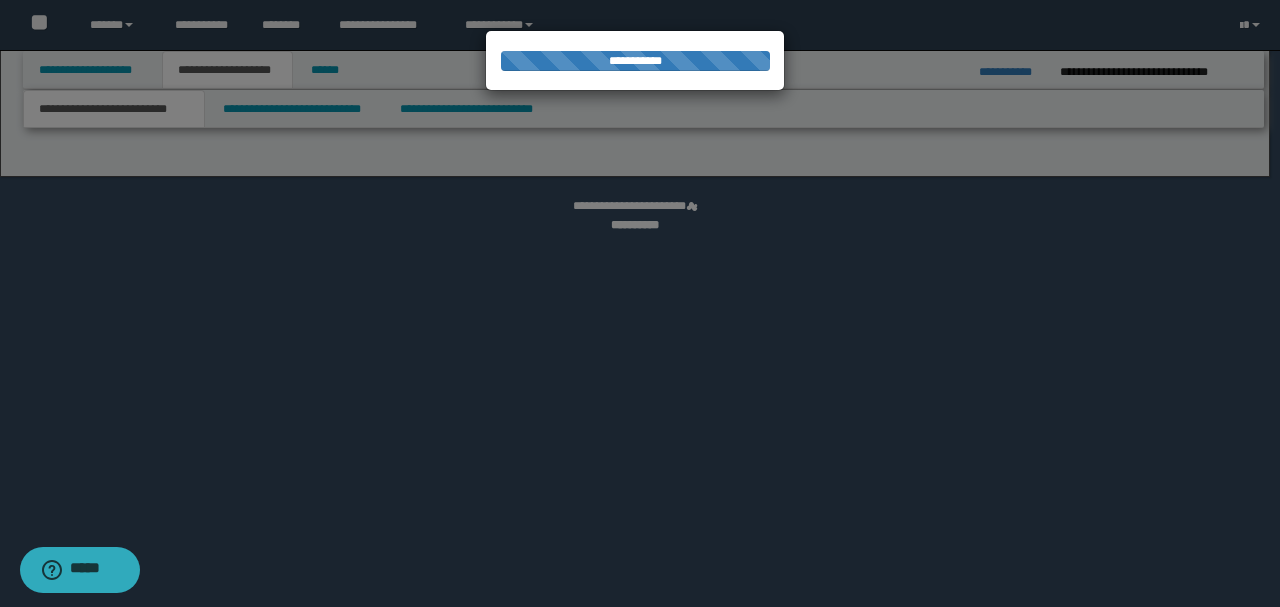 select on "*" 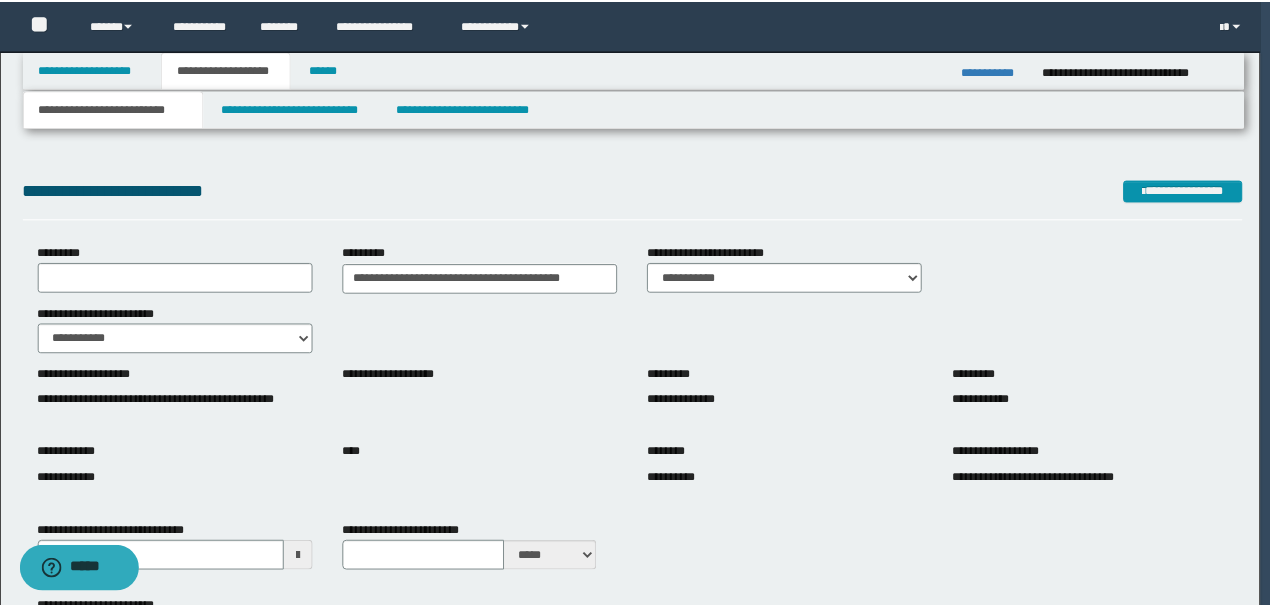 scroll, scrollTop: 0, scrollLeft: 0, axis: both 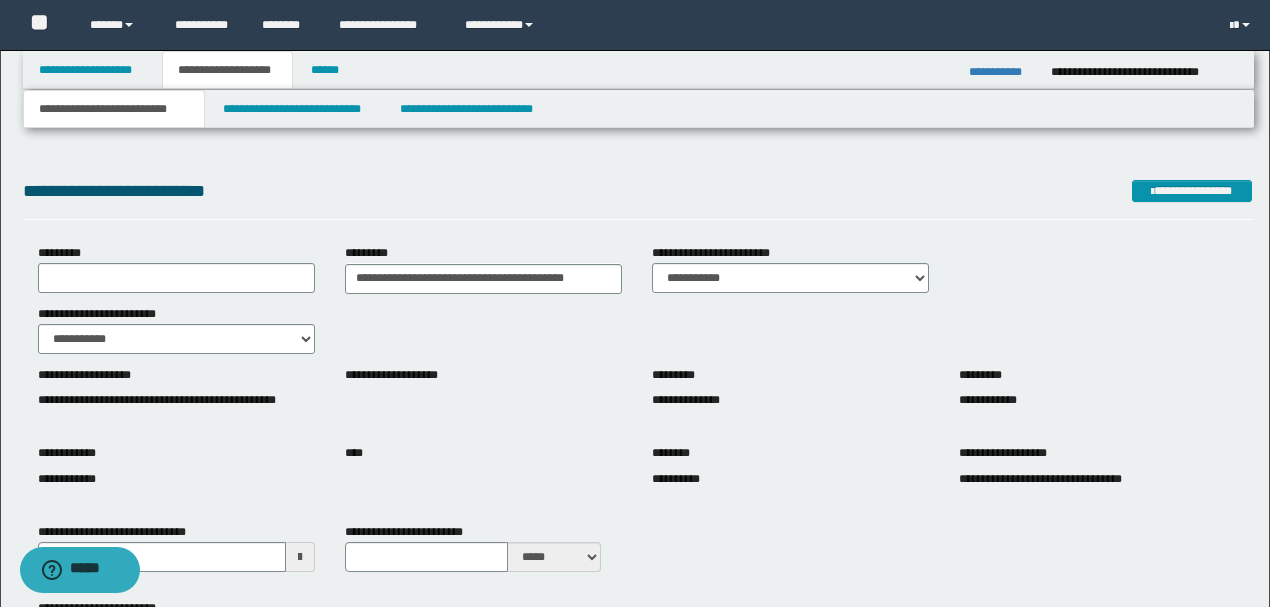 type 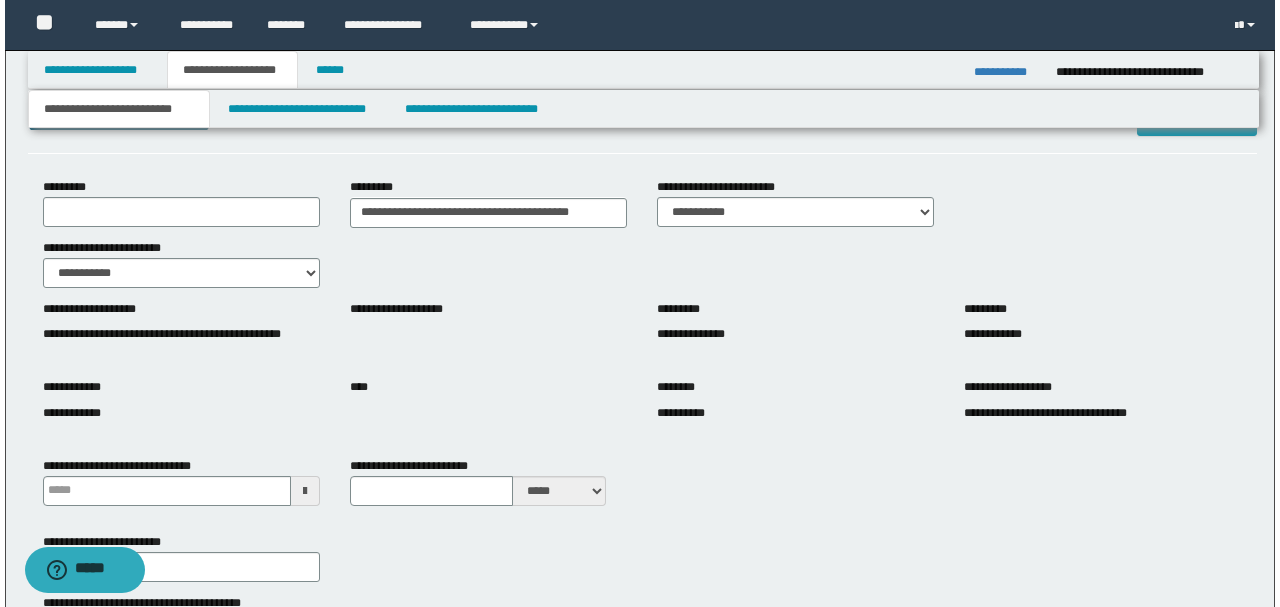 scroll, scrollTop: 0, scrollLeft: 0, axis: both 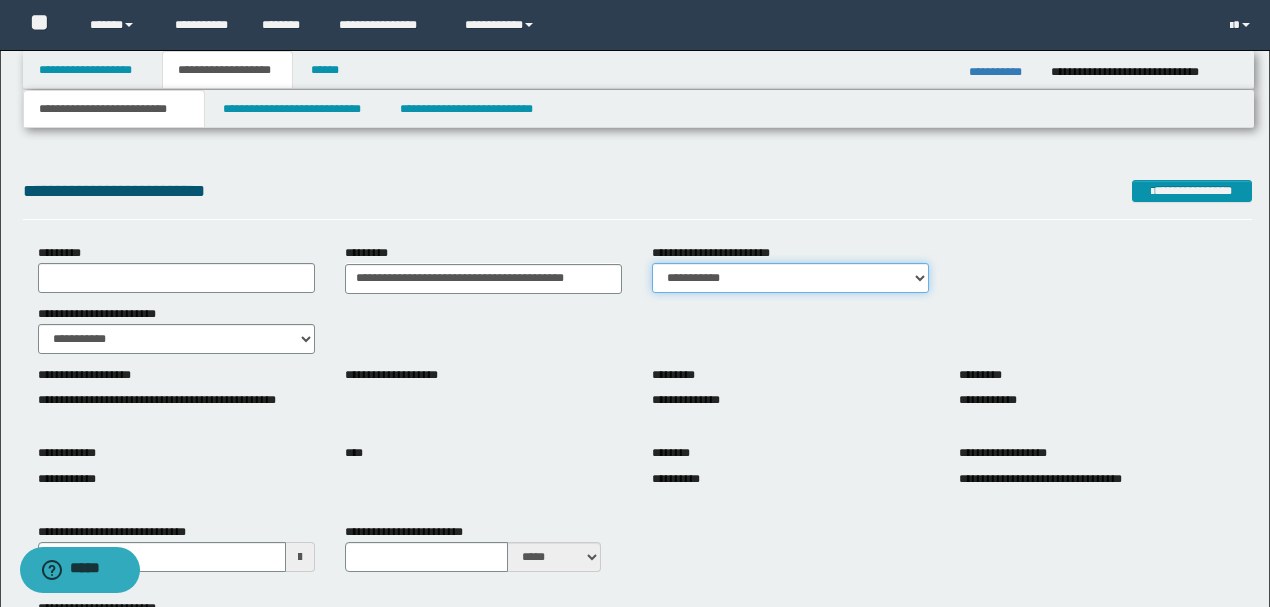 click on "**********" at bounding box center (790, 278) 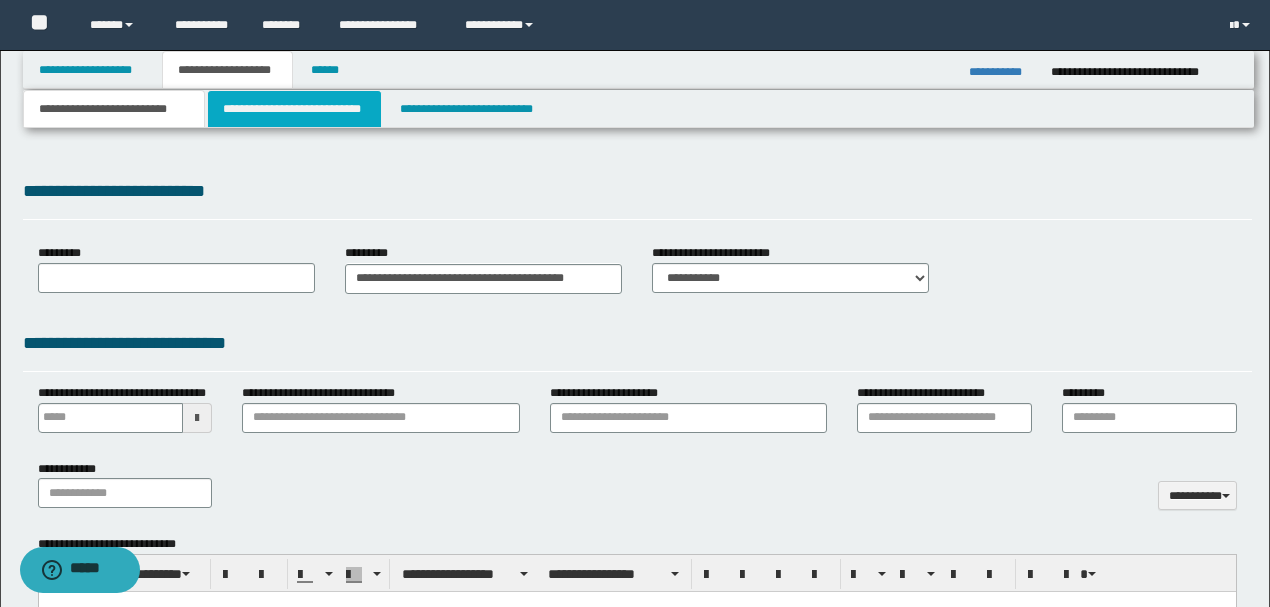 click on "**********" at bounding box center (294, 109) 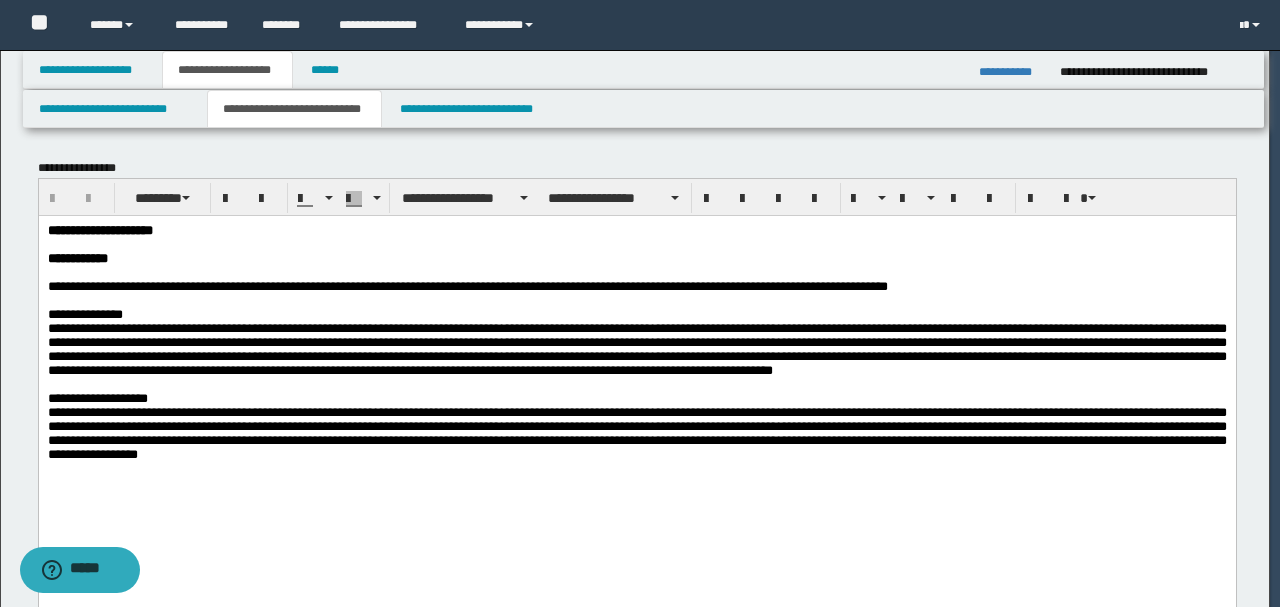 scroll, scrollTop: 0, scrollLeft: 0, axis: both 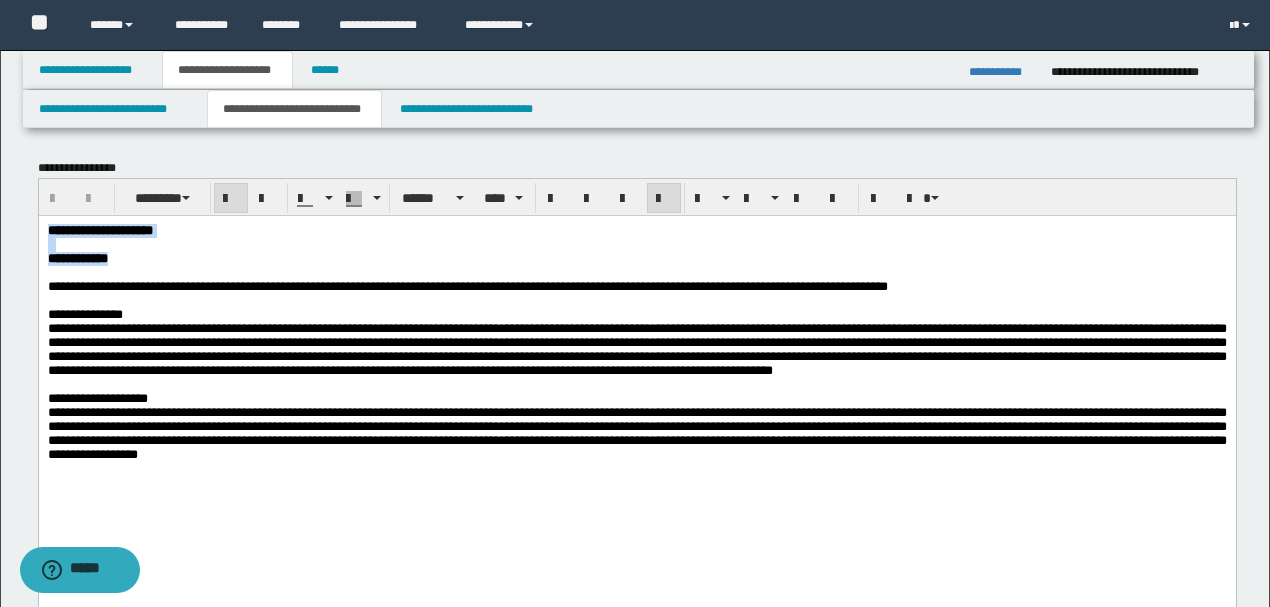 drag, startPoint x: 167, startPoint y: 260, endPoint x: 43, endPoint y: 436, distance: 215.29515 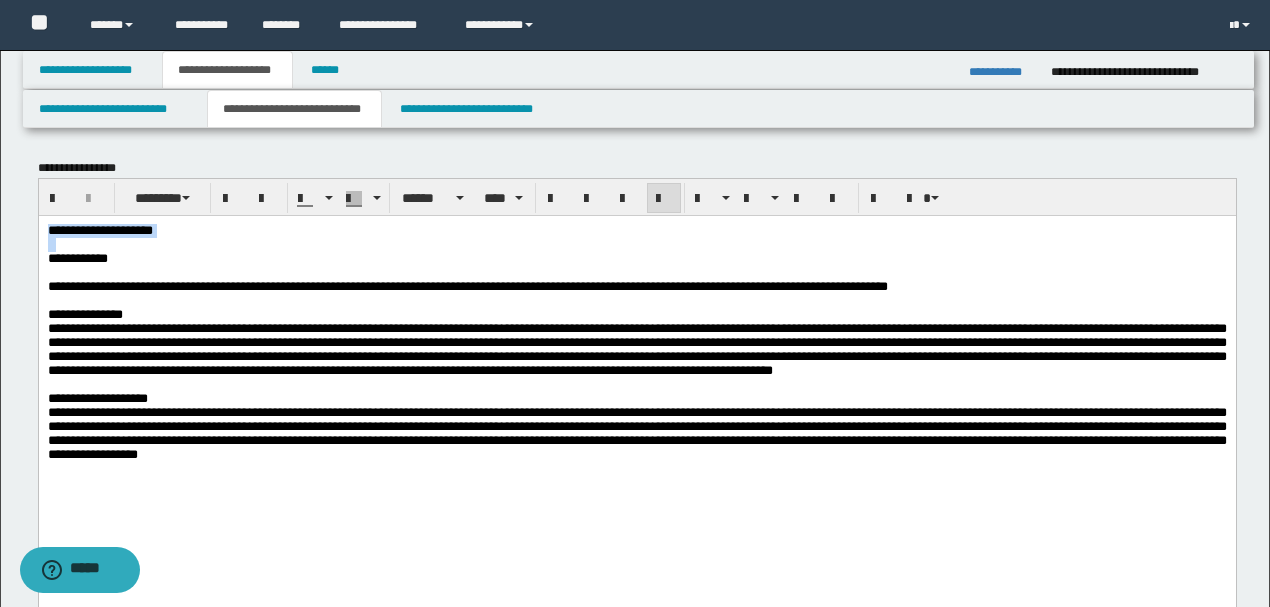 click on "**********" at bounding box center (636, 230) 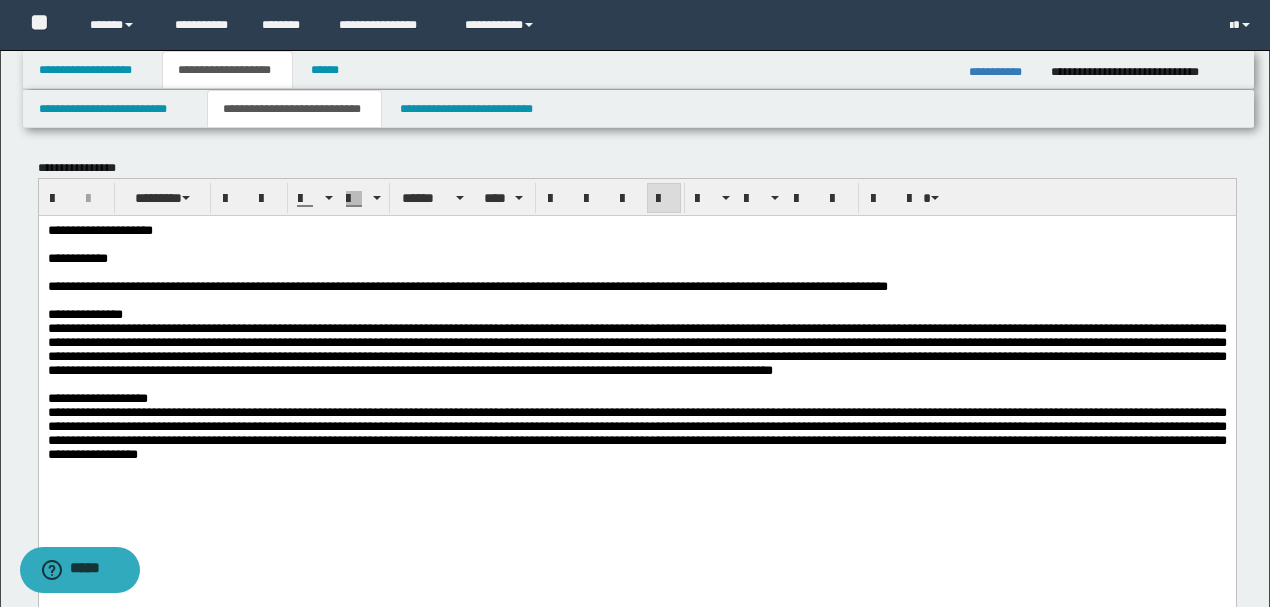 type 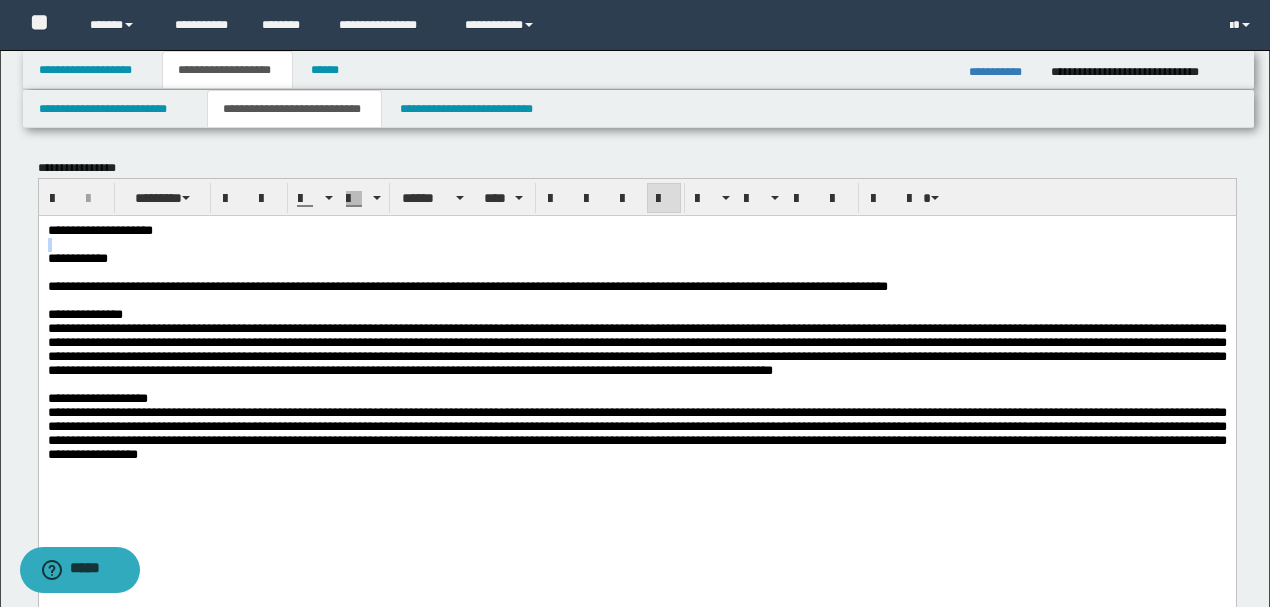 drag, startPoint x: 214, startPoint y: 232, endPoint x: 70, endPoint y: 484, distance: 290.24127 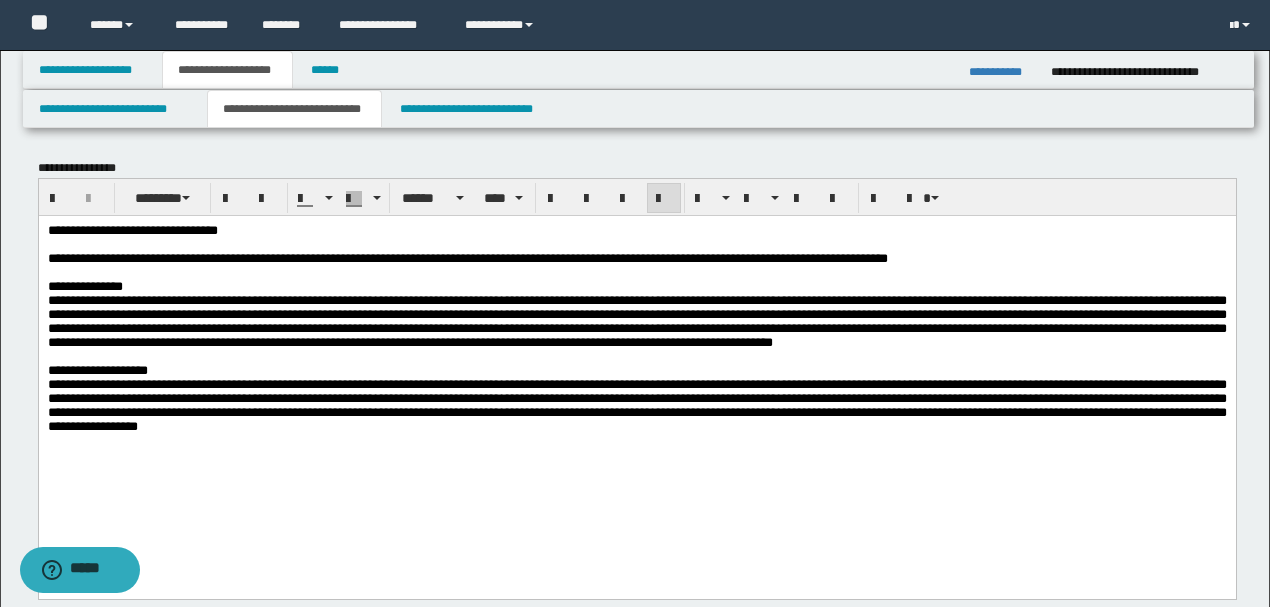 click at bounding box center (636, 244) 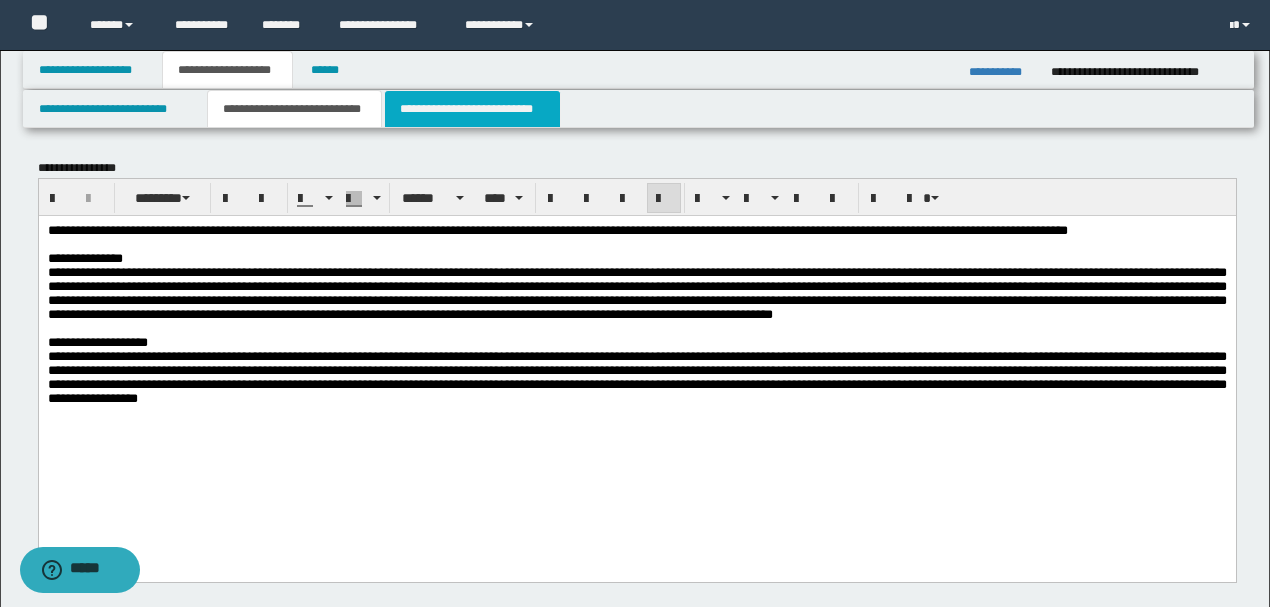 click on "**********" at bounding box center (472, 109) 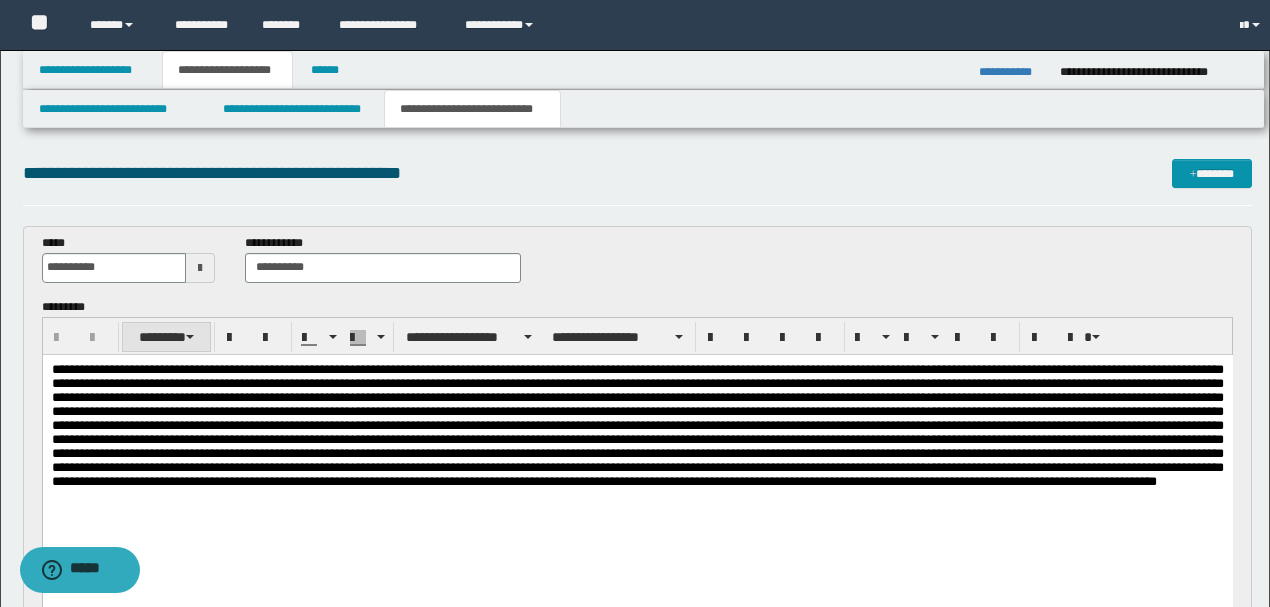scroll, scrollTop: 0, scrollLeft: 0, axis: both 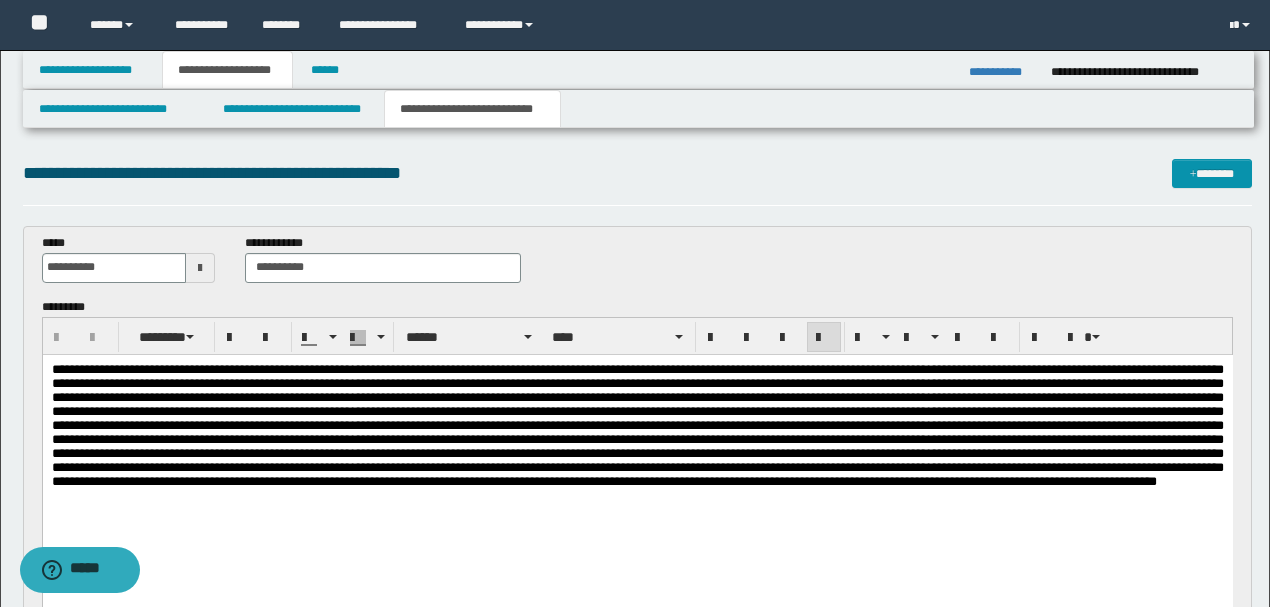 click at bounding box center (637, 424) 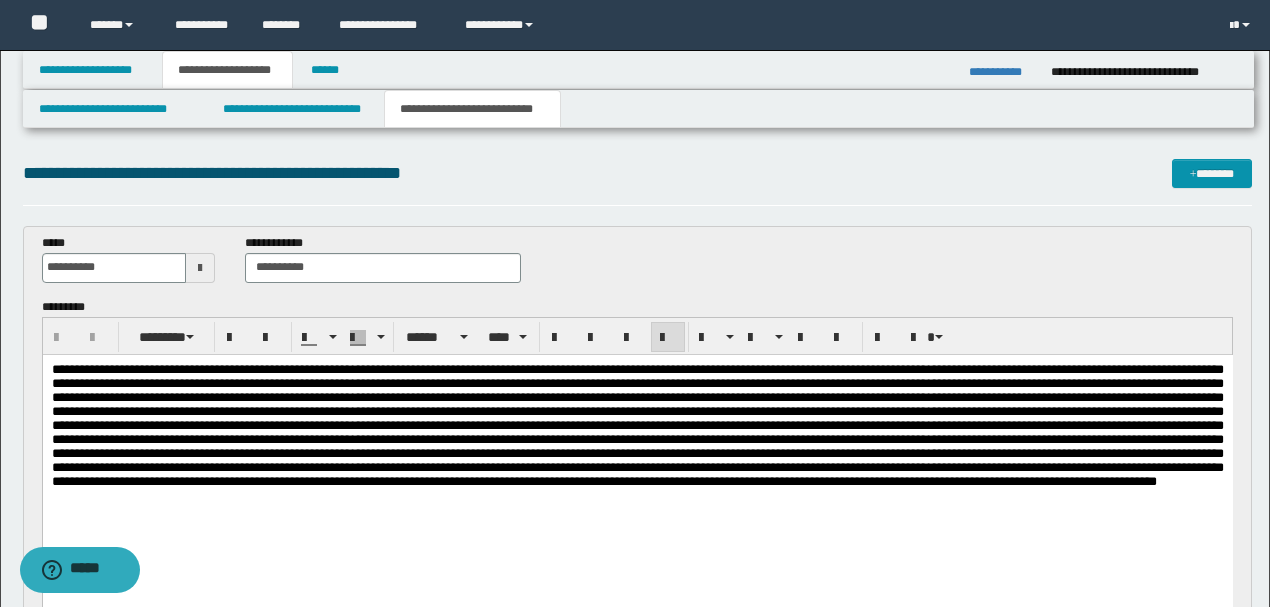 click at bounding box center [637, 424] 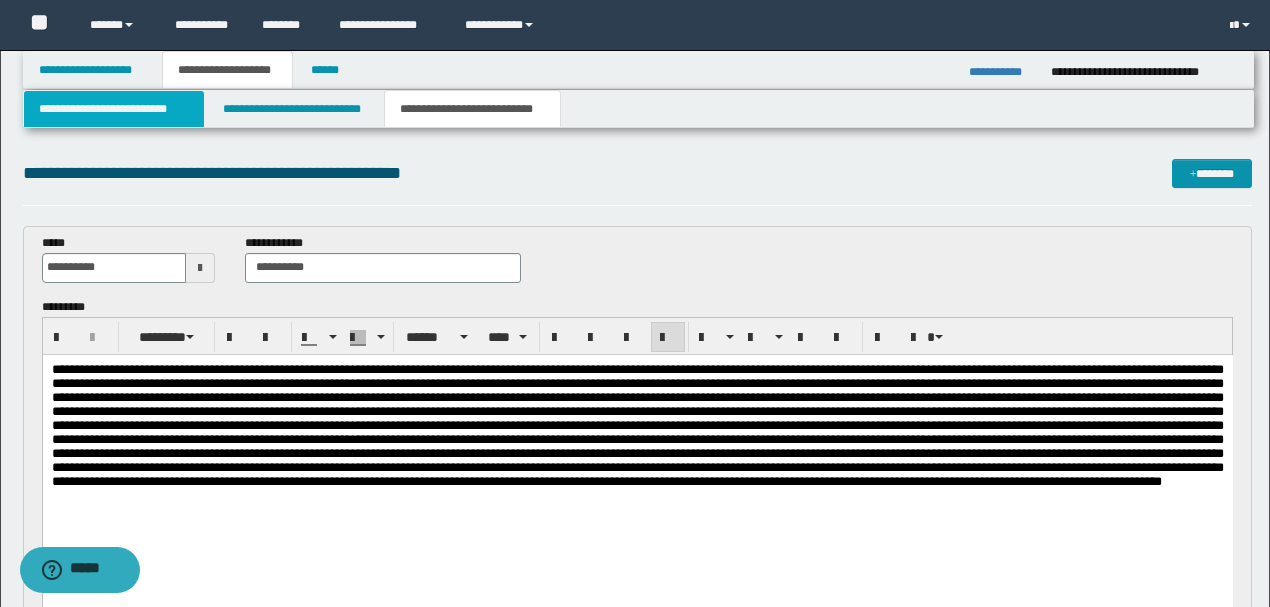 click on "**********" at bounding box center (114, 109) 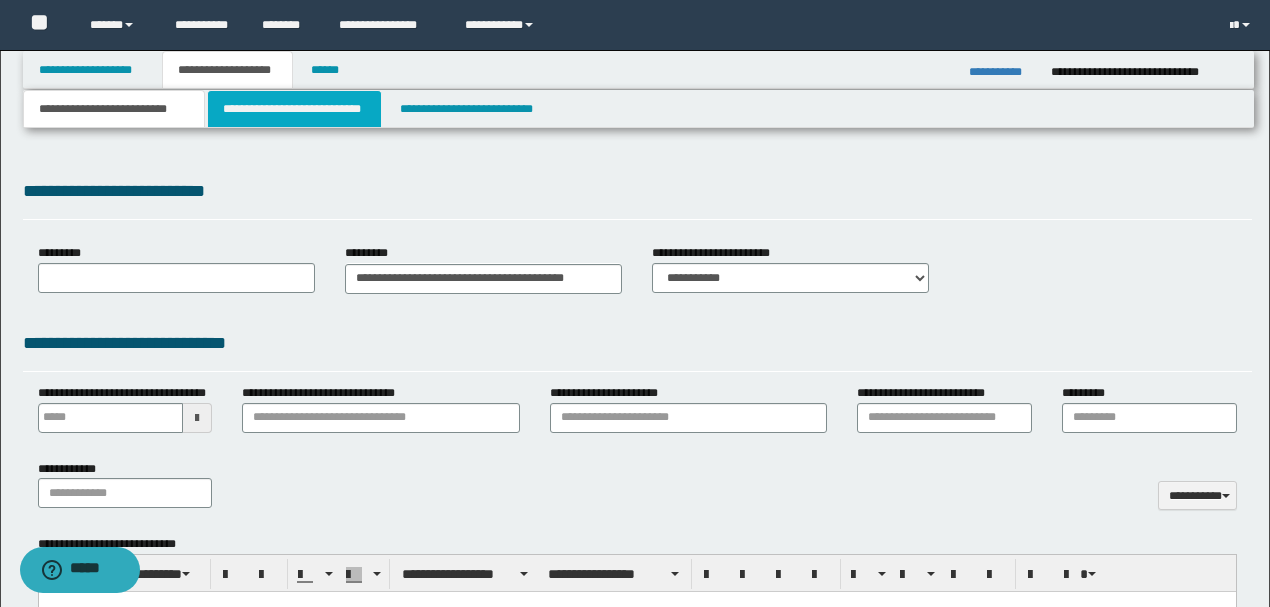 click on "**********" at bounding box center (294, 109) 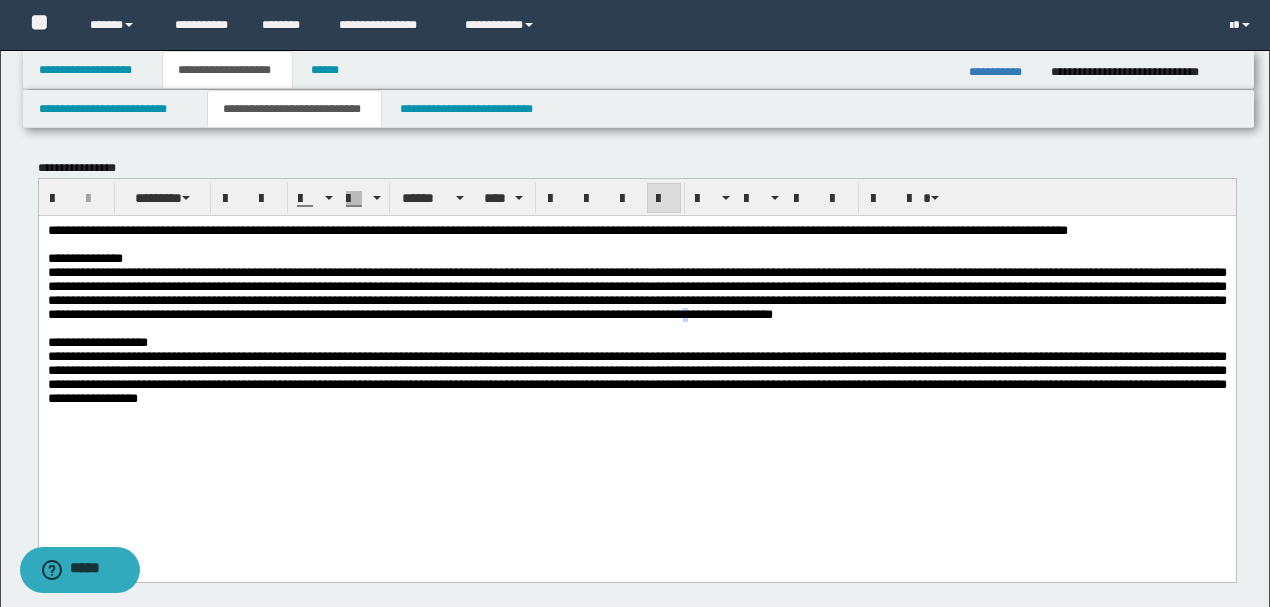 click on "**********" at bounding box center [636, 292] 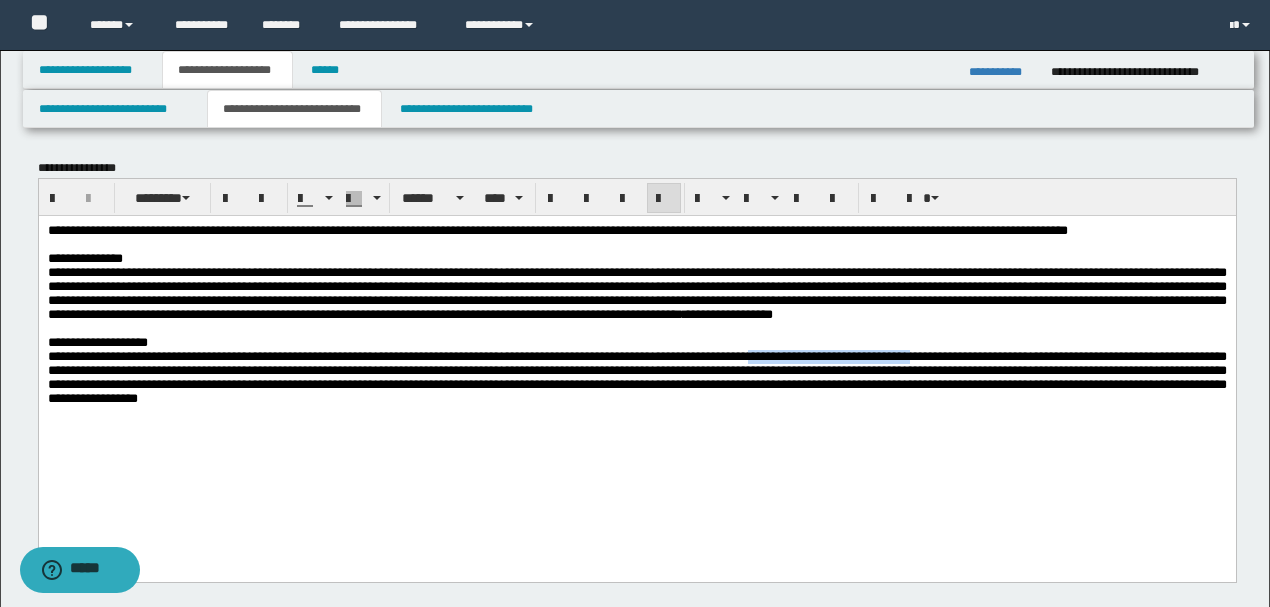 drag, startPoint x: 918, startPoint y: 412, endPoint x: 1113, endPoint y: 412, distance: 195 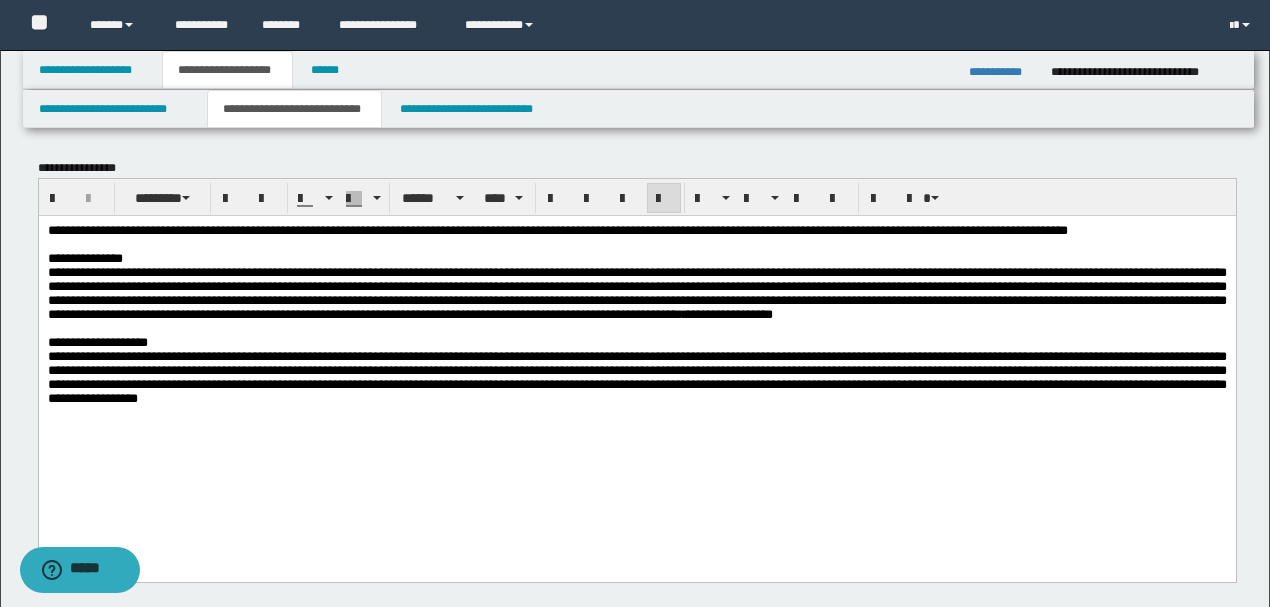 click on "**********" at bounding box center [647, 229] 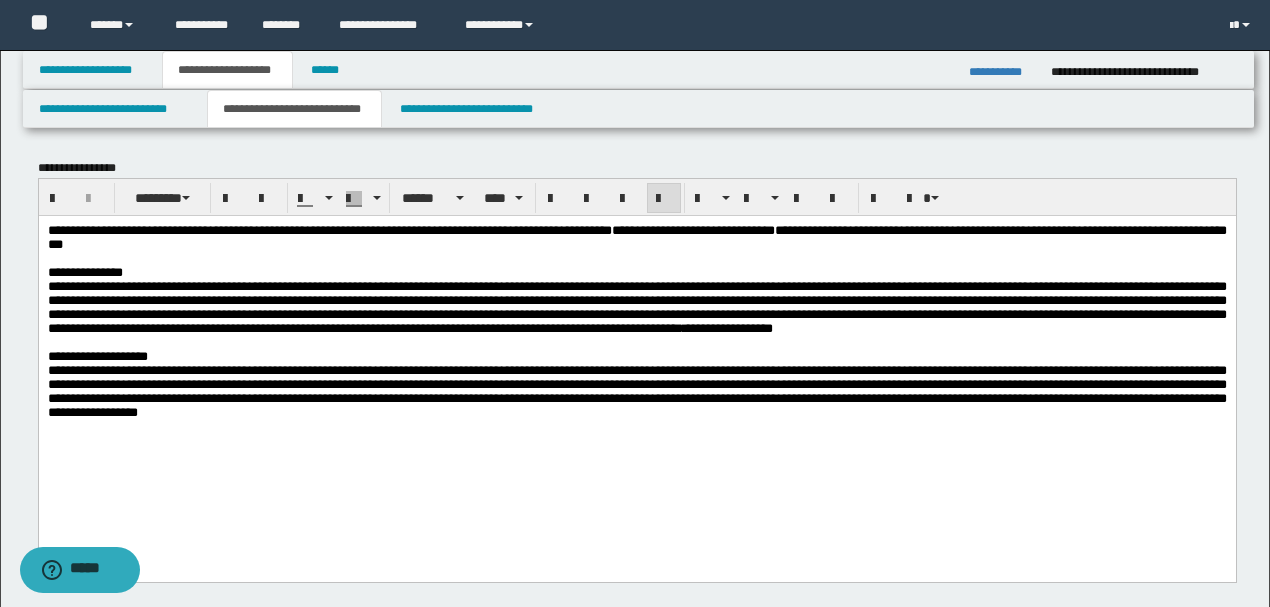 click on "**********" at bounding box center (636, 390) 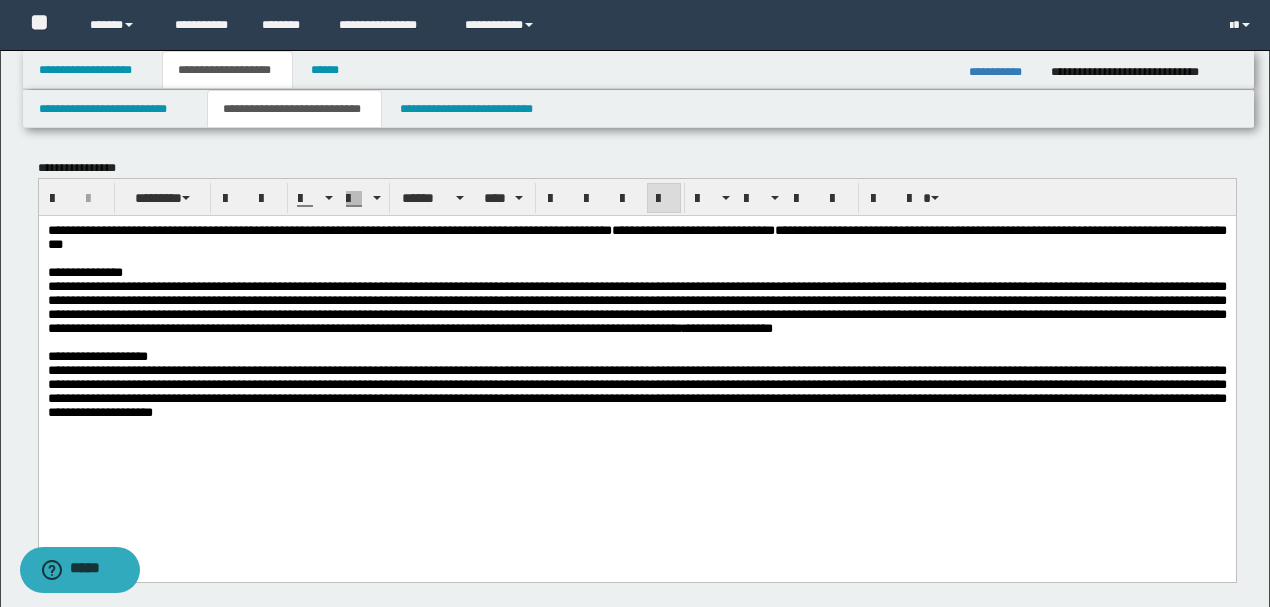click on "**********" at bounding box center [636, 391] 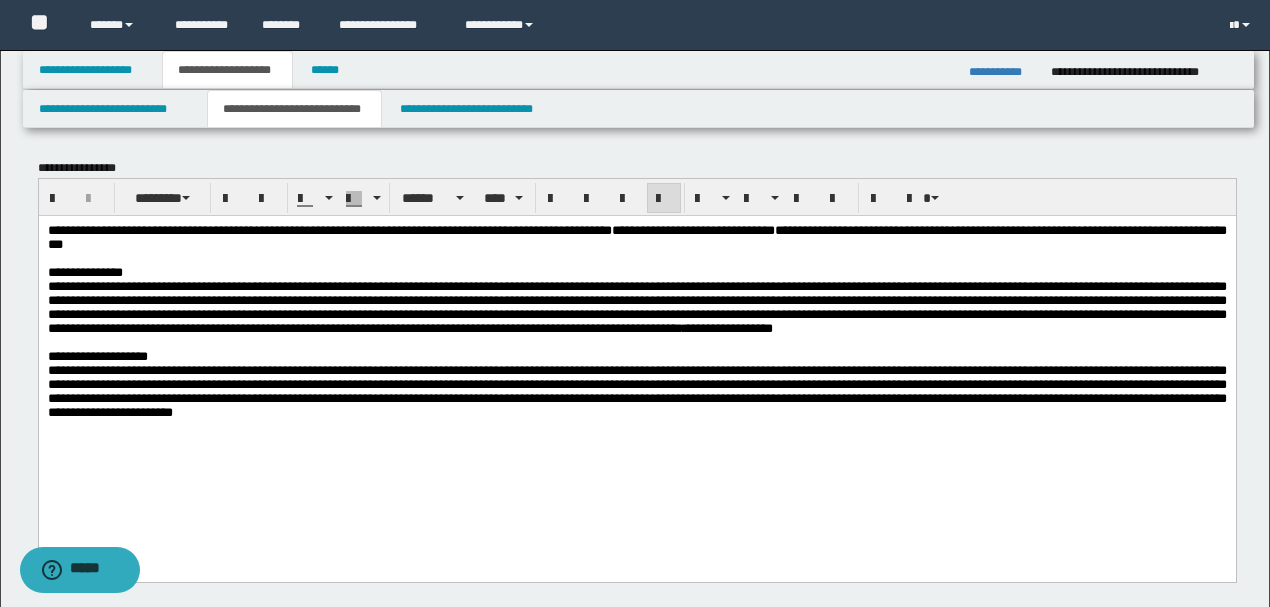 click on "**********" at bounding box center [636, 390] 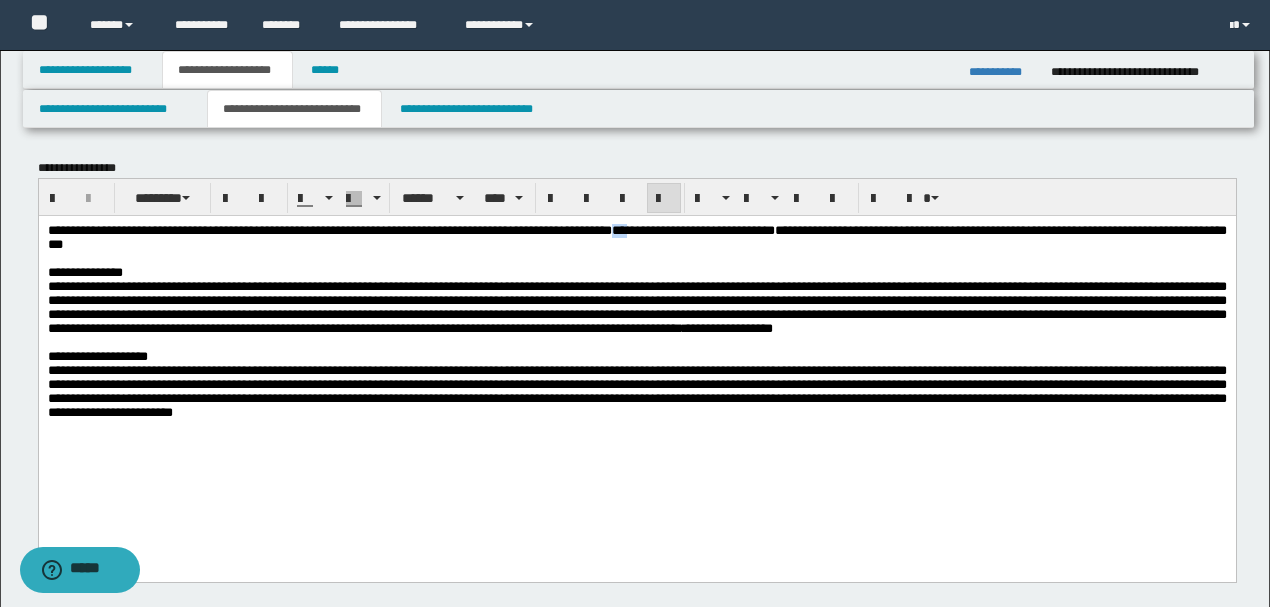 drag, startPoint x: 772, startPoint y: 228, endPoint x: 787, endPoint y: 229, distance: 15.033297 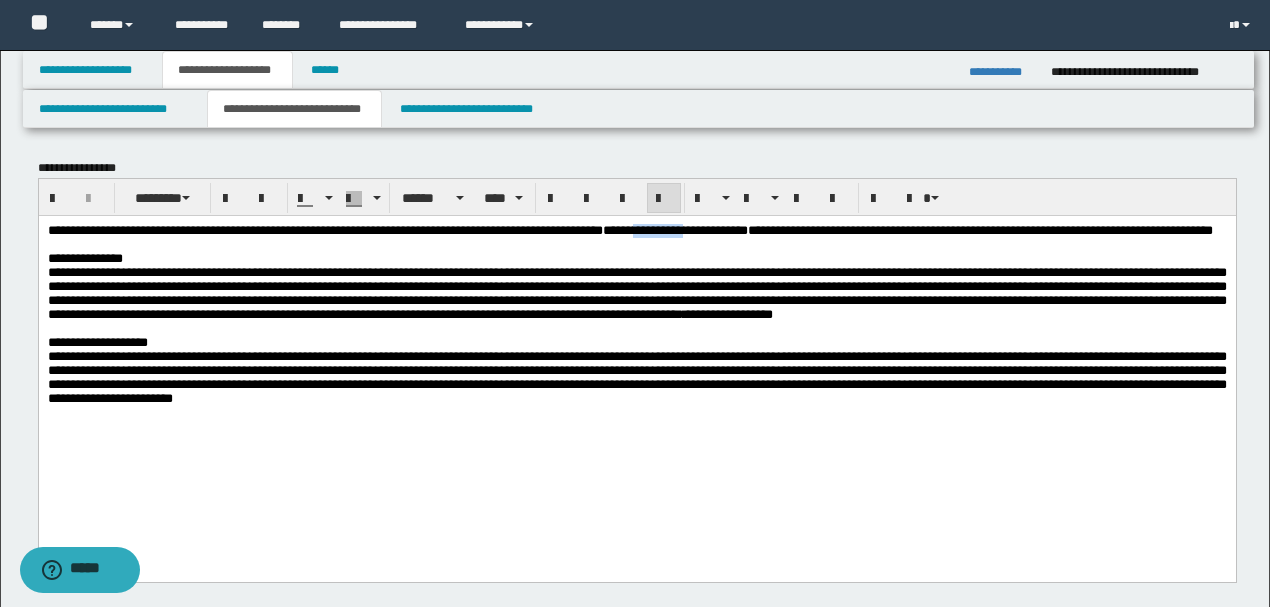 drag, startPoint x: 824, startPoint y: 227, endPoint x: 882, endPoint y: 226, distance: 58.00862 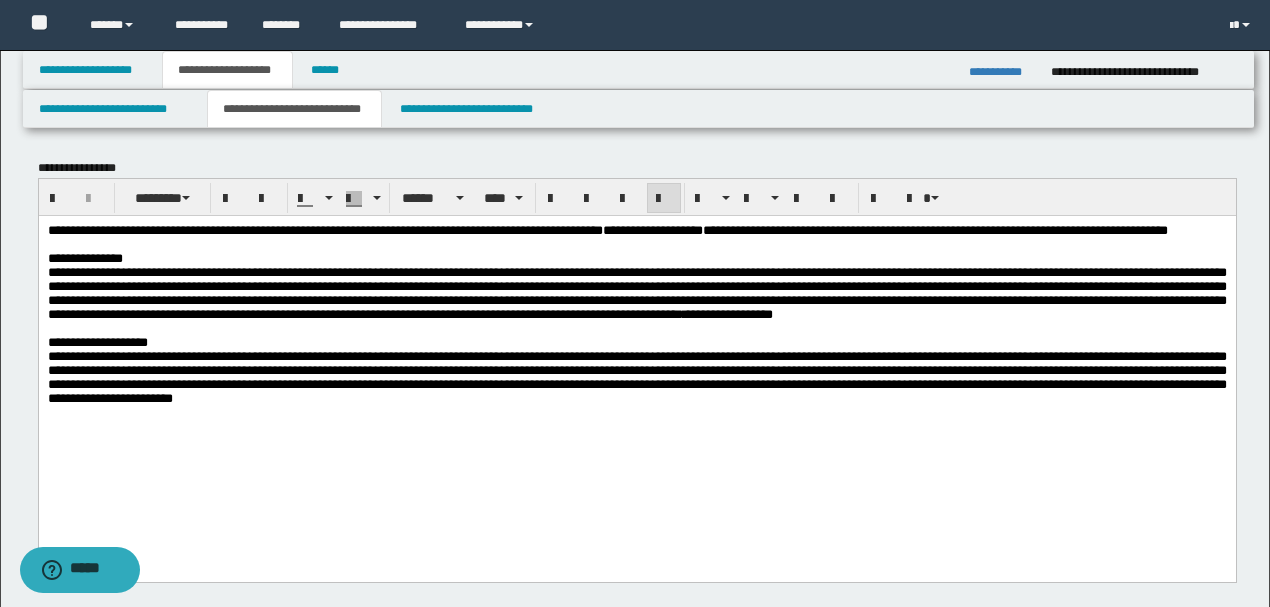 click on "**********" at bounding box center (652, 229) 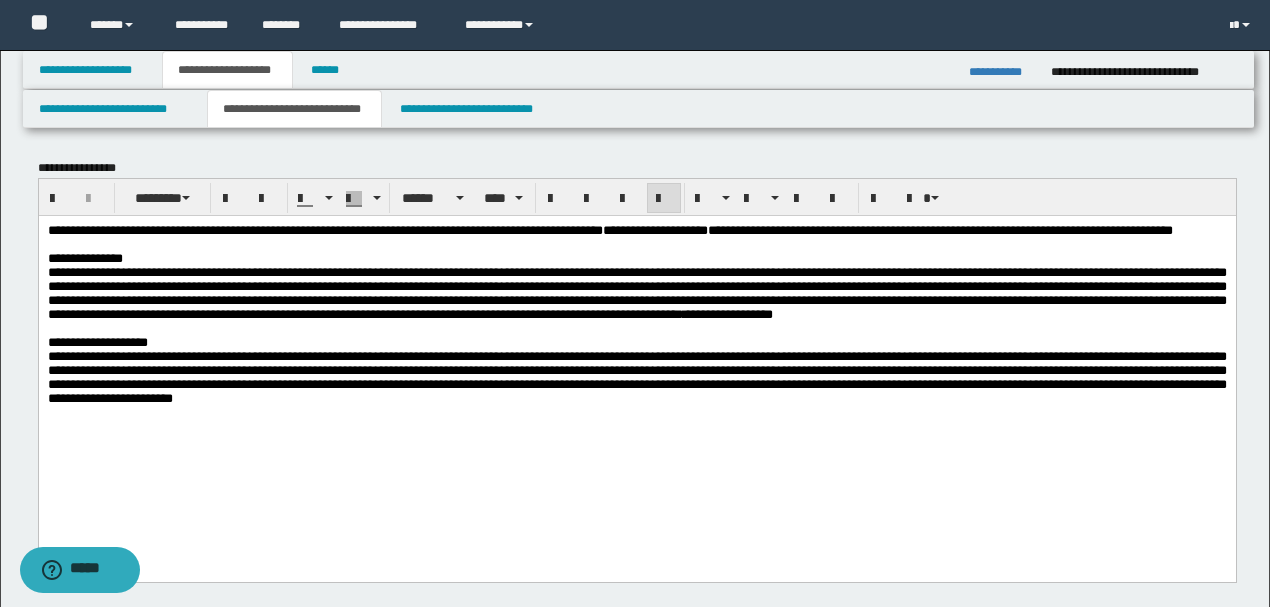 click on "**********" at bounding box center [699, 229] 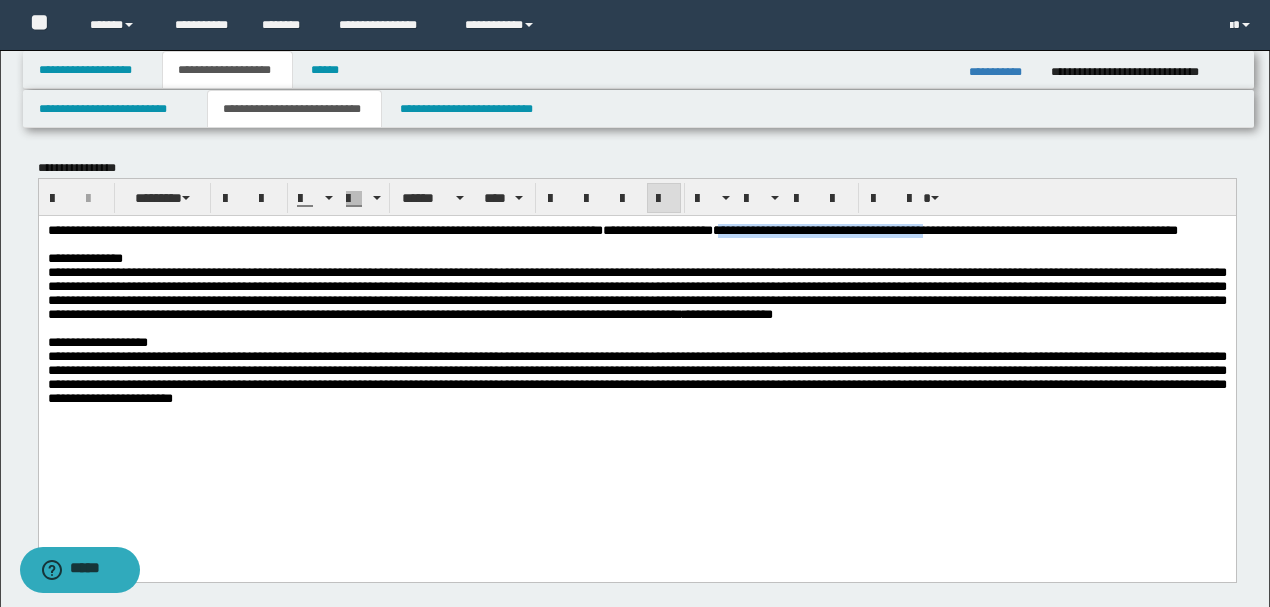 drag, startPoint x: 914, startPoint y: 228, endPoint x: 1158, endPoint y: 229, distance: 244.00204 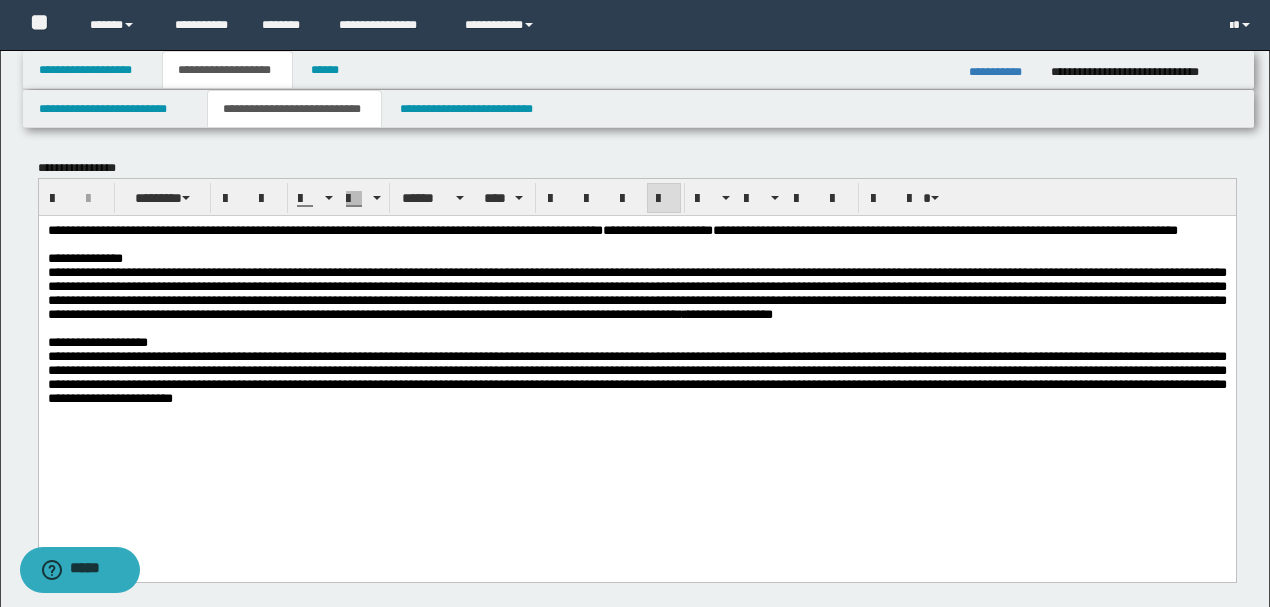 click on "**********" at bounding box center (636, 258) 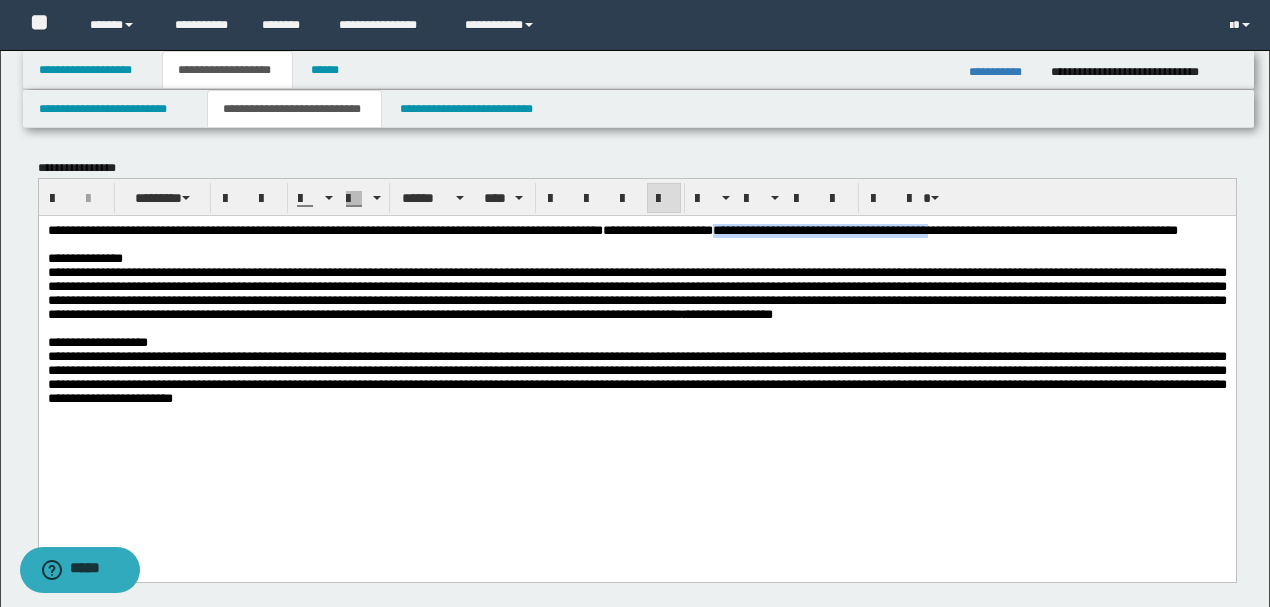 drag, startPoint x: 908, startPoint y: 230, endPoint x: 1161, endPoint y: 227, distance: 253.01779 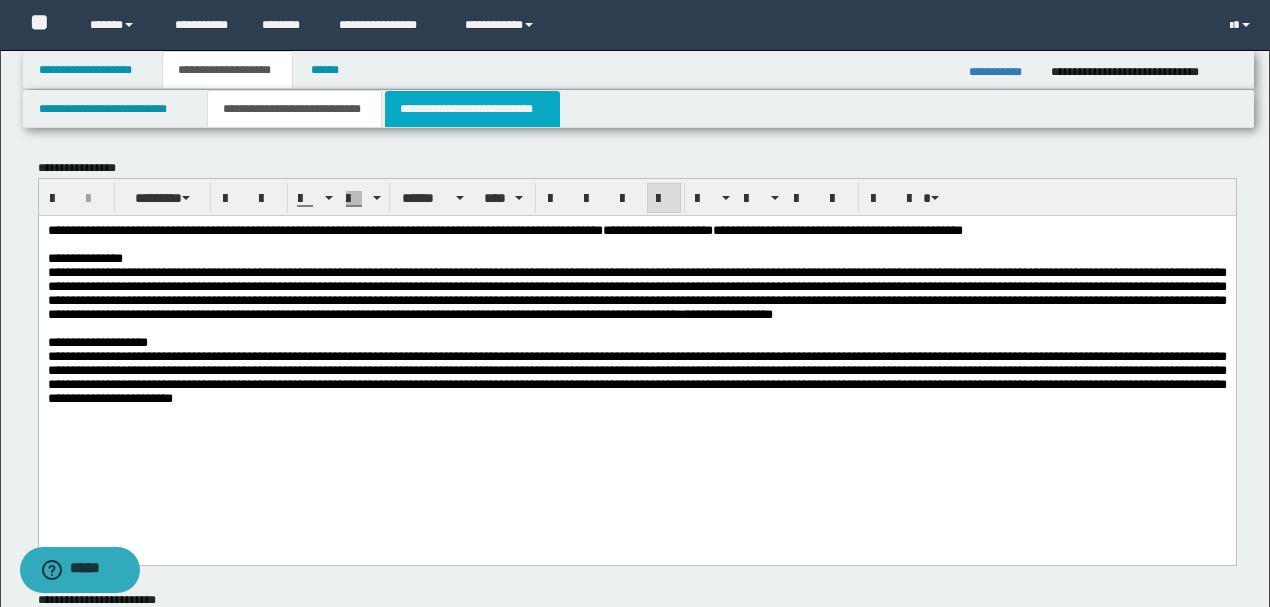 click on "**********" at bounding box center [472, 109] 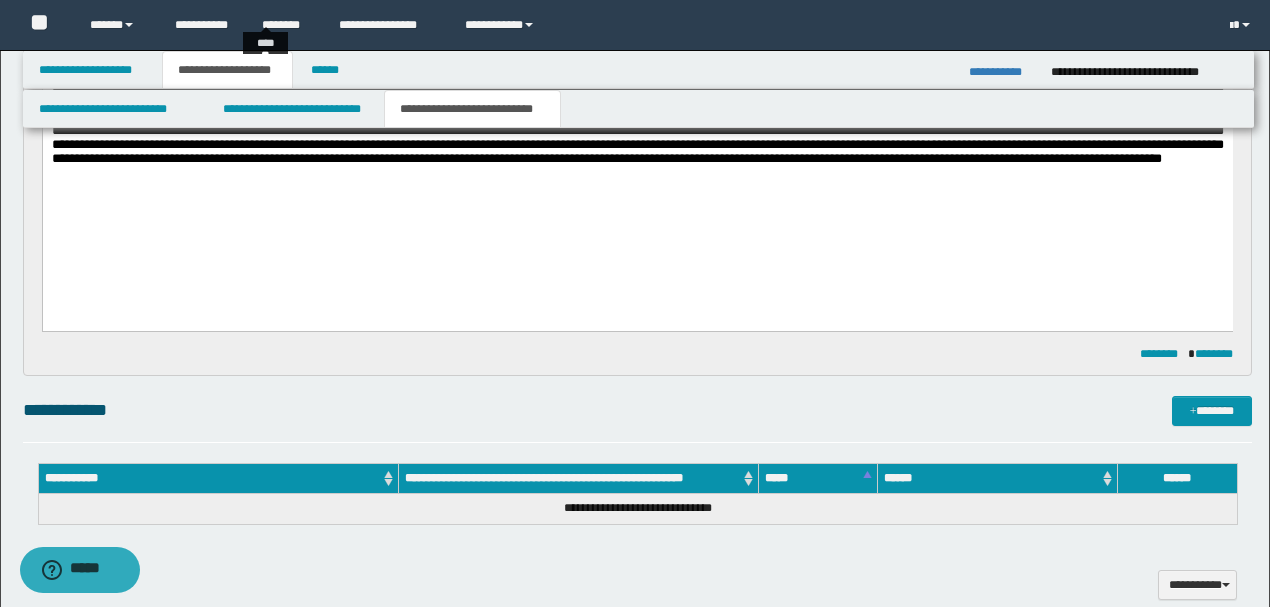 scroll, scrollTop: 0, scrollLeft: 0, axis: both 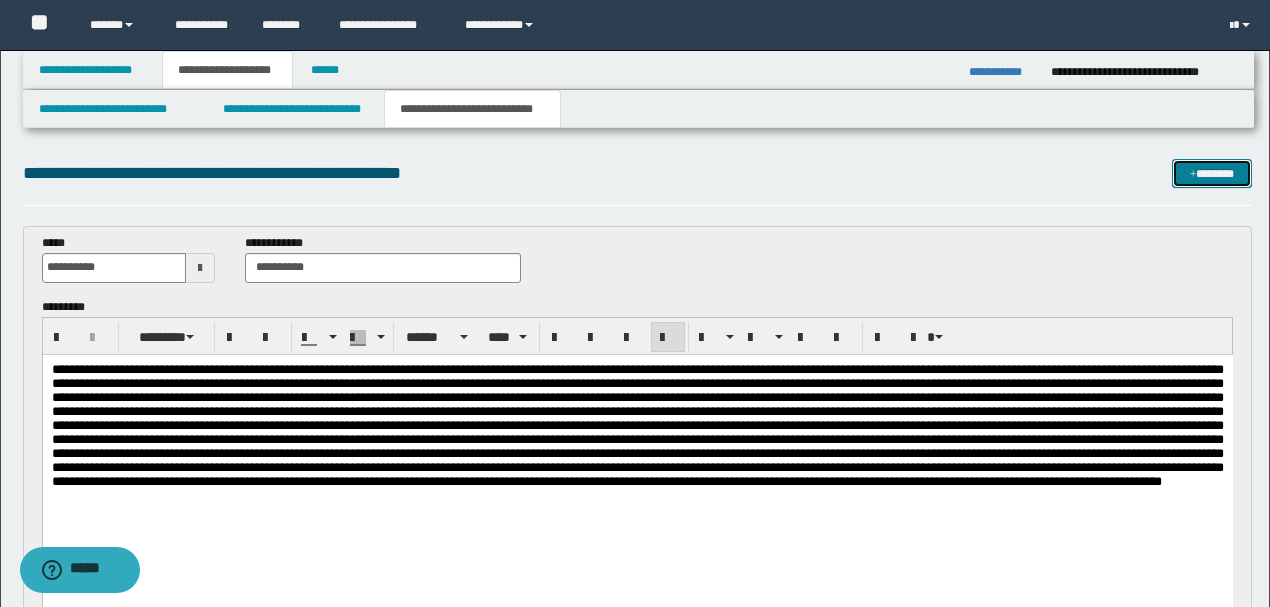 click on "*******" at bounding box center (1211, 173) 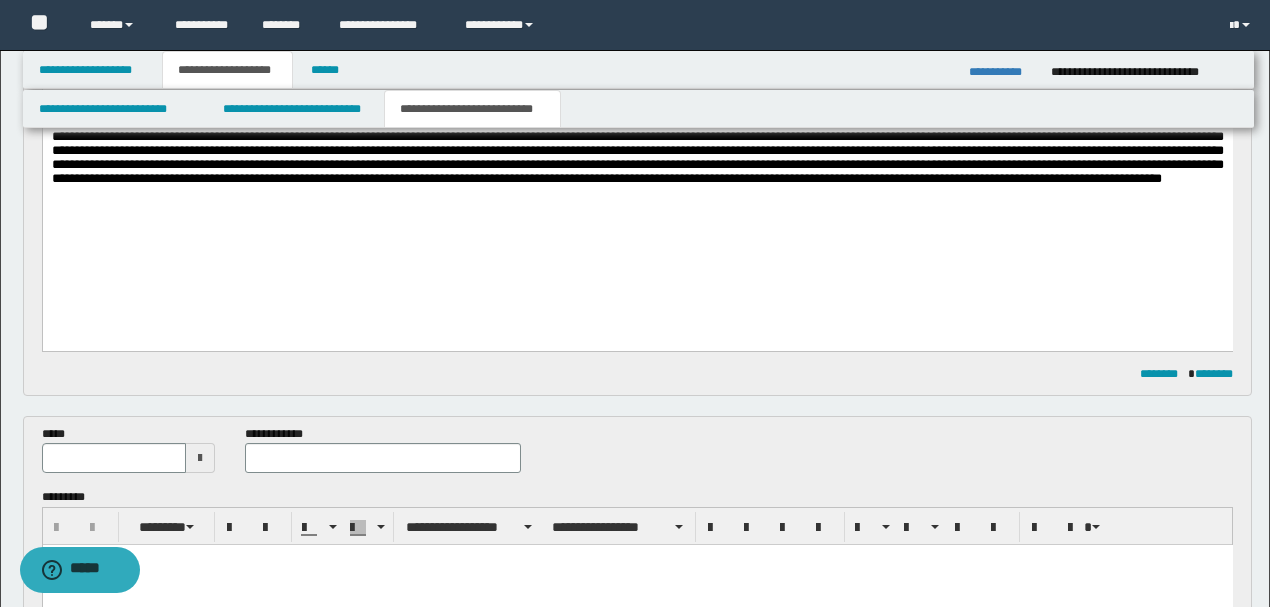 scroll, scrollTop: 312, scrollLeft: 0, axis: vertical 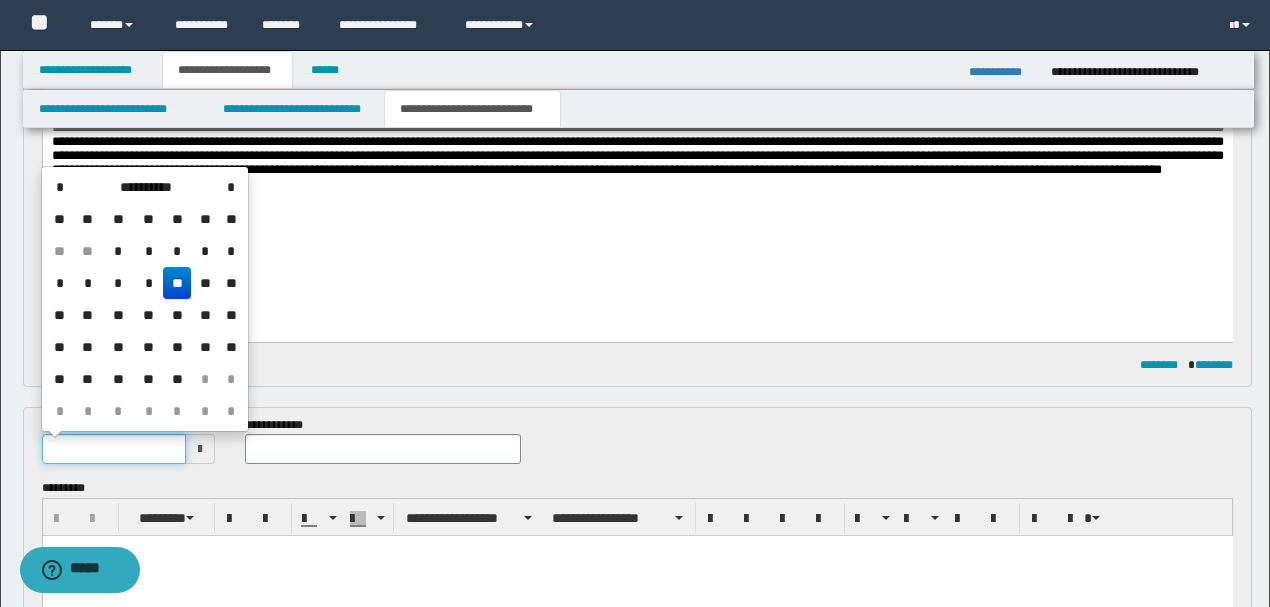 click at bounding box center [114, 449] 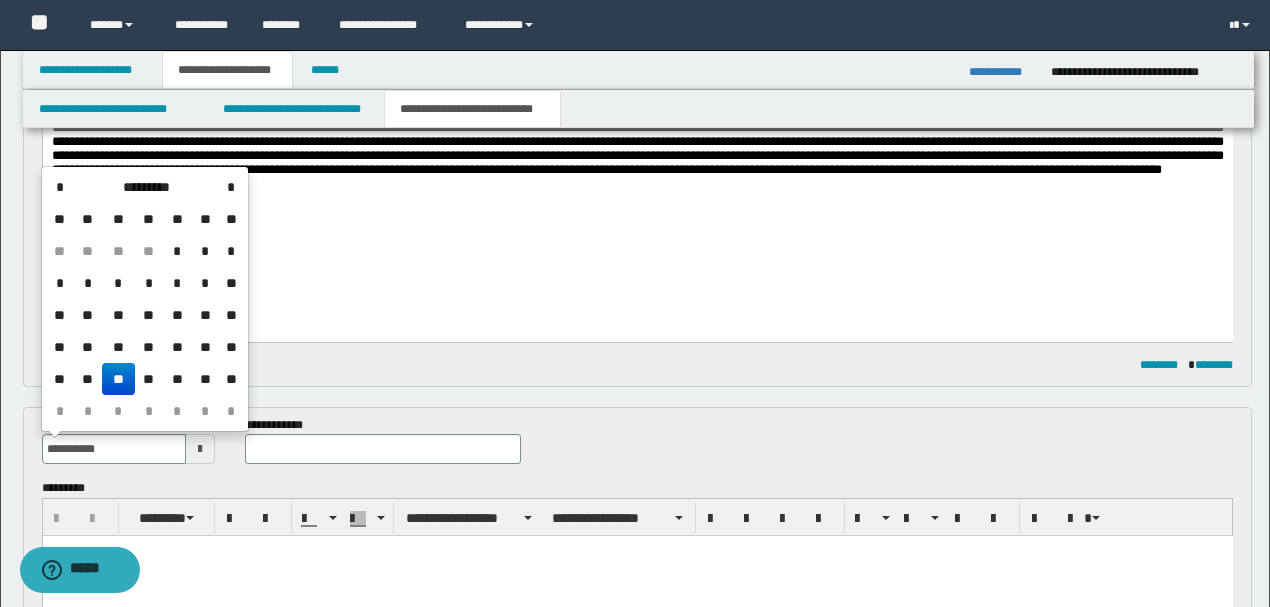 click on "**" at bounding box center [118, 379] 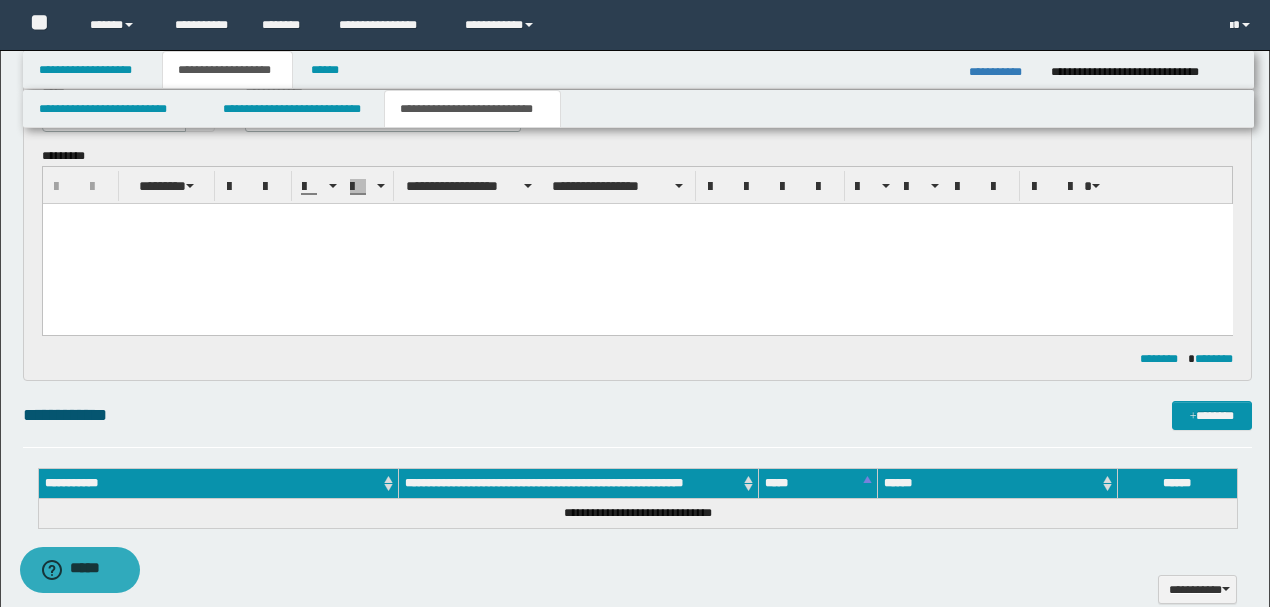 scroll, scrollTop: 646, scrollLeft: 0, axis: vertical 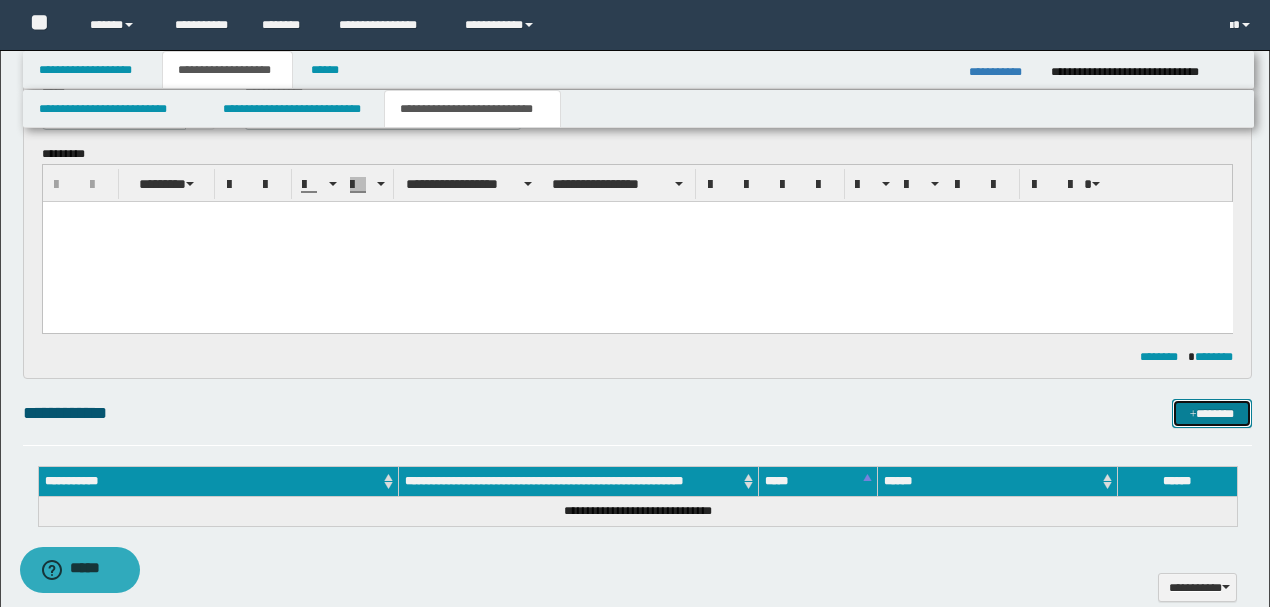 click on "*******" at bounding box center (1211, 413) 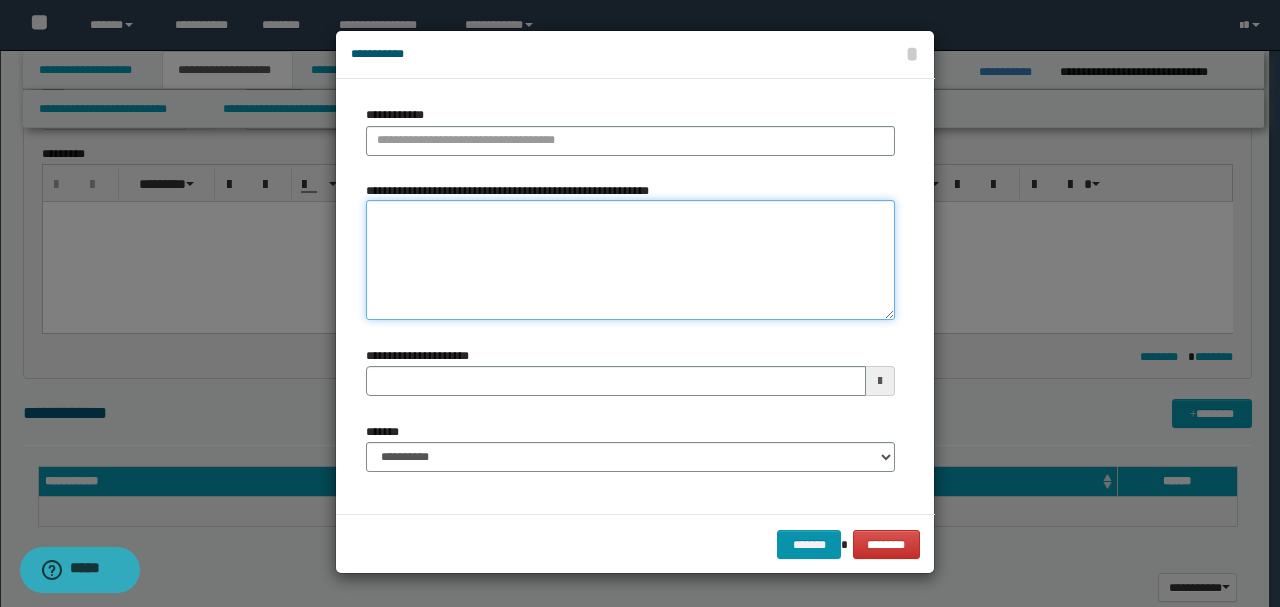 click on "**********" at bounding box center (630, 260) 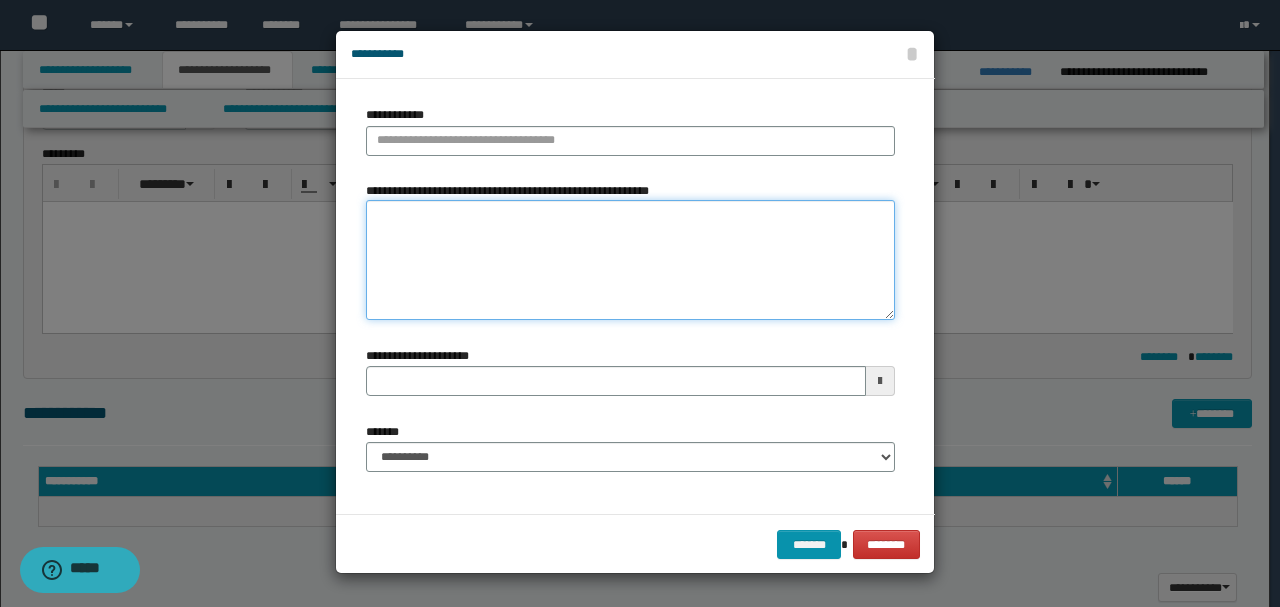 paste on "**********" 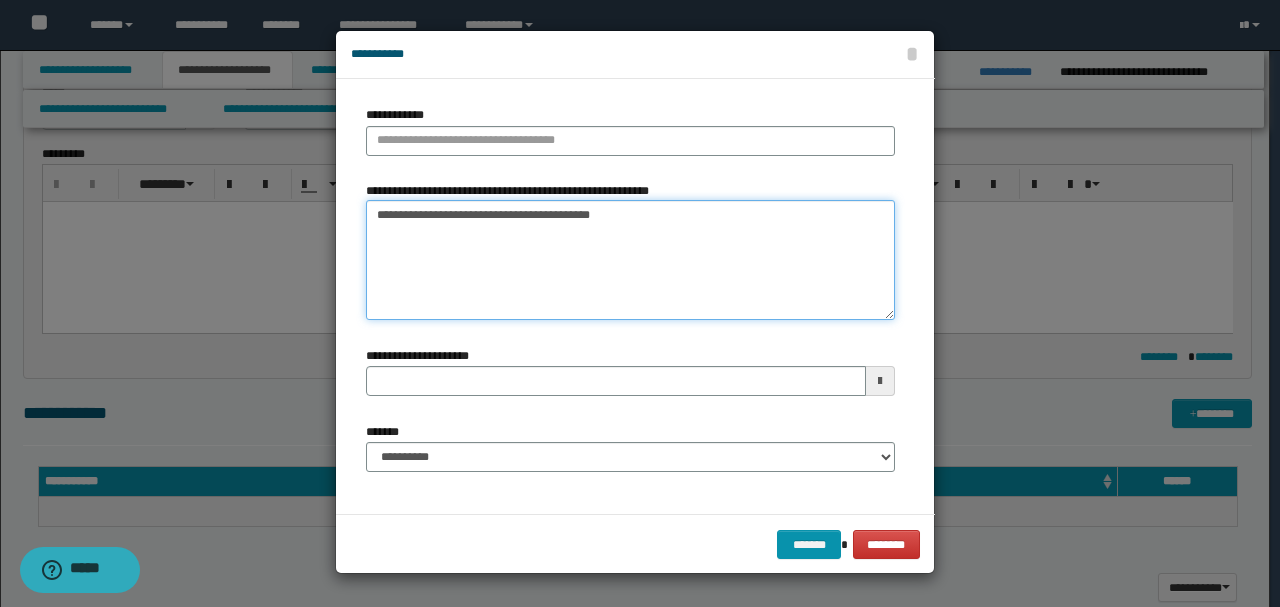 type 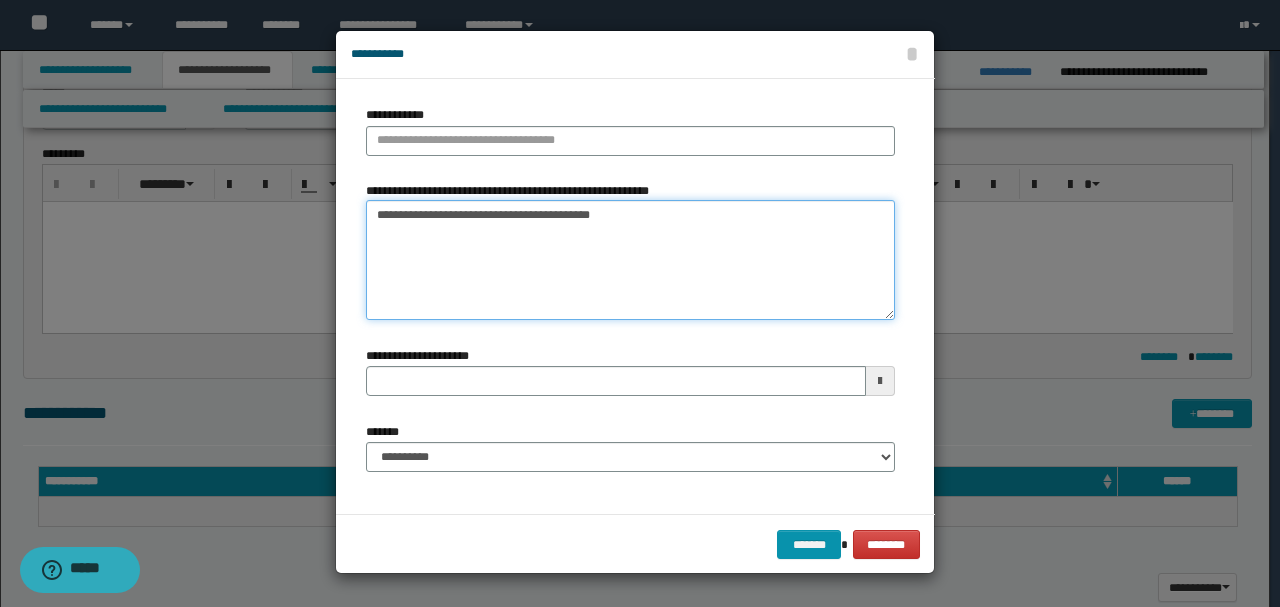 drag, startPoint x: 447, startPoint y: 214, endPoint x: 558, endPoint y: 214, distance: 111 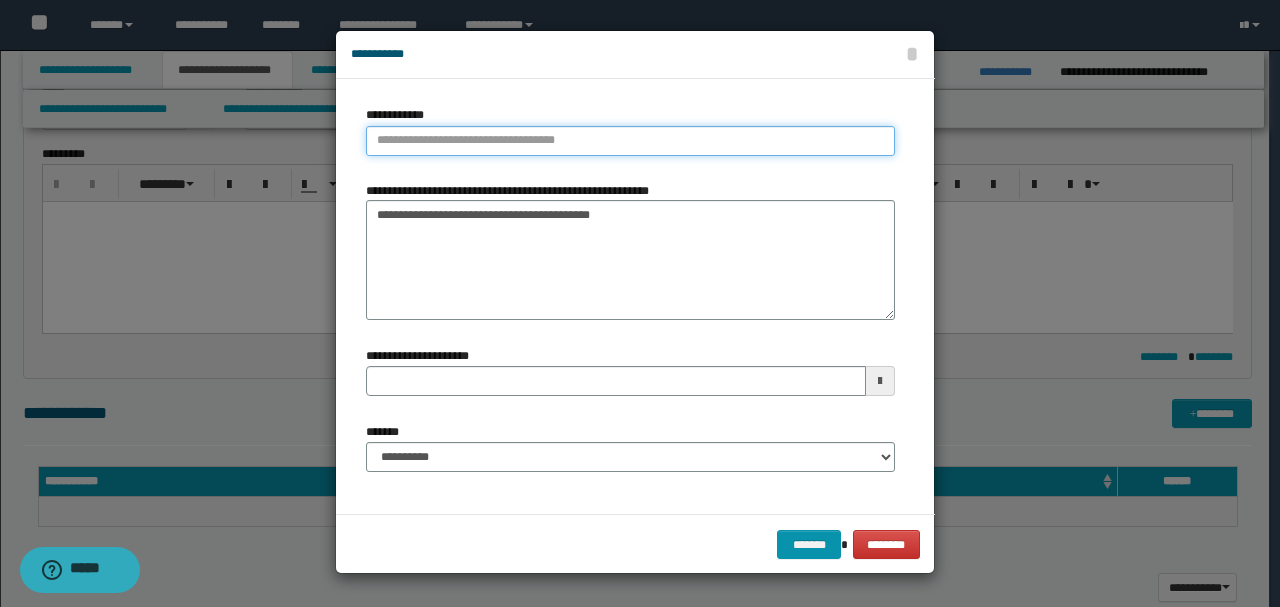 click on "**********" at bounding box center [630, 141] 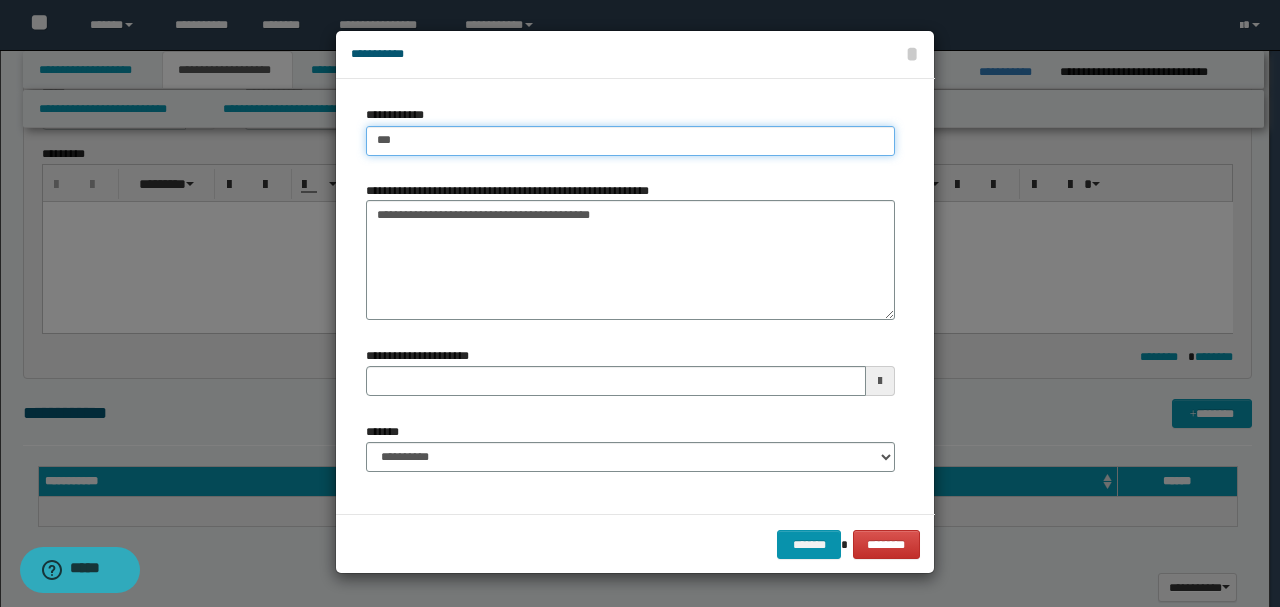 type on "****" 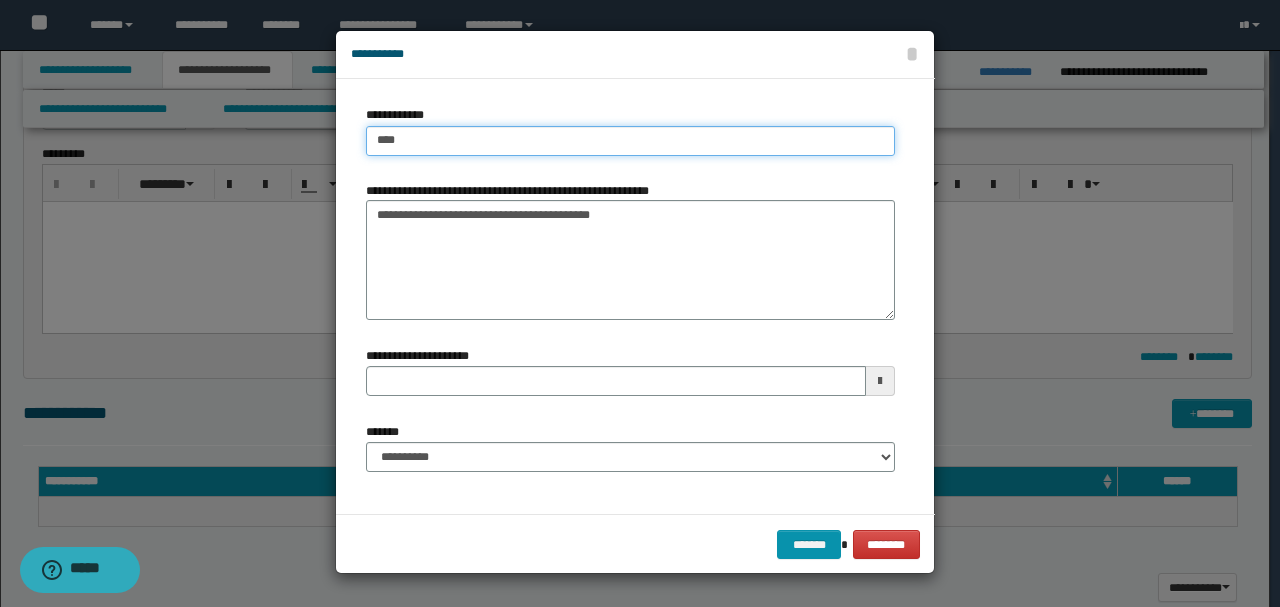 type on "****" 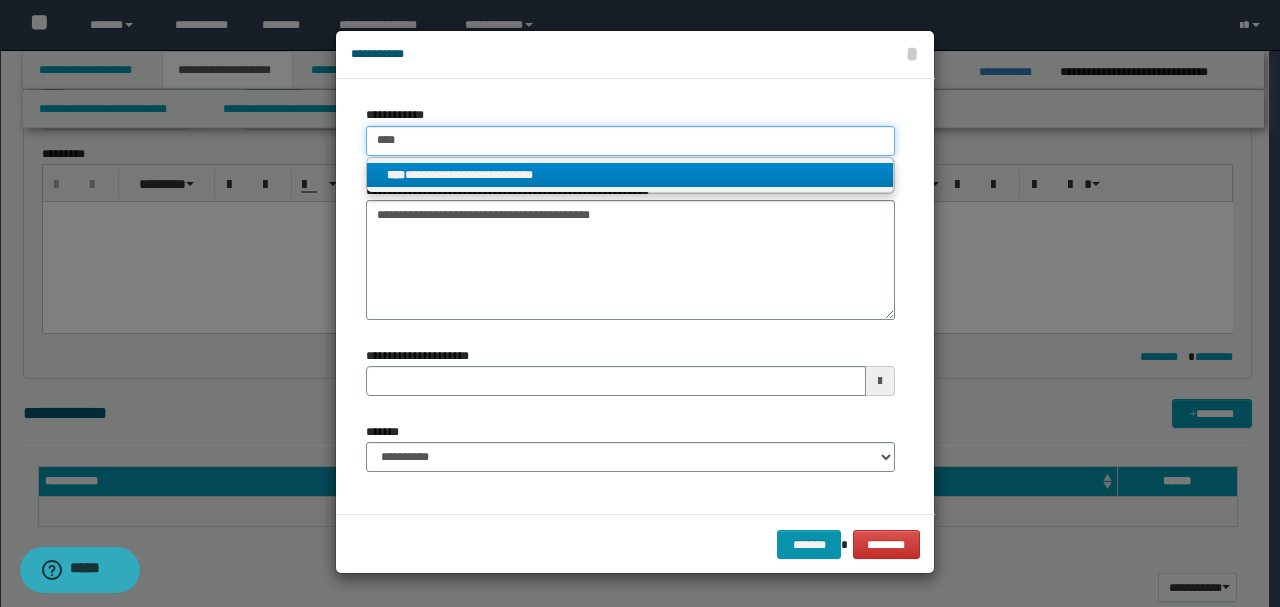type on "****" 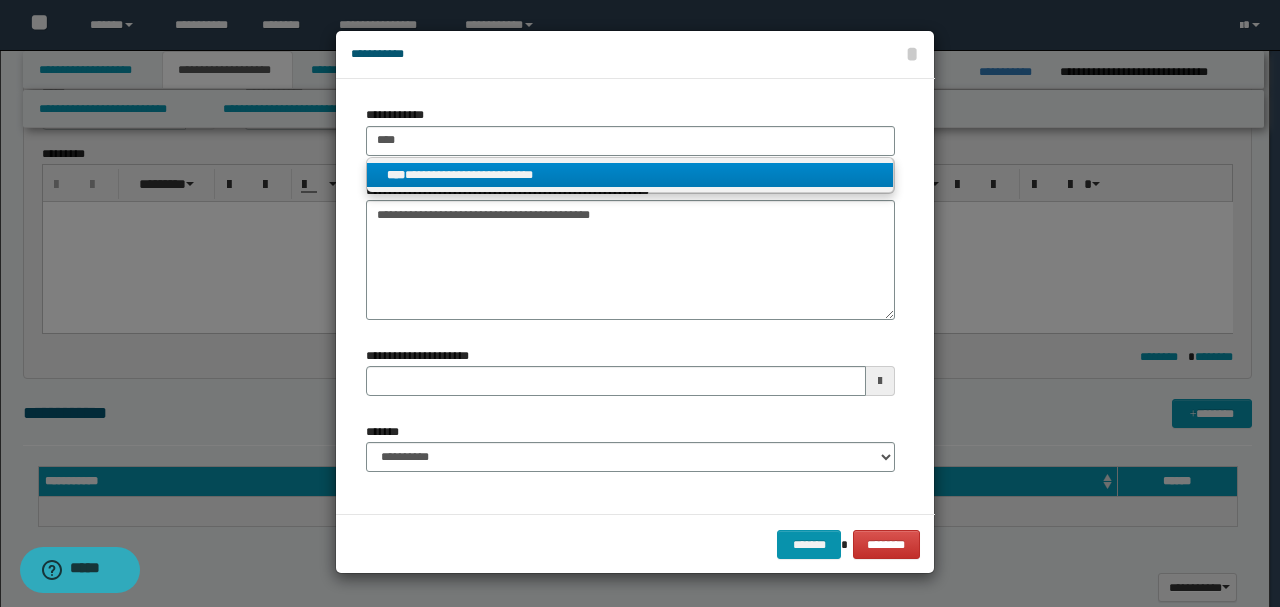 drag, startPoint x: 404, startPoint y: 167, endPoint x: 408, endPoint y: 178, distance: 11.7046995 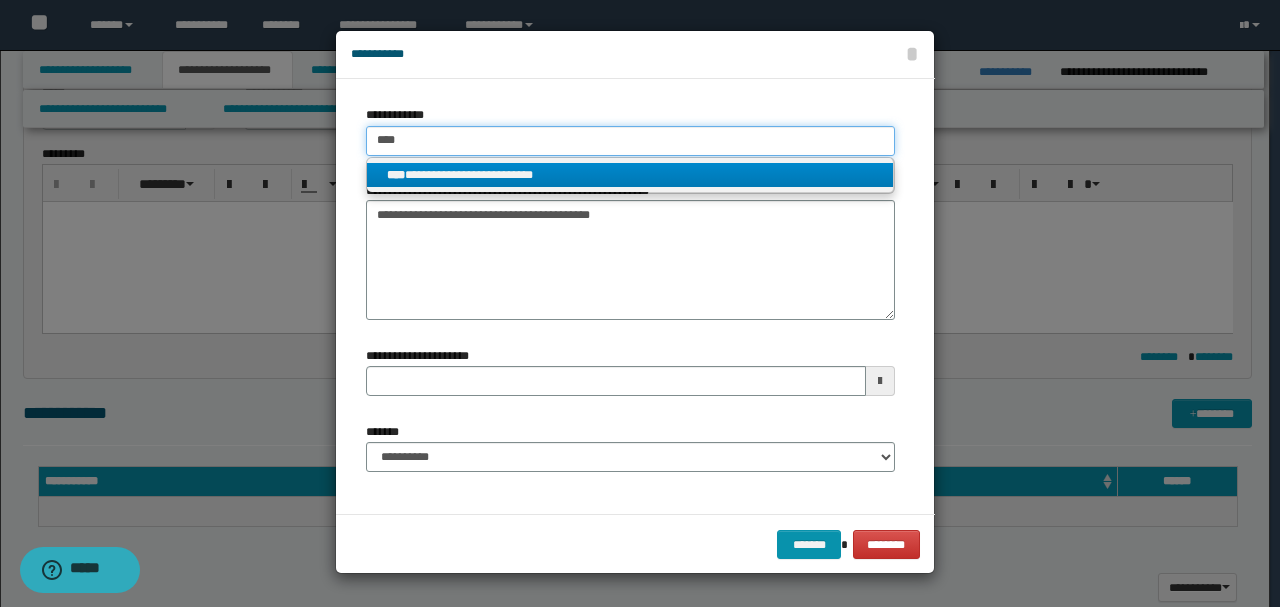 type 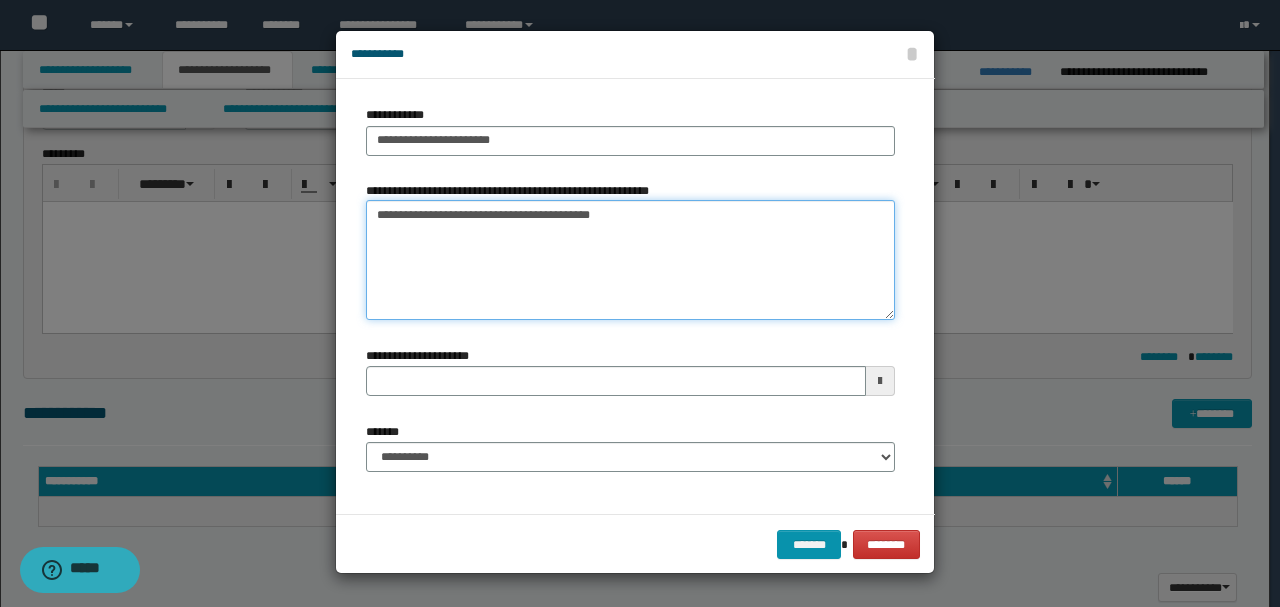 drag, startPoint x: 448, startPoint y: 218, endPoint x: 302, endPoint y: 215, distance: 146.03082 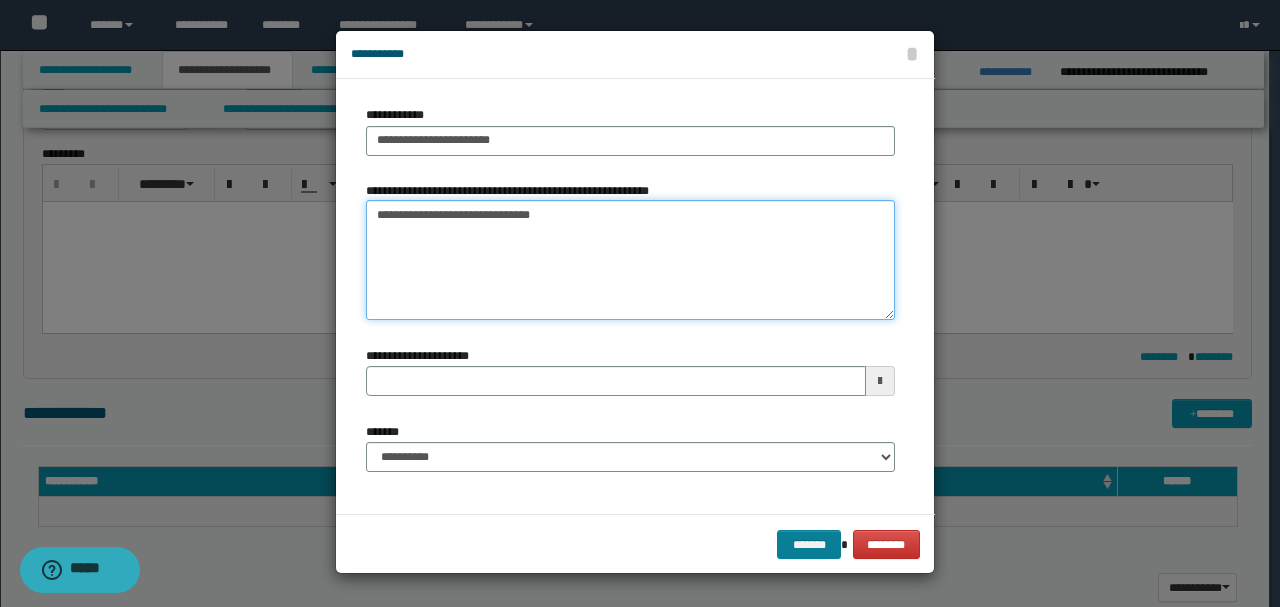 type on "**********" 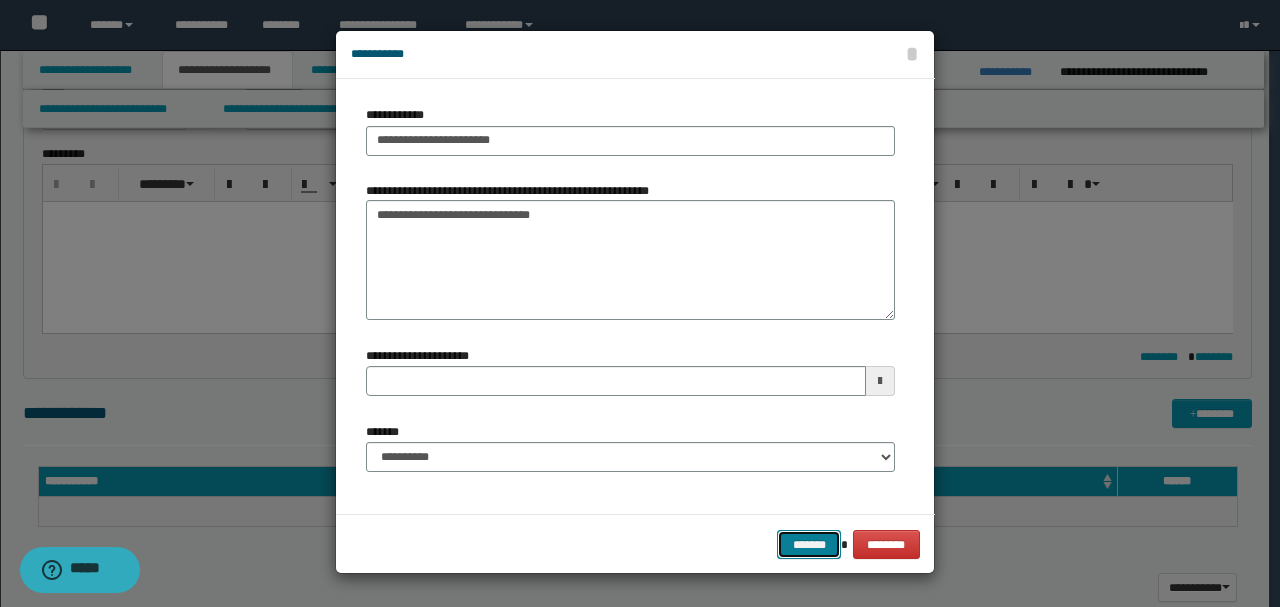 click on "*******" at bounding box center [809, 544] 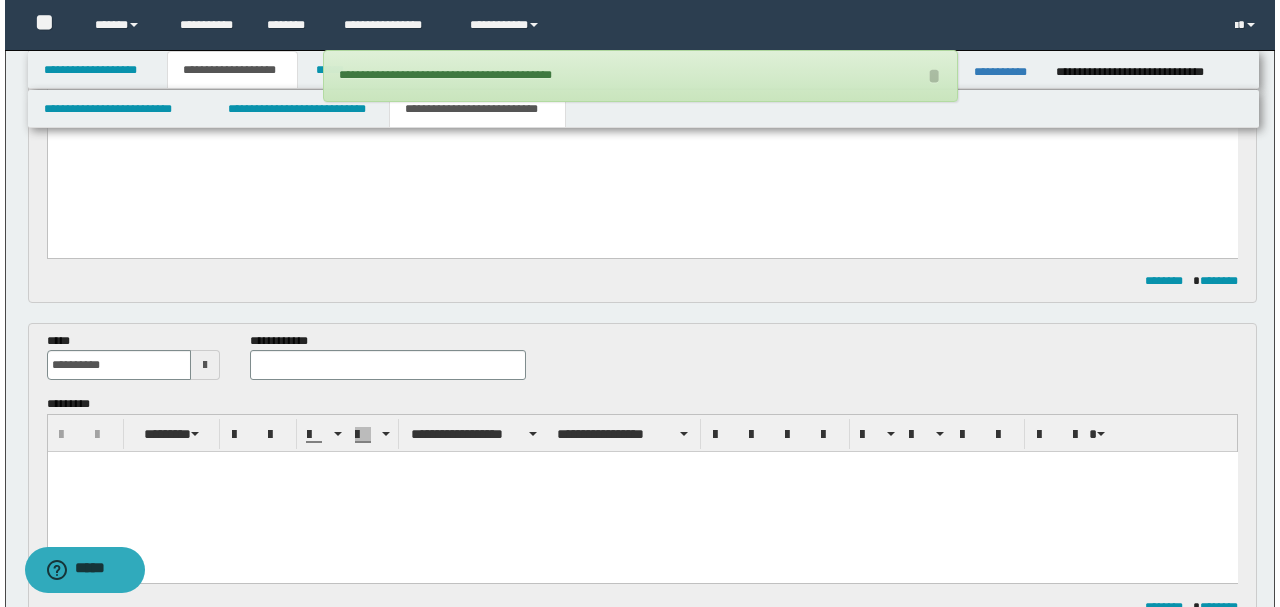 scroll, scrollTop: 312, scrollLeft: 0, axis: vertical 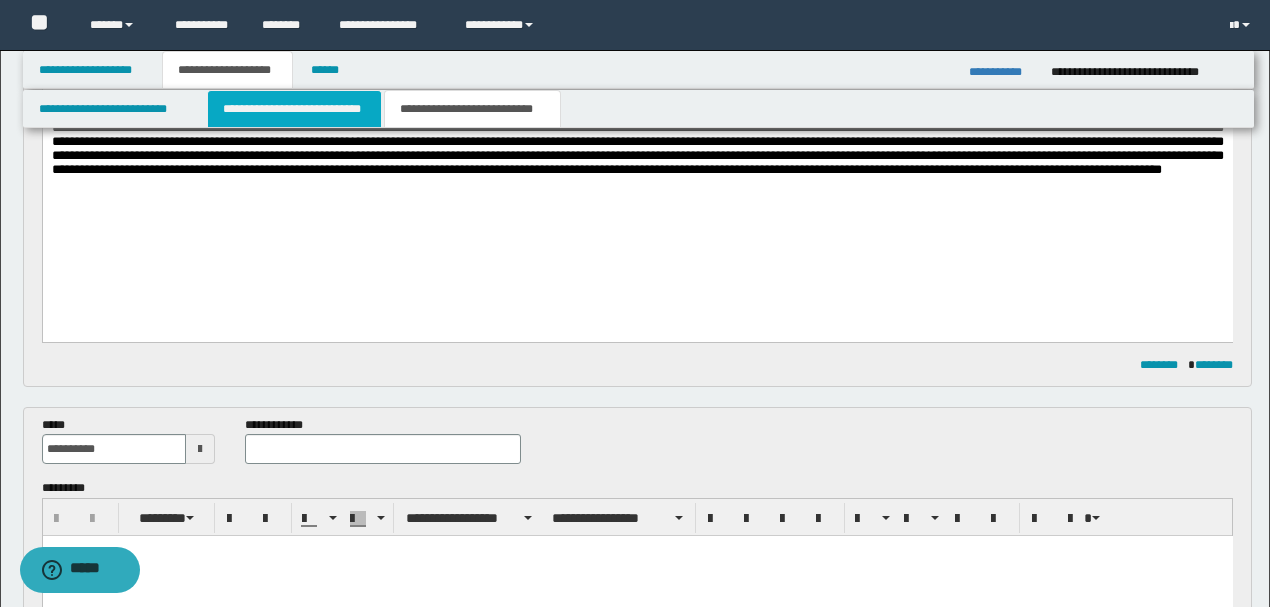 click on "**********" at bounding box center (294, 109) 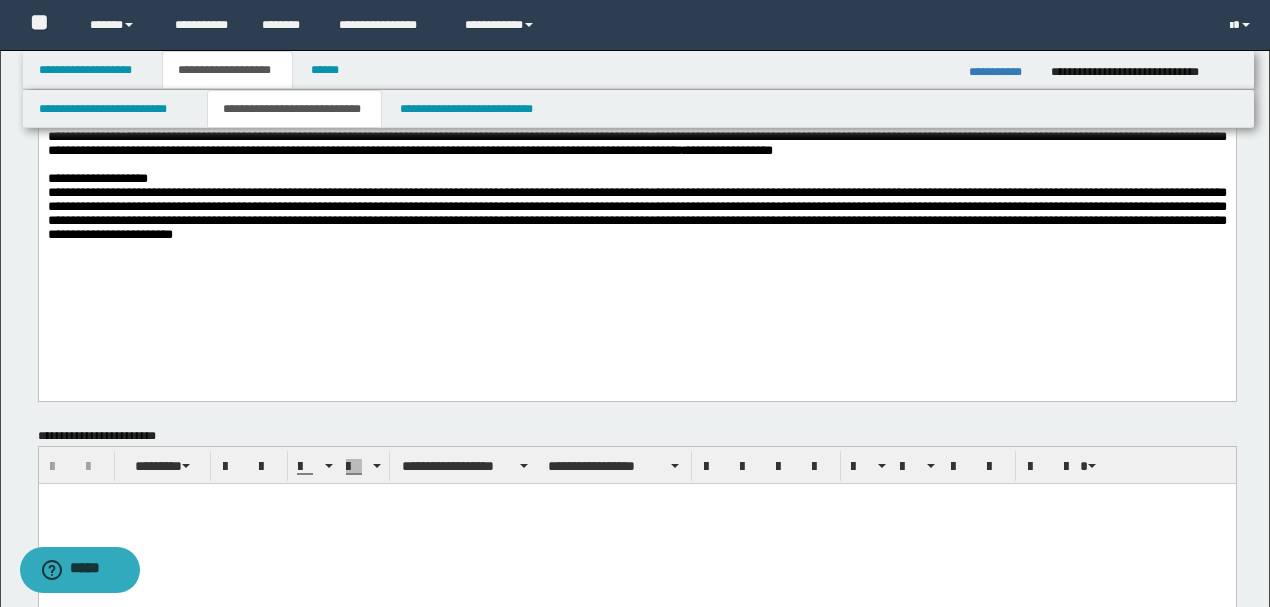 scroll, scrollTop: 0, scrollLeft: 0, axis: both 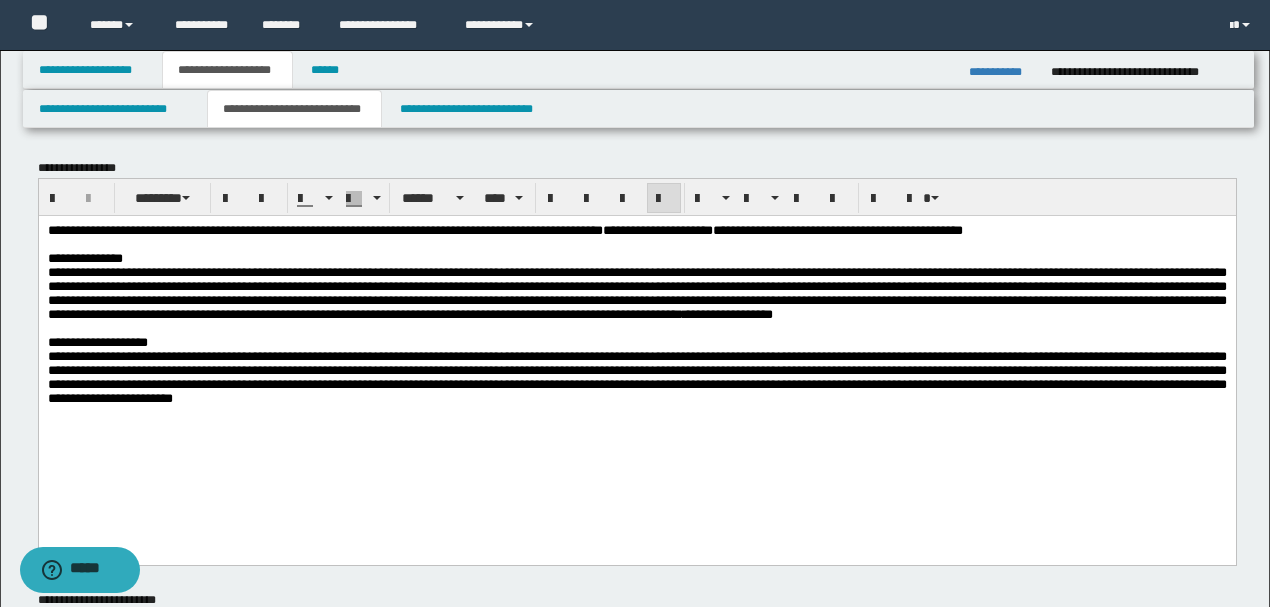 click on "**********" at bounding box center [657, 229] 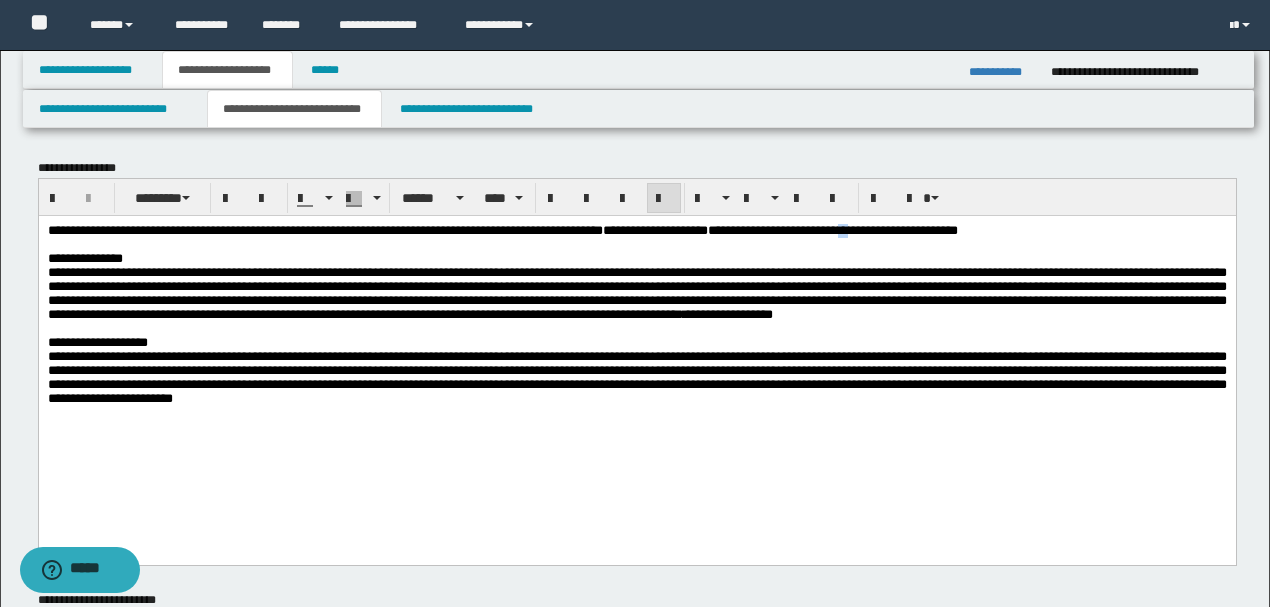 drag, startPoint x: 1046, startPoint y: 226, endPoint x: 1061, endPoint y: 226, distance: 15 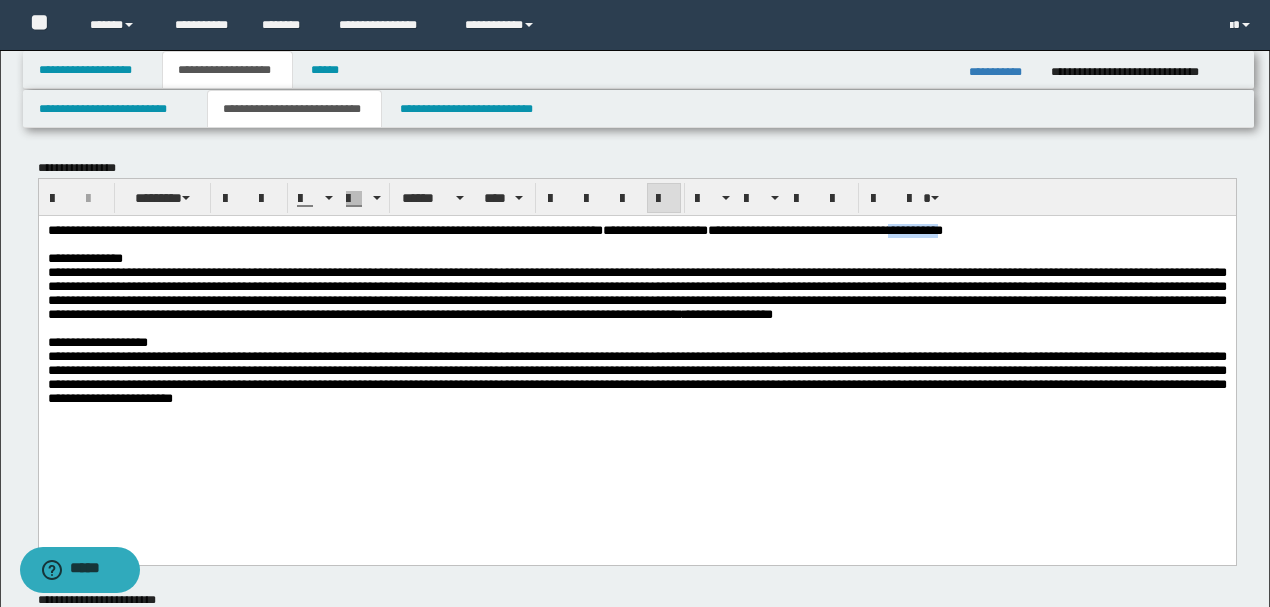 drag, startPoint x: 1108, startPoint y: 228, endPoint x: 1164, endPoint y: 223, distance: 56.22277 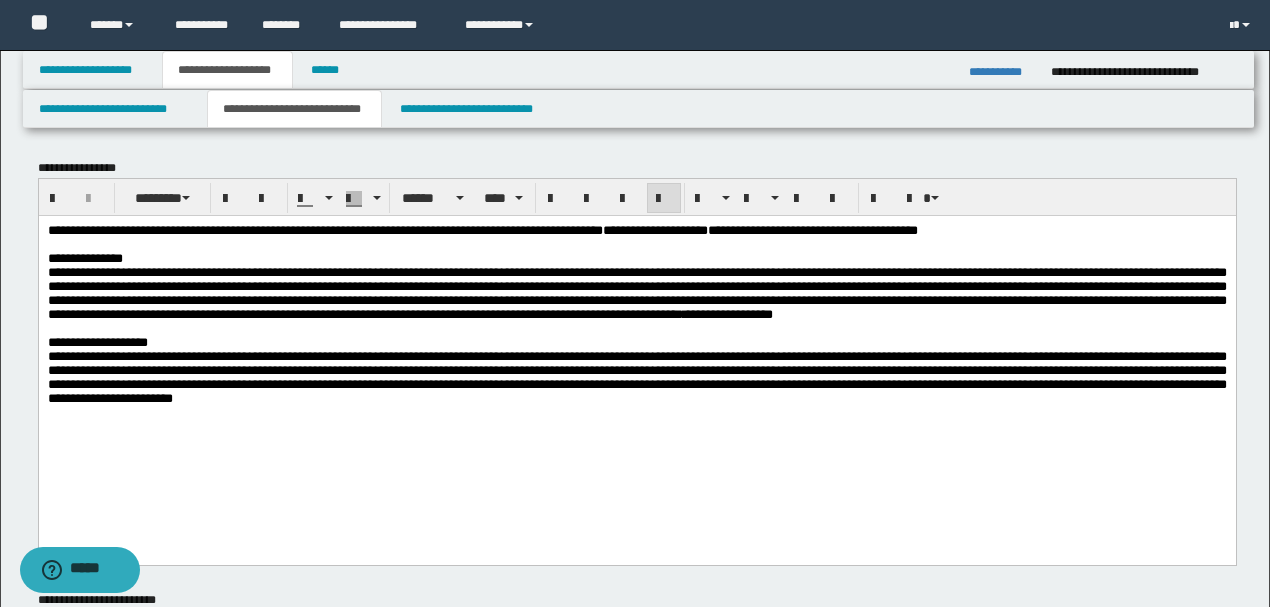click on "**********" at bounding box center (636, 292) 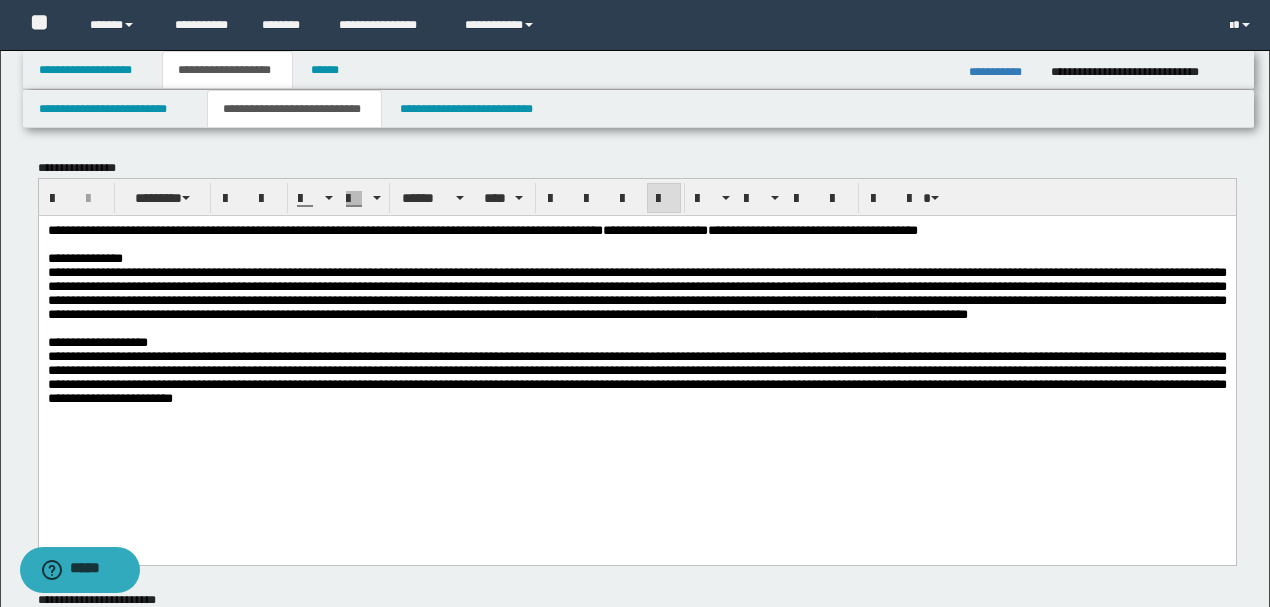 click on "**********" at bounding box center (636, 292) 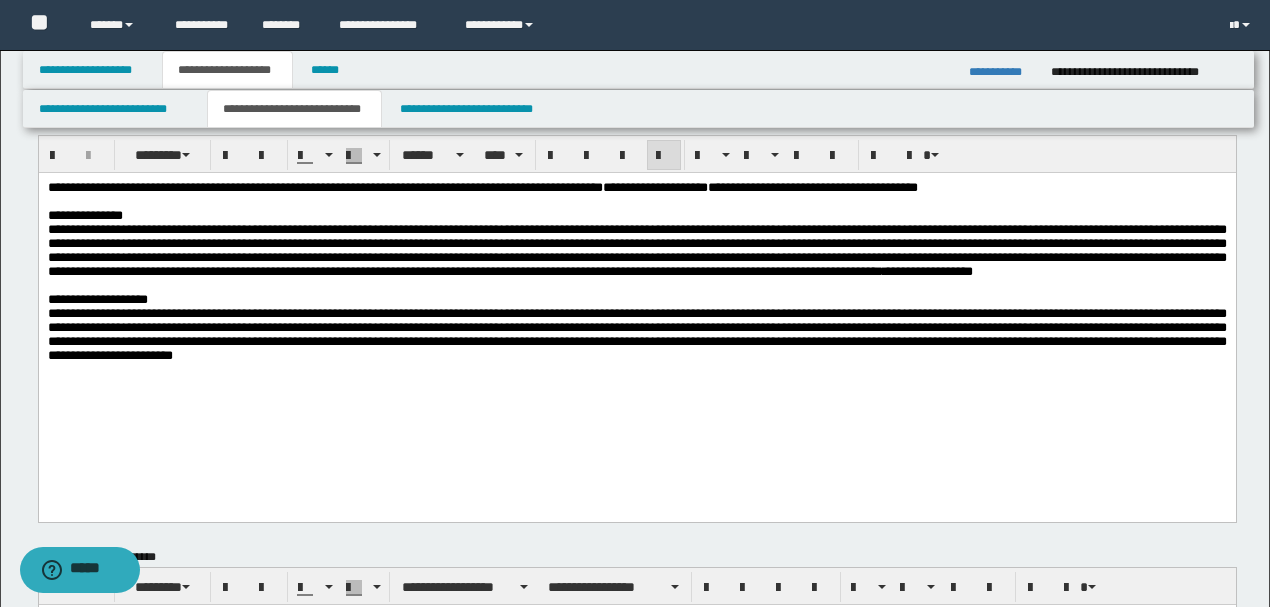 scroll, scrollTop: 66, scrollLeft: 0, axis: vertical 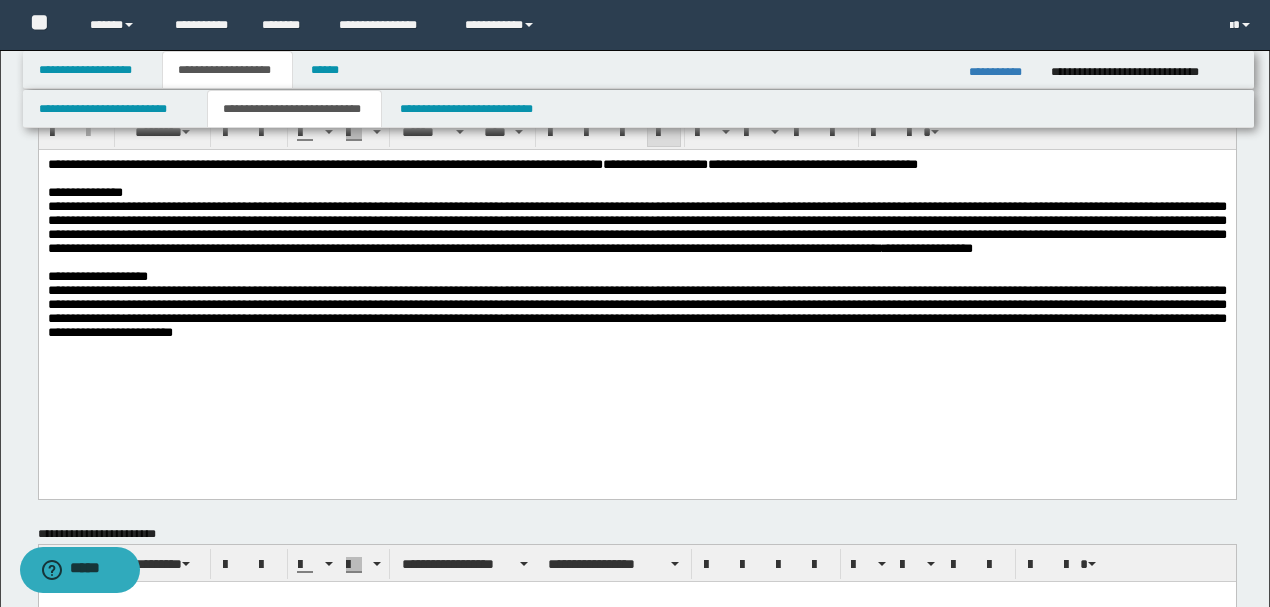 click on "**********" at bounding box center [636, 226] 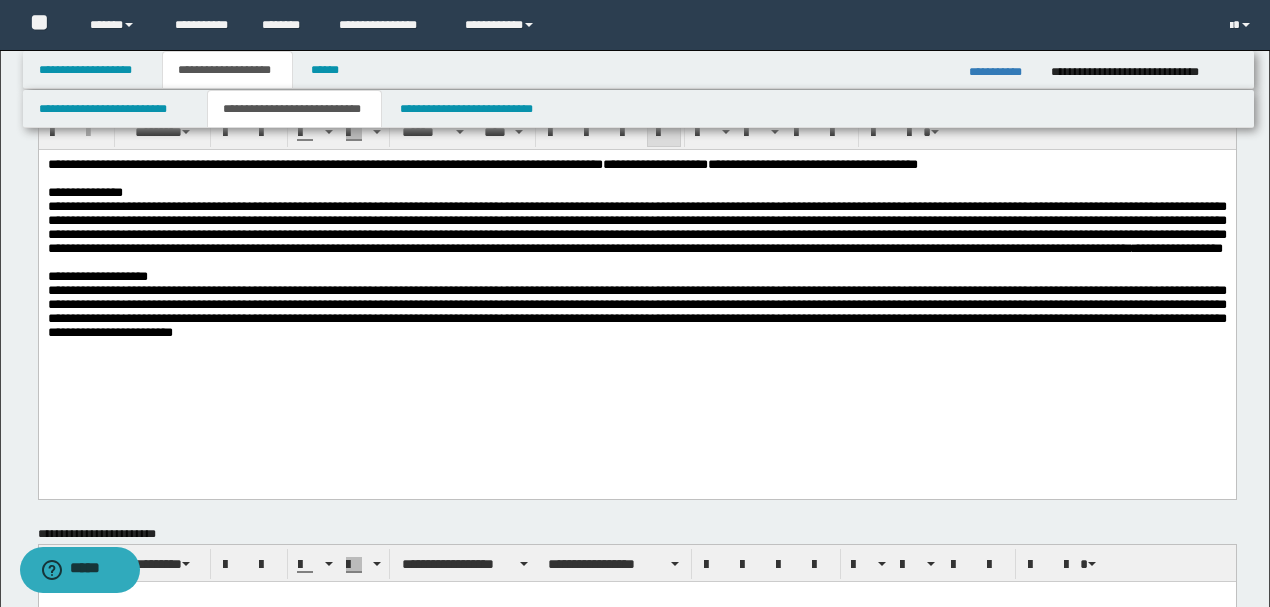 click on "**********" at bounding box center (636, 226) 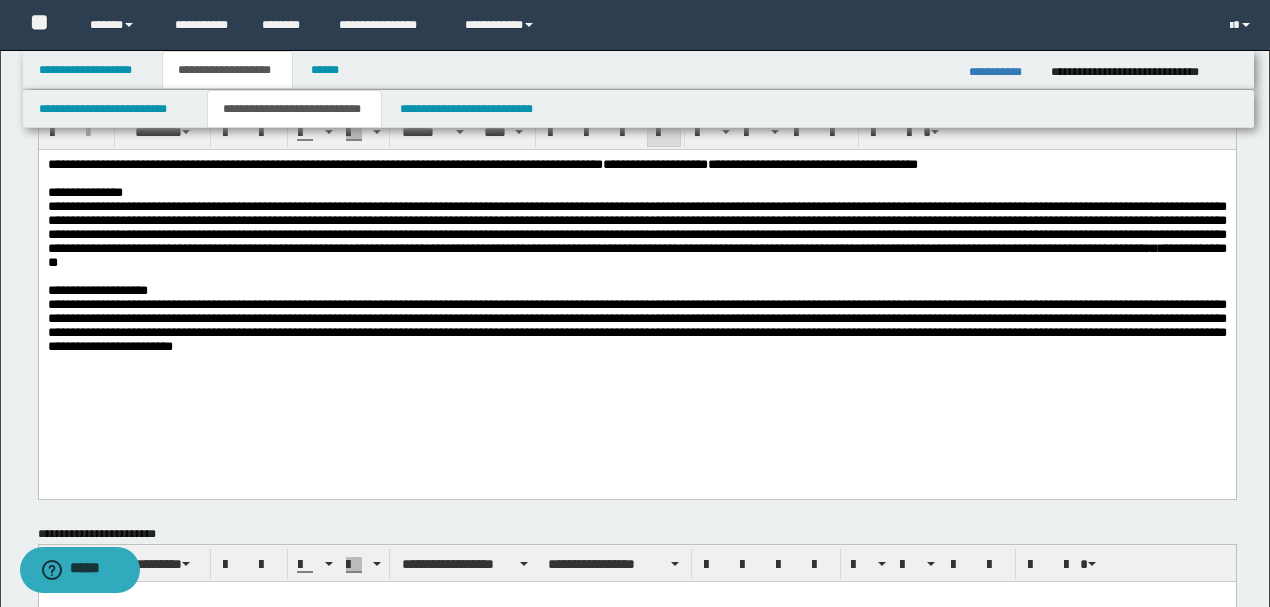 click on "**********" at bounding box center (636, 233) 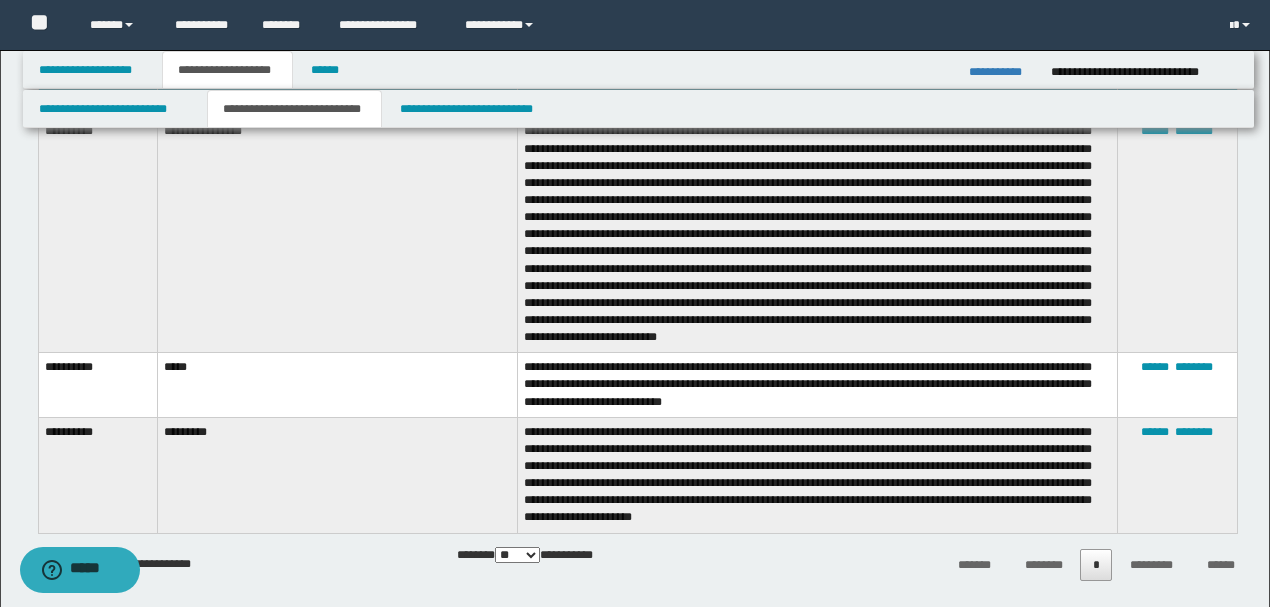 scroll, scrollTop: 800, scrollLeft: 0, axis: vertical 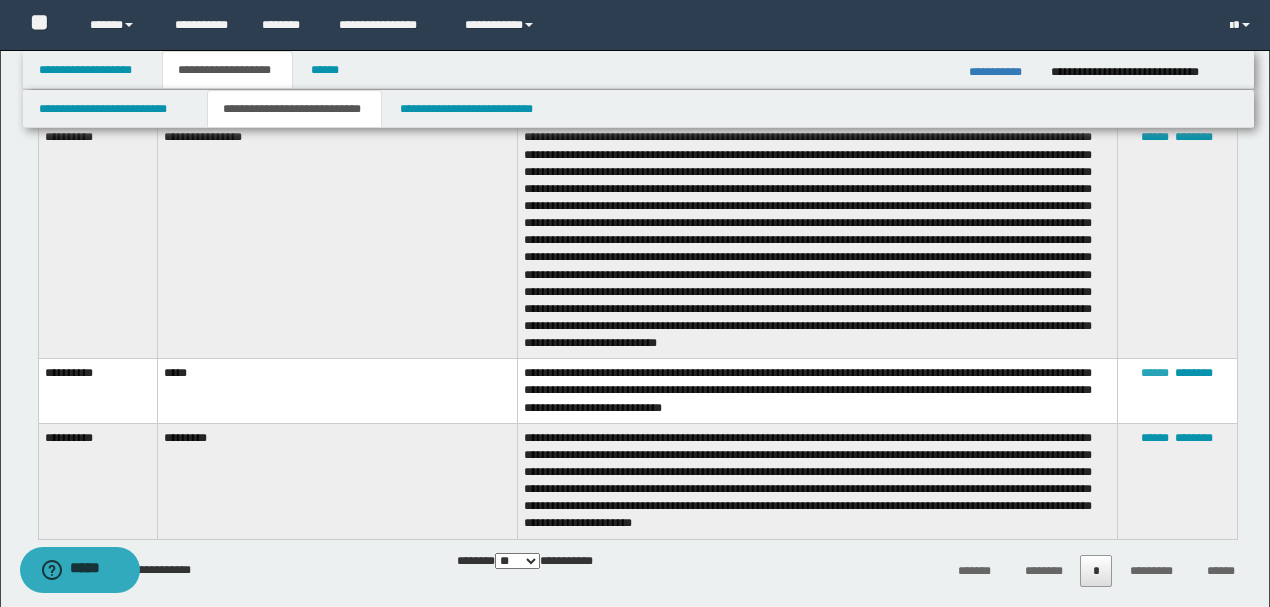 click on "******" at bounding box center [1155, 373] 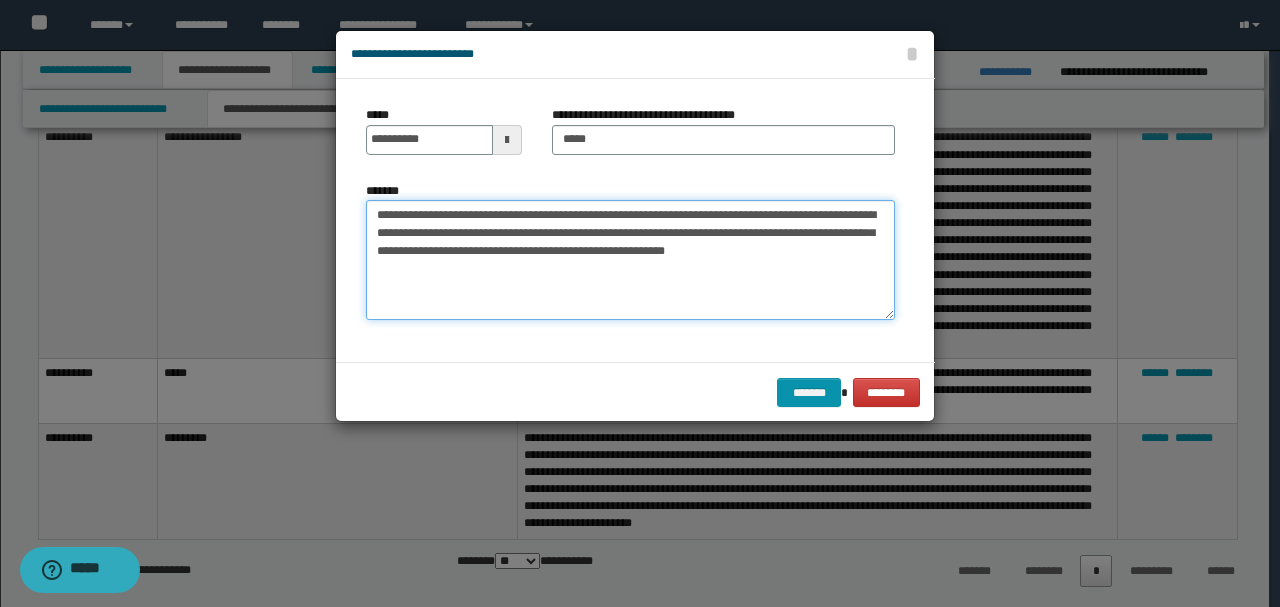 drag, startPoint x: 431, startPoint y: 216, endPoint x: 480, endPoint y: 216, distance: 49 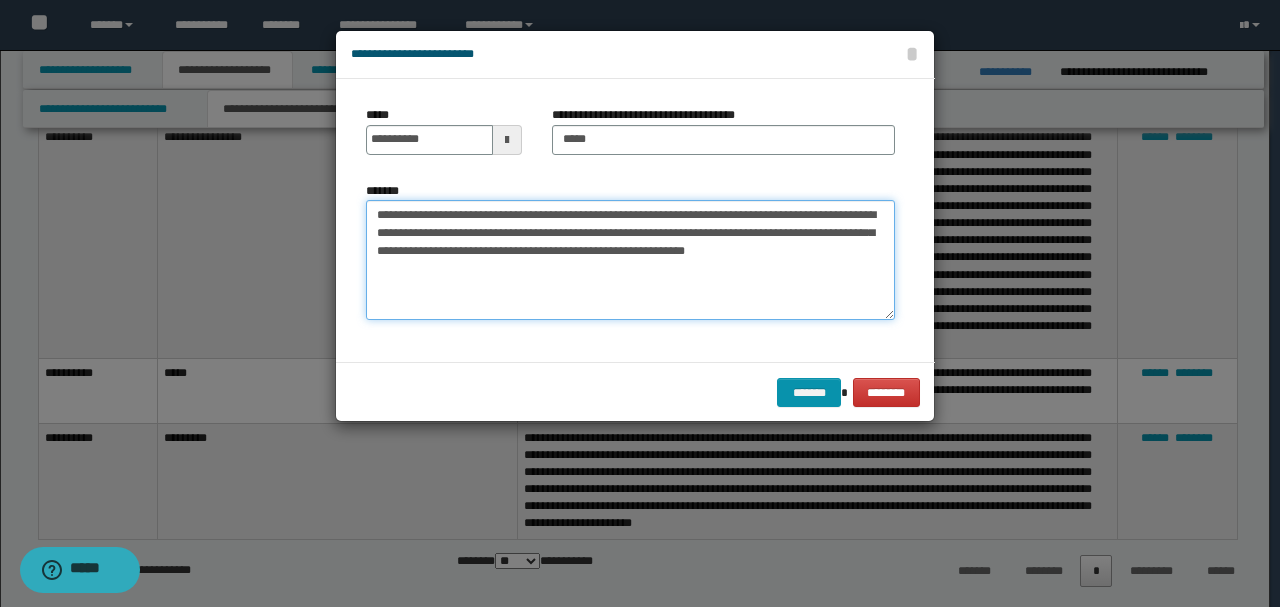 drag, startPoint x: 834, startPoint y: 250, endPoint x: 483, endPoint y: 210, distance: 353.27185 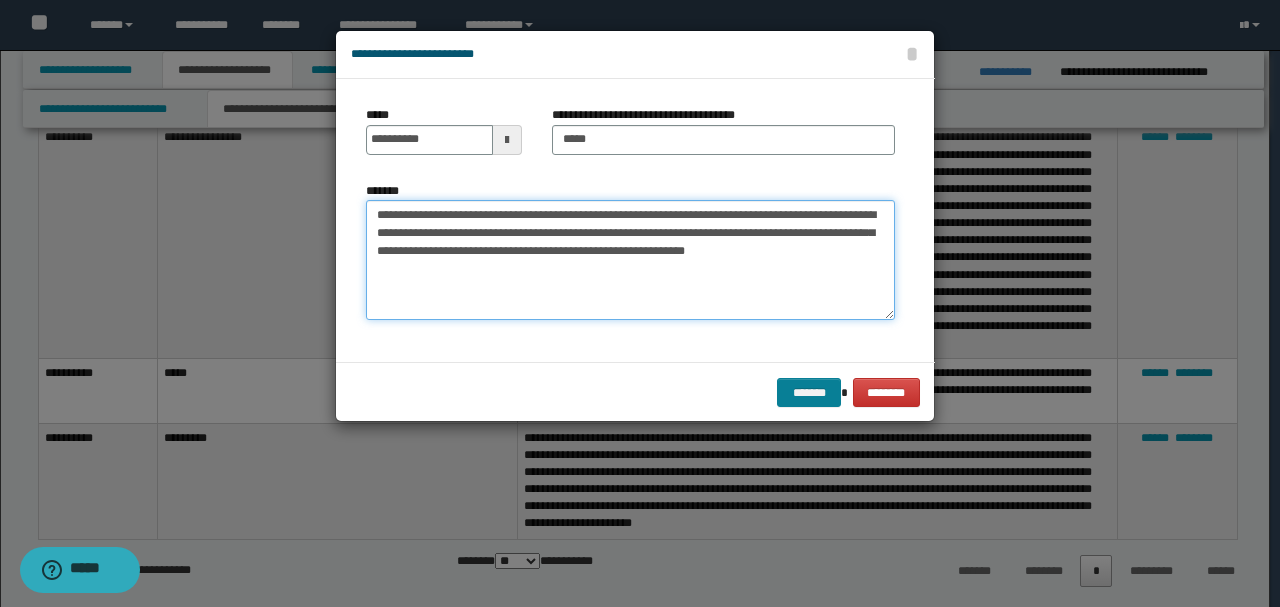 type on "**********" 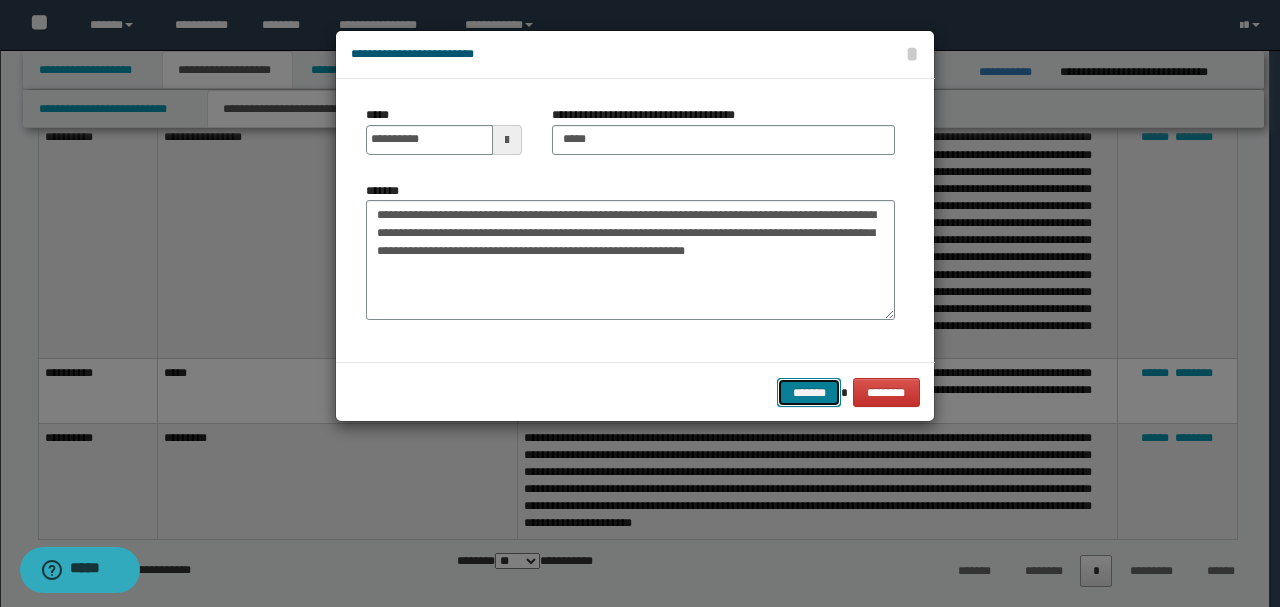 click on "*******" at bounding box center [809, 392] 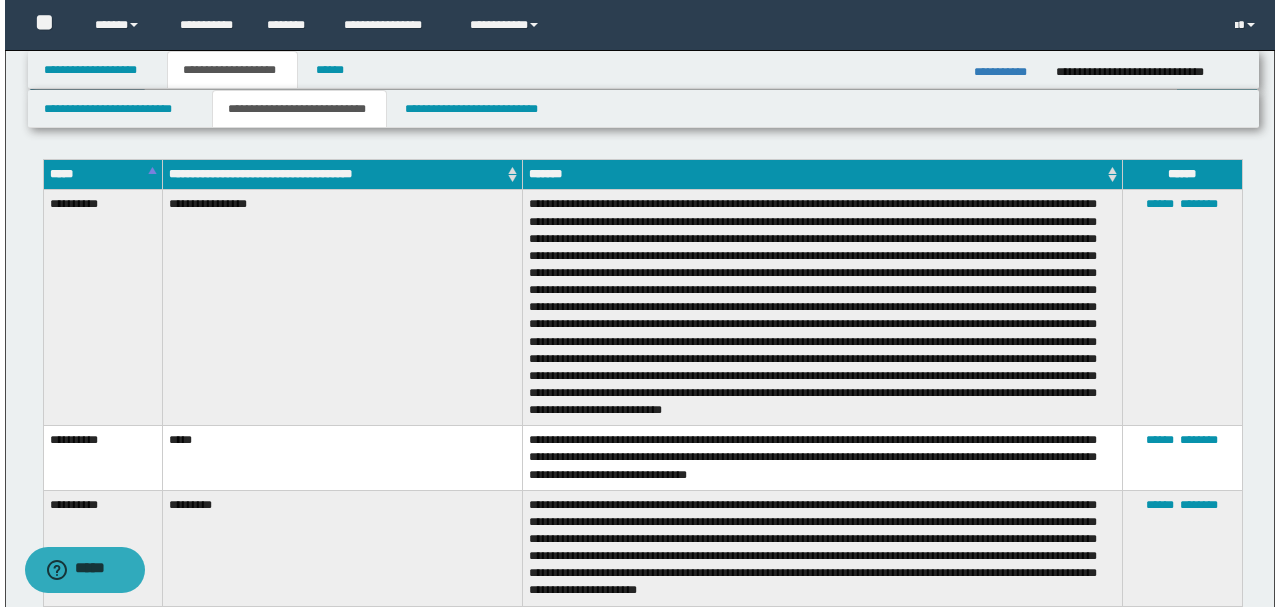 scroll, scrollTop: 666, scrollLeft: 0, axis: vertical 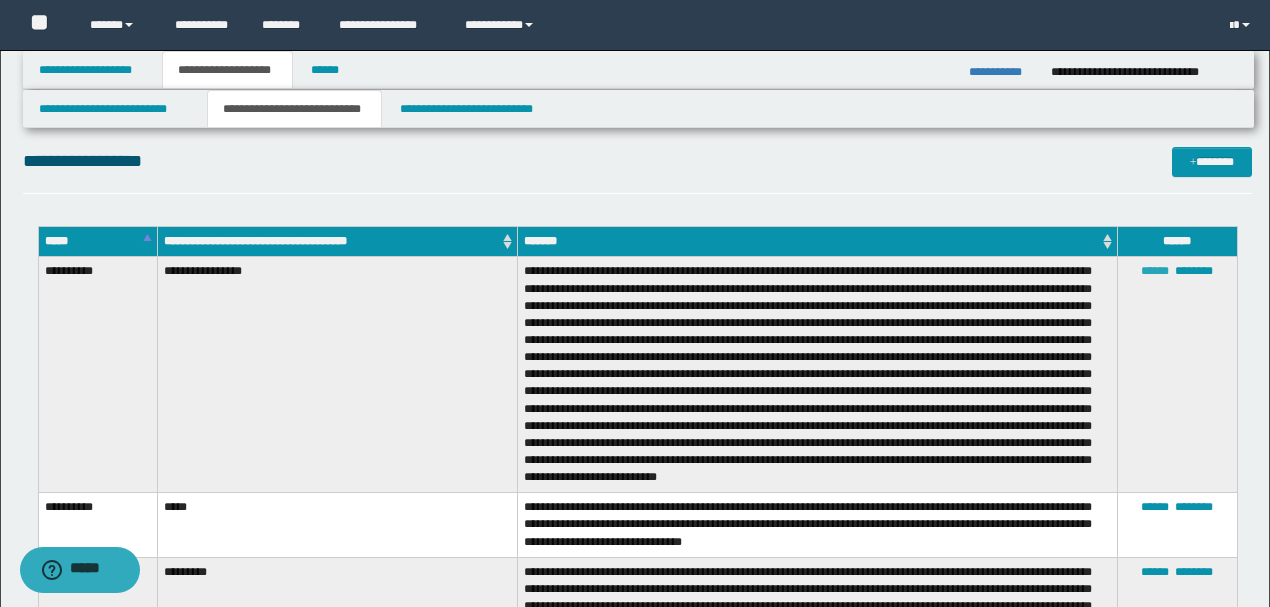 click on "******" at bounding box center [1155, 271] 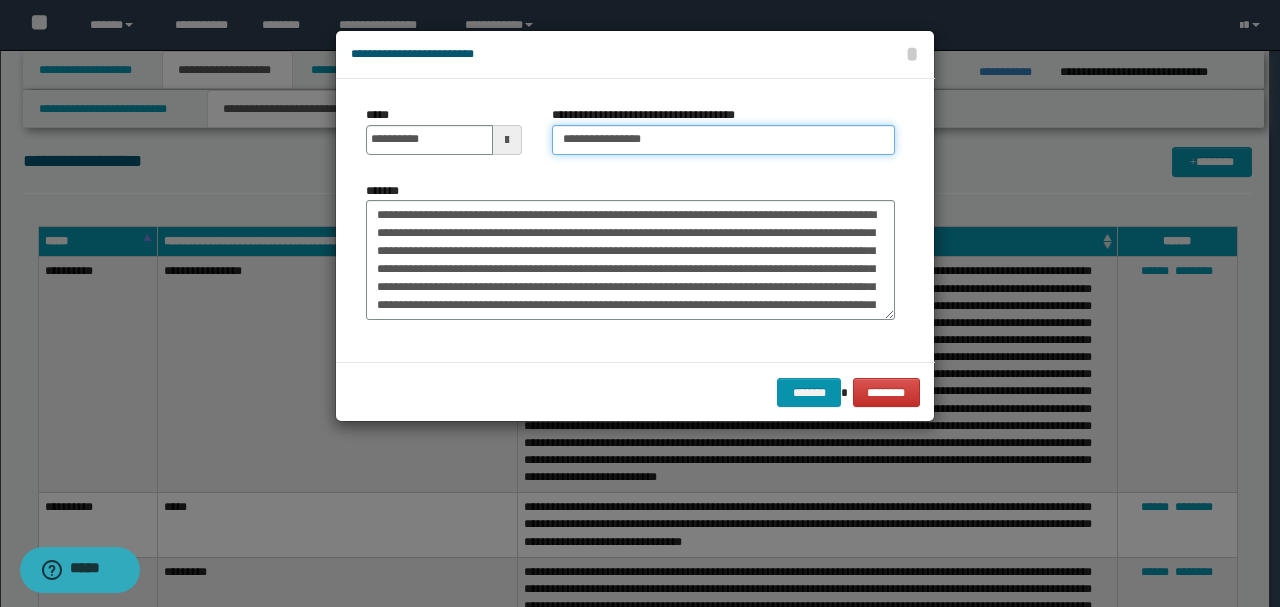 click on "**********" at bounding box center (723, 140) 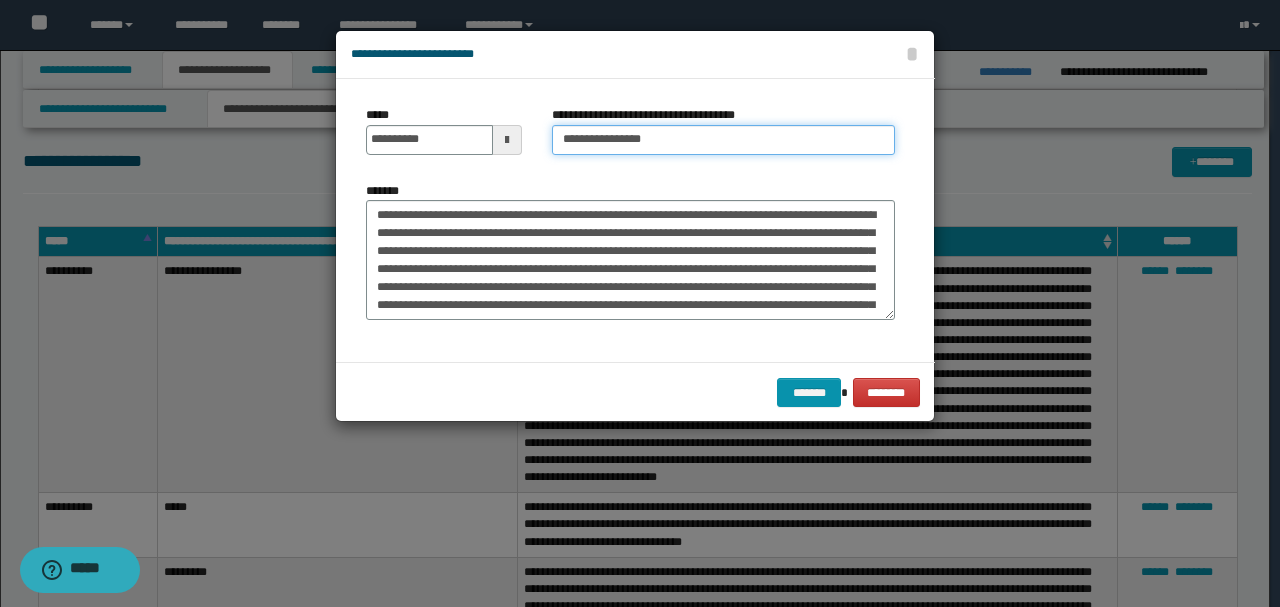 type on "**********" 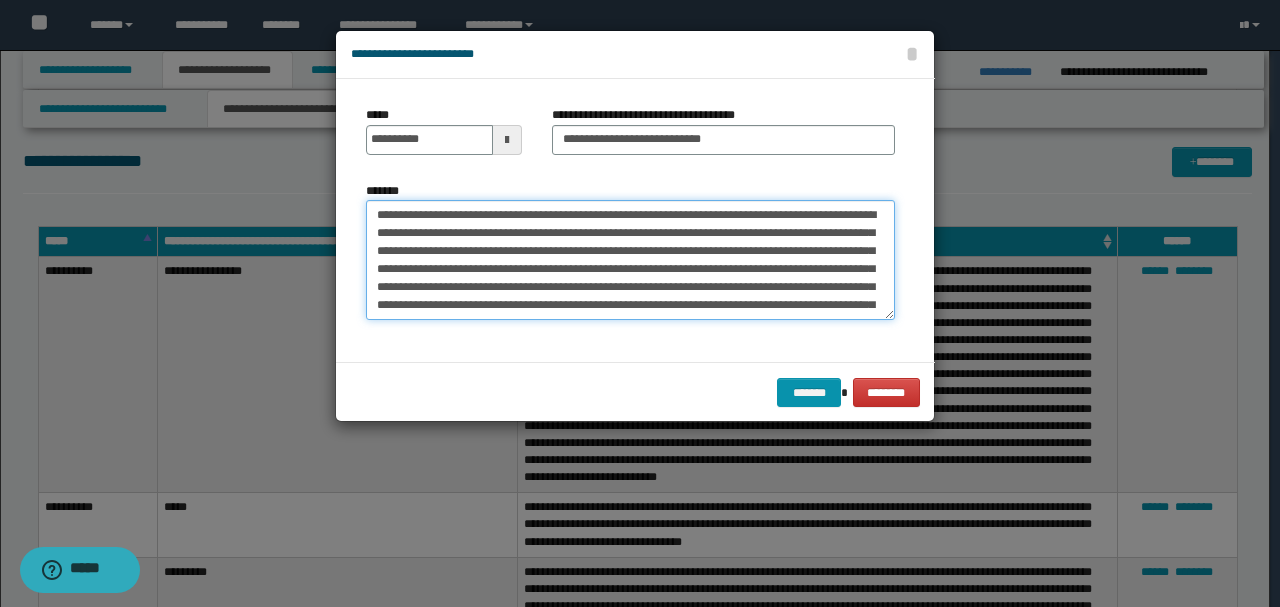 click on "*******" at bounding box center (630, 260) 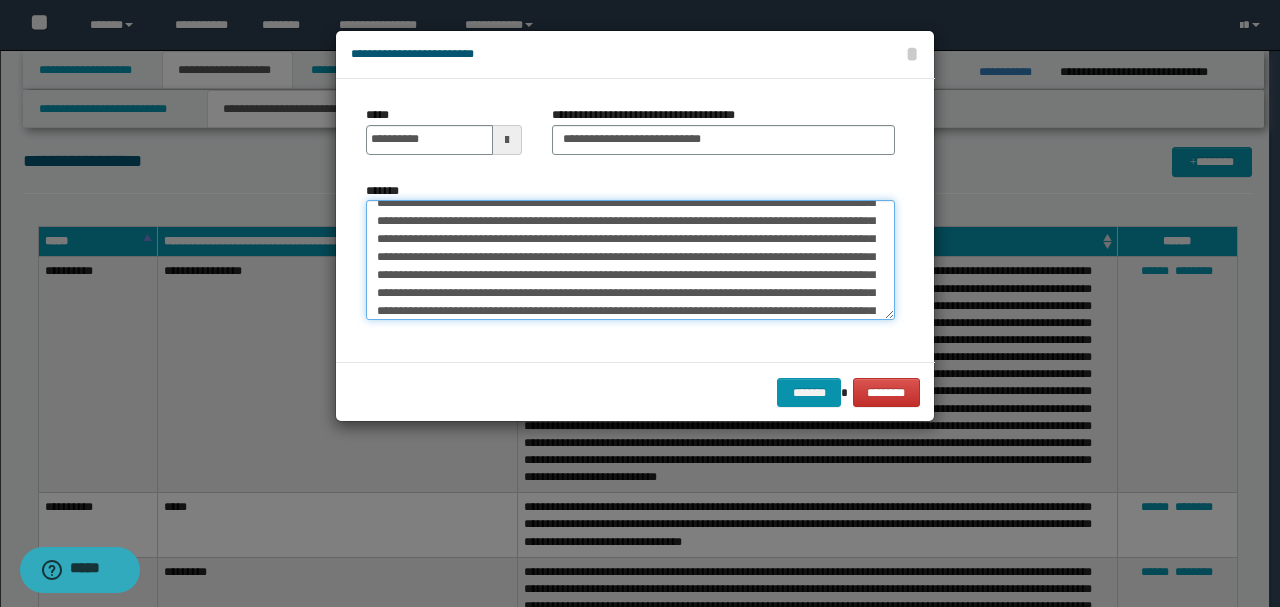 click on "*******" at bounding box center (630, 259) 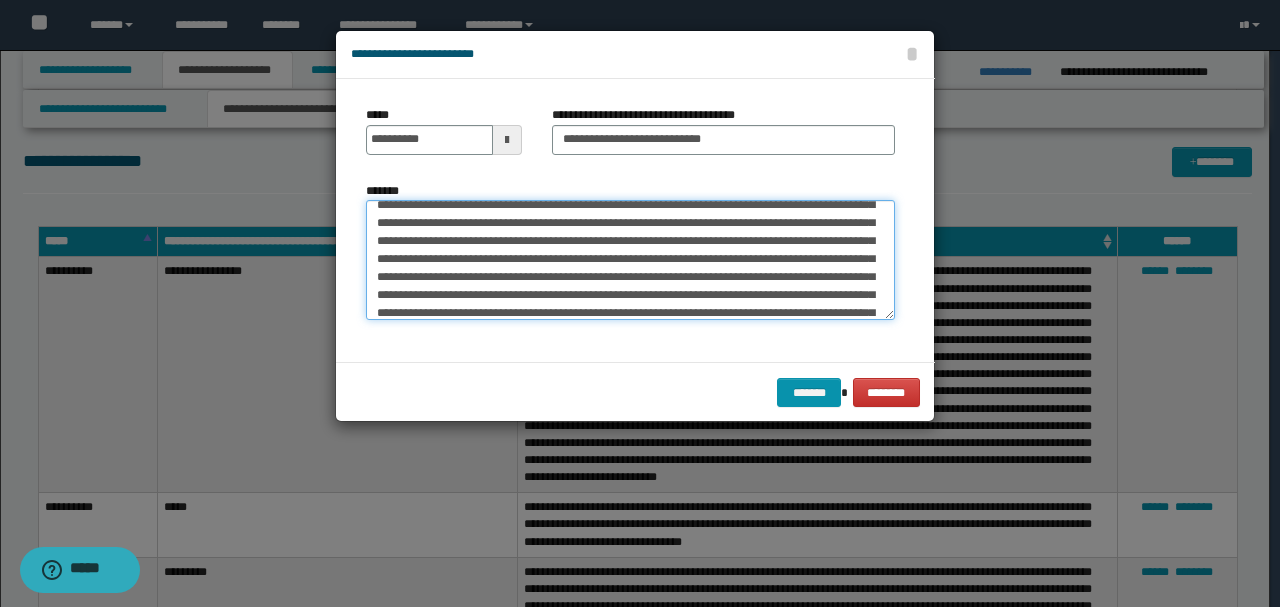 drag, startPoint x: 812, startPoint y: 240, endPoint x: 812, endPoint y: 276, distance: 36 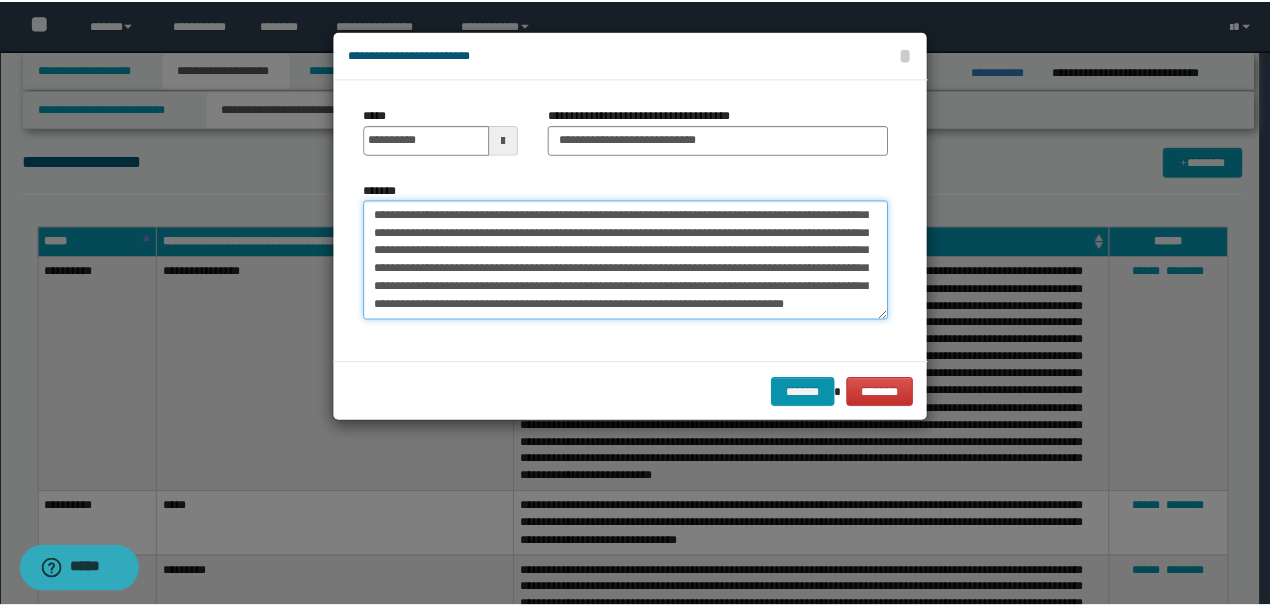 scroll, scrollTop: 162, scrollLeft: 0, axis: vertical 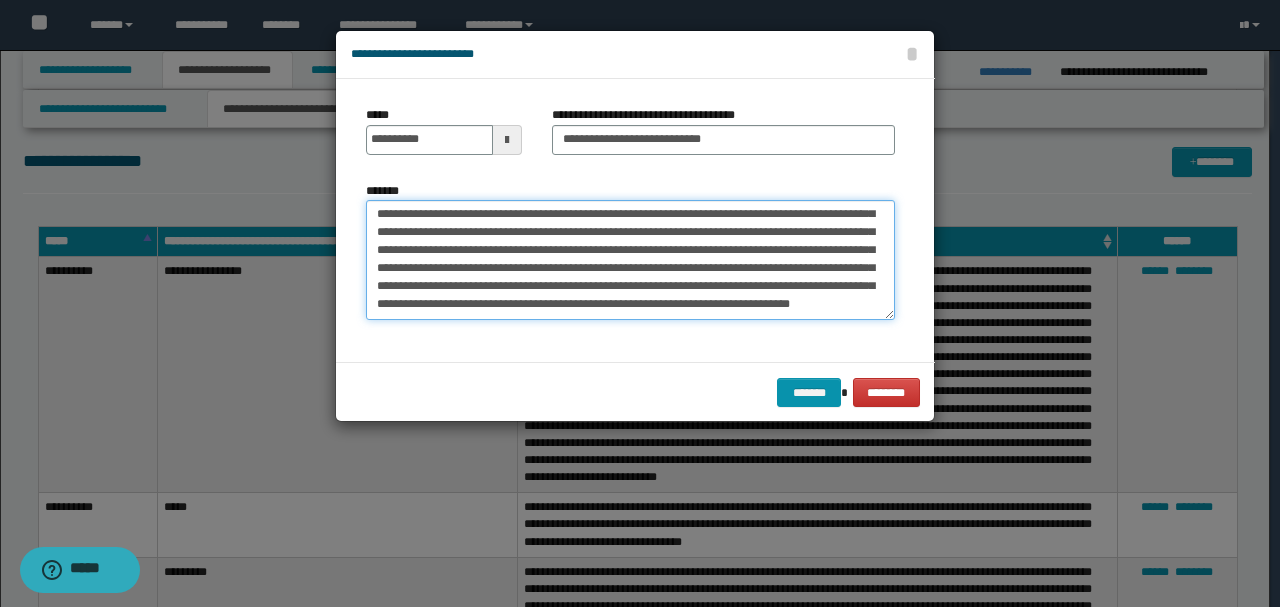 drag, startPoint x: 807, startPoint y: 243, endPoint x: 612, endPoint y: 307, distance: 205.23401 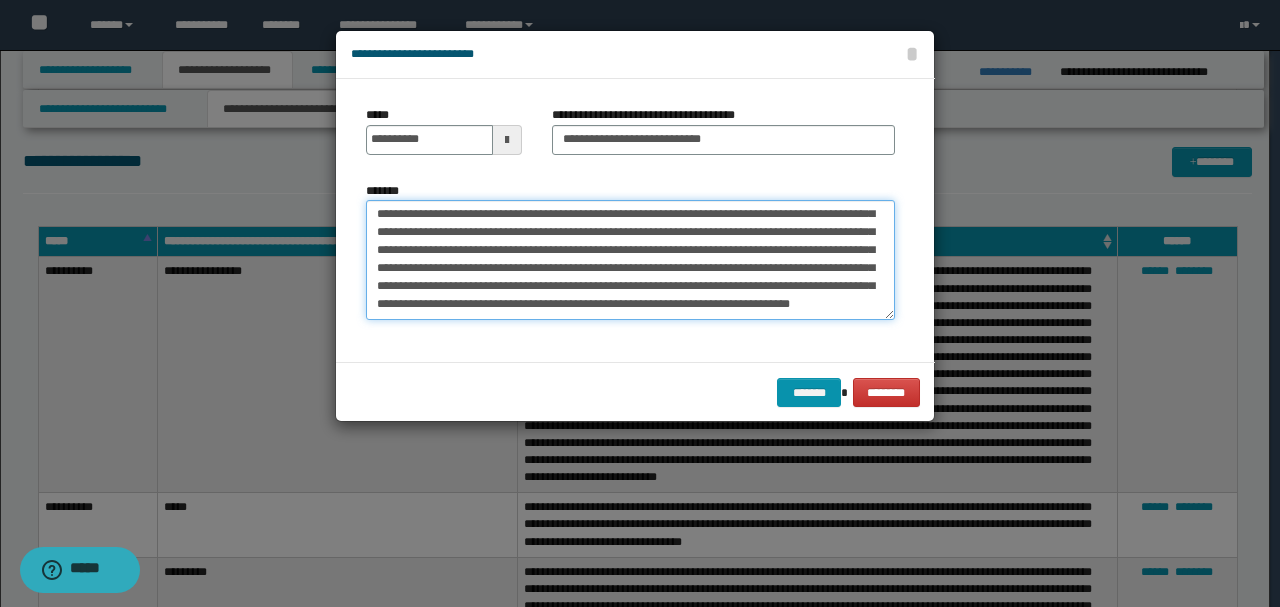 type on "**********" 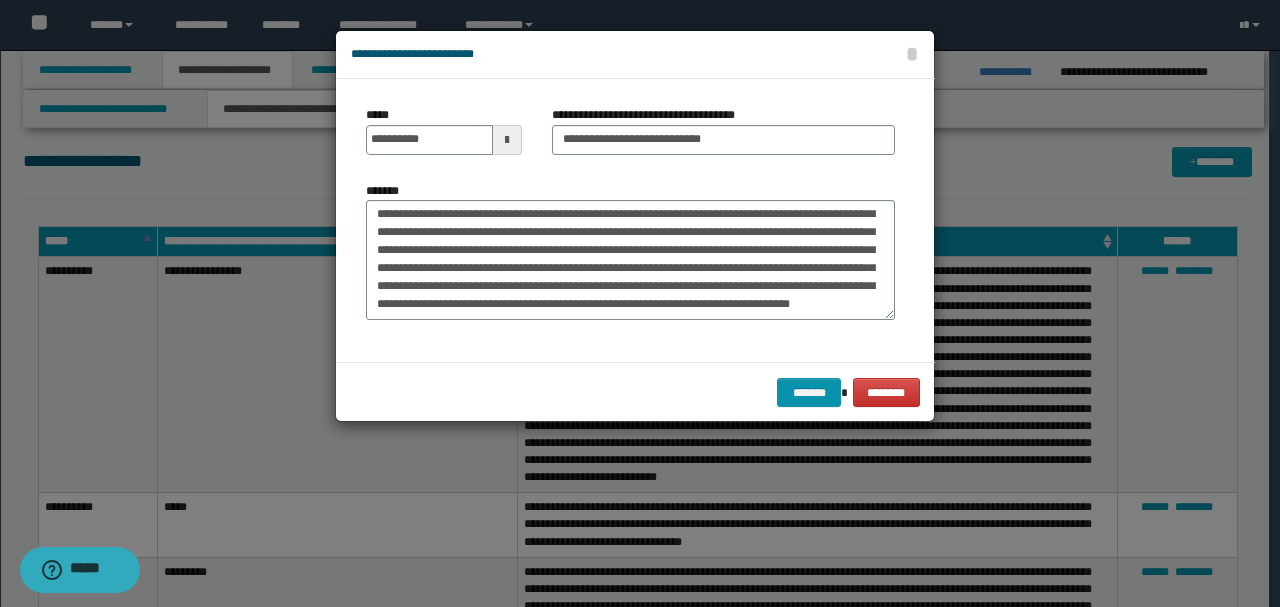click on "*******" at bounding box center (630, 258) 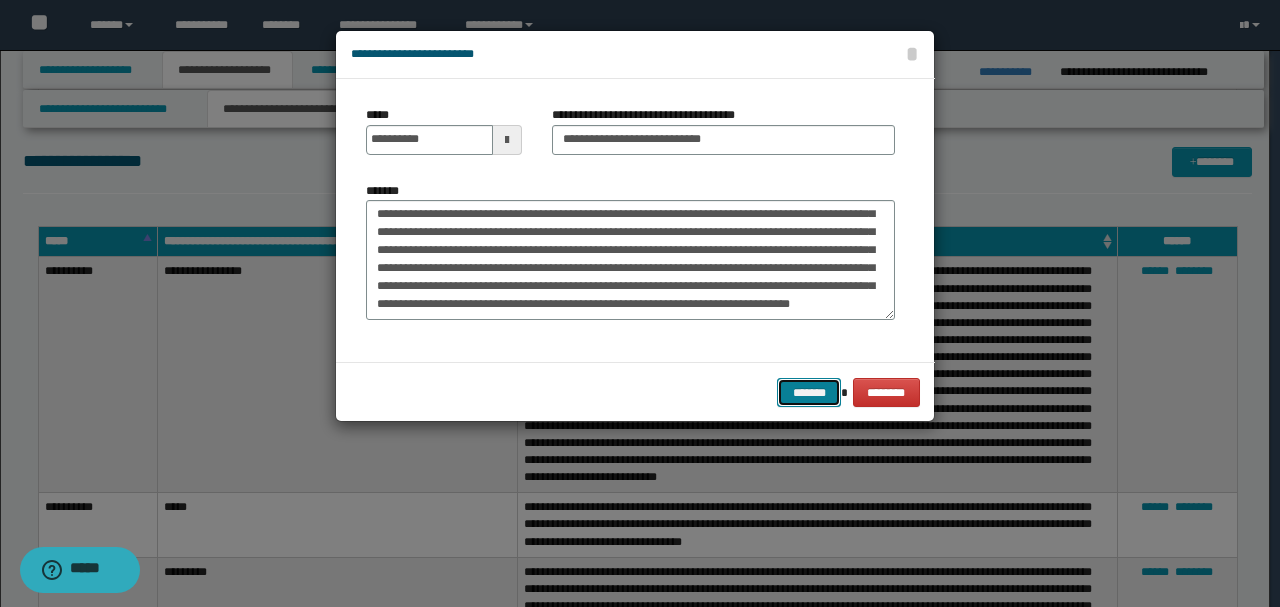 click on "*******" at bounding box center (809, 392) 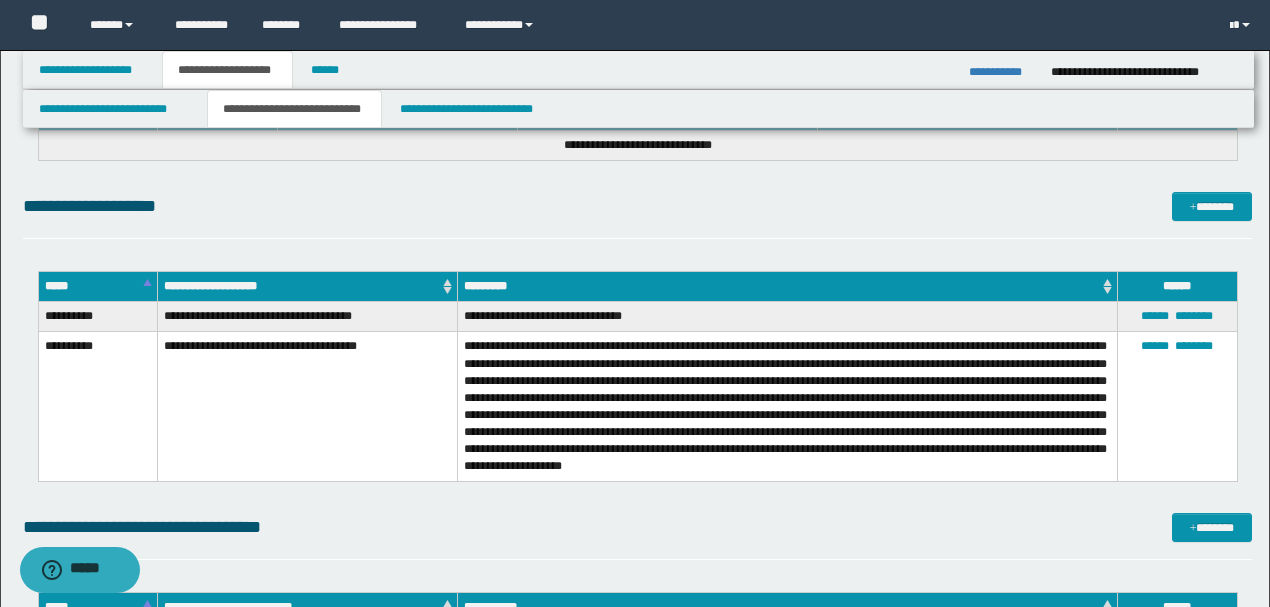 scroll, scrollTop: 1400, scrollLeft: 0, axis: vertical 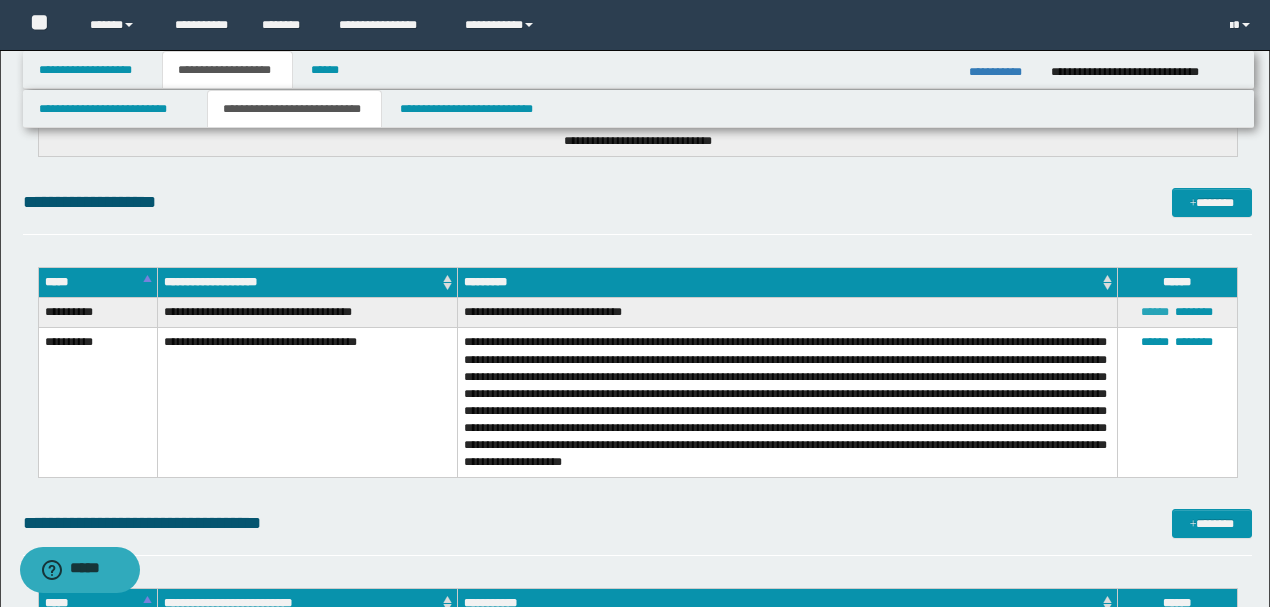 click on "******" at bounding box center [1155, 312] 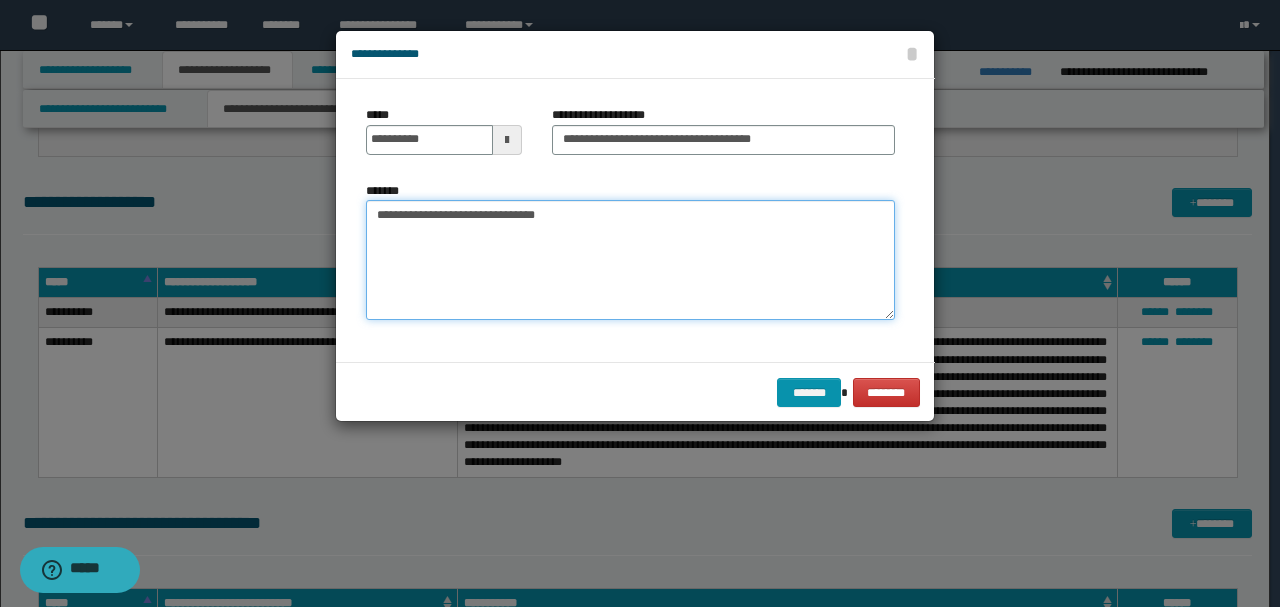 drag, startPoint x: 550, startPoint y: 219, endPoint x: 386, endPoint y: 218, distance: 164.00305 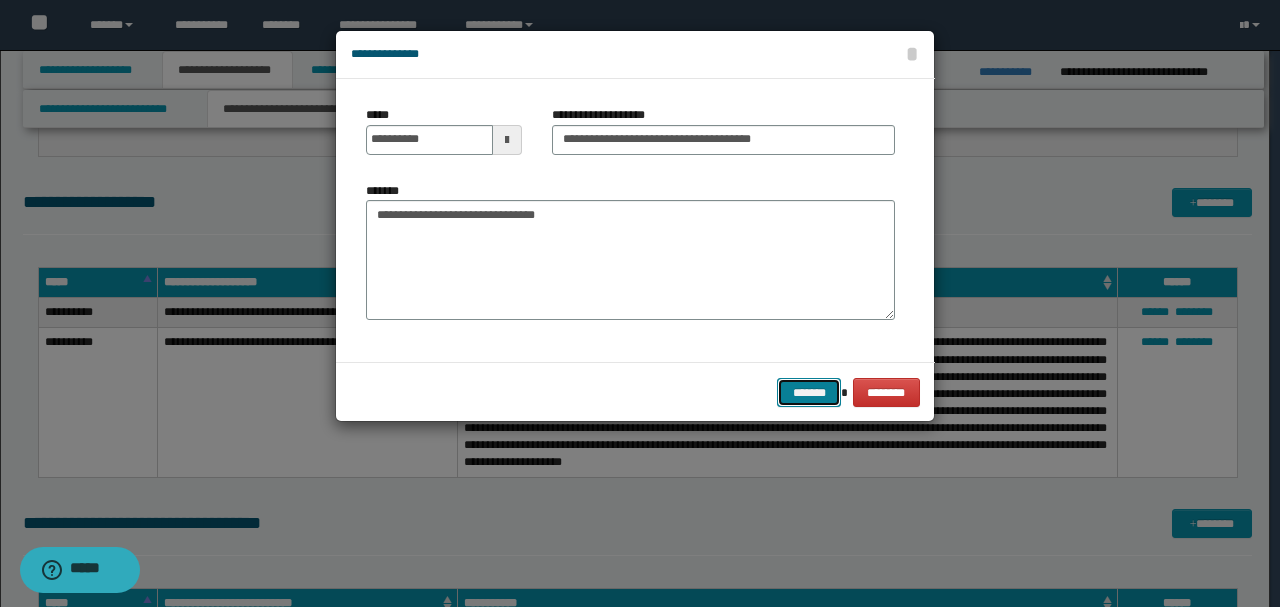 click on "*******" at bounding box center [809, 392] 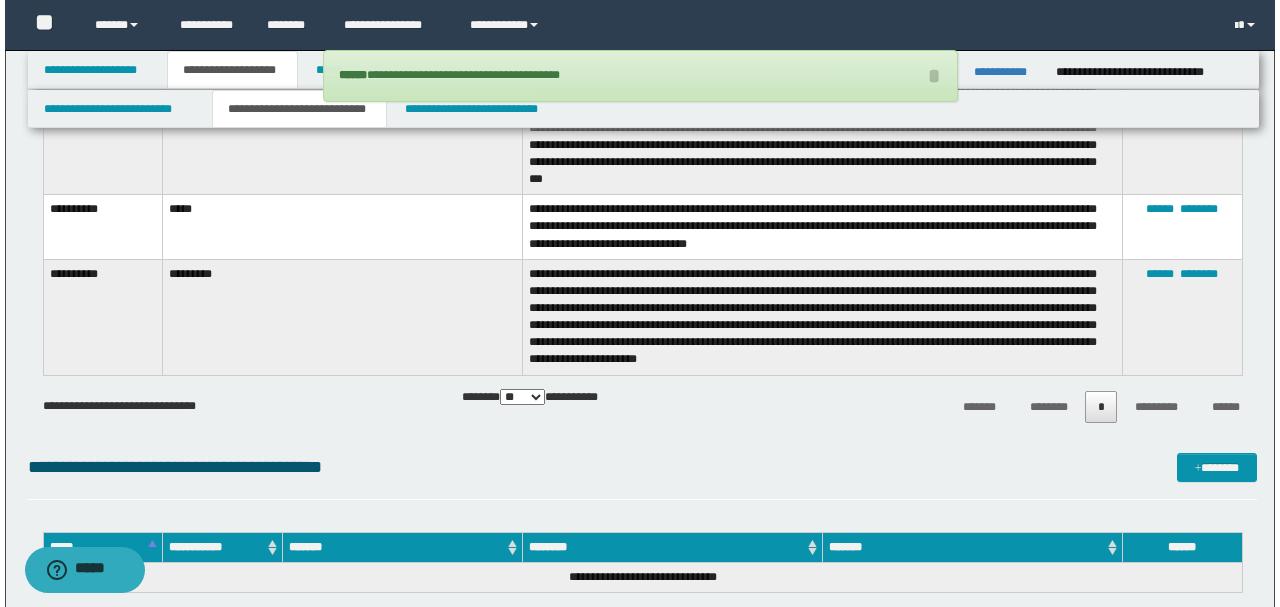 scroll, scrollTop: 933, scrollLeft: 0, axis: vertical 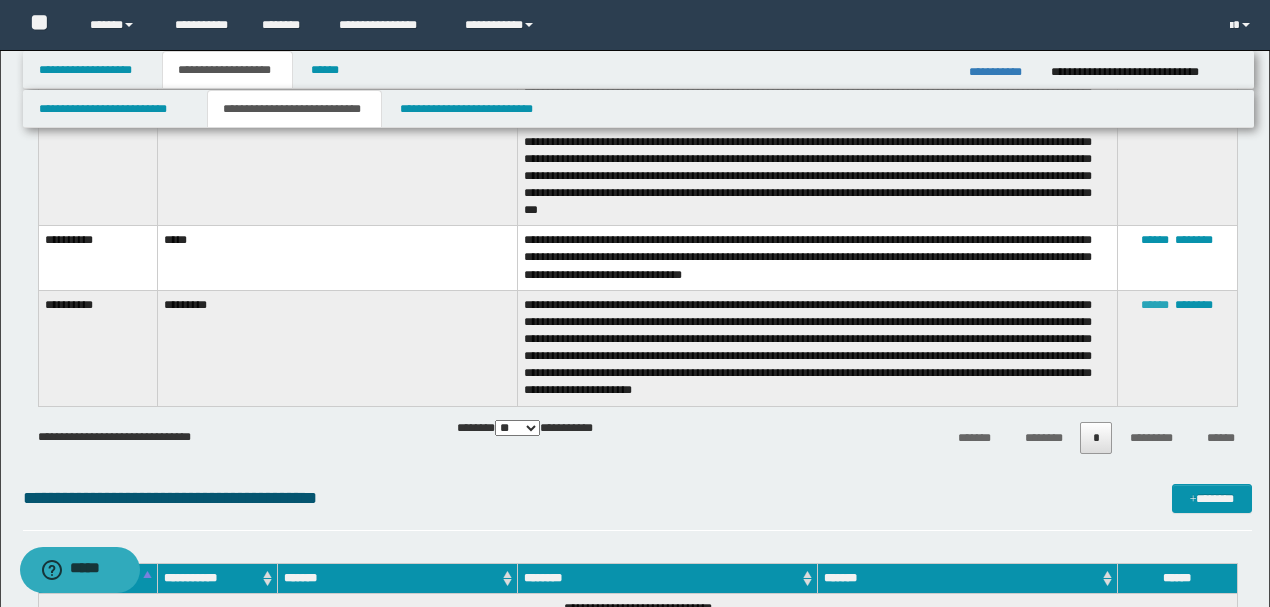 click on "******" at bounding box center [1155, 305] 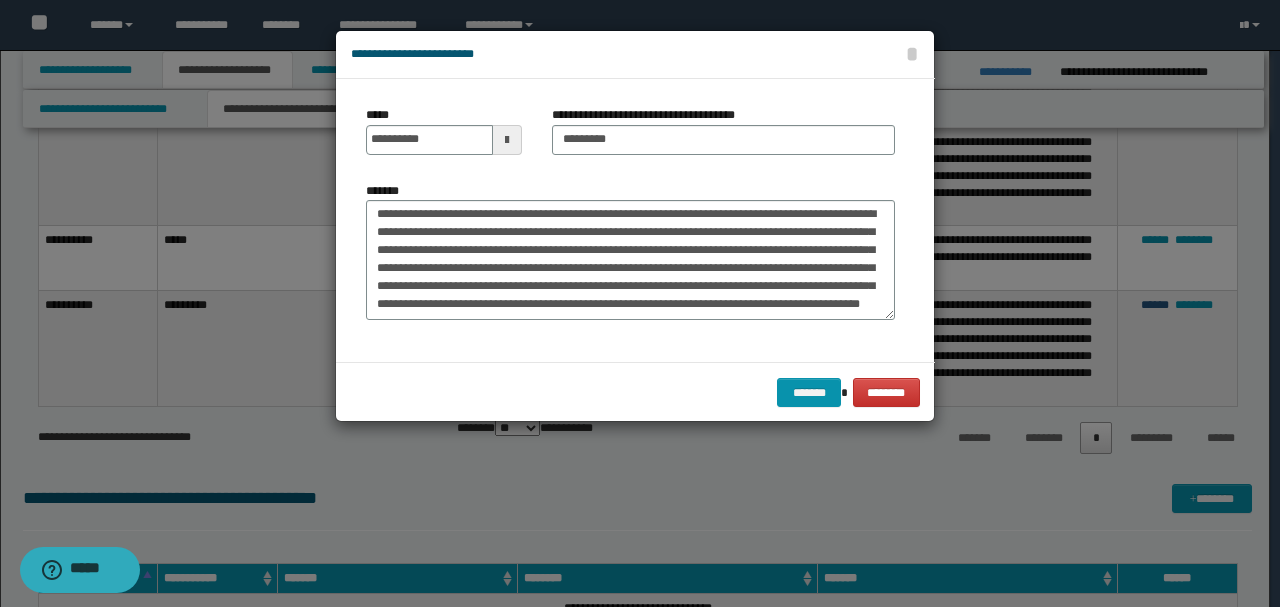 scroll, scrollTop: 18, scrollLeft: 0, axis: vertical 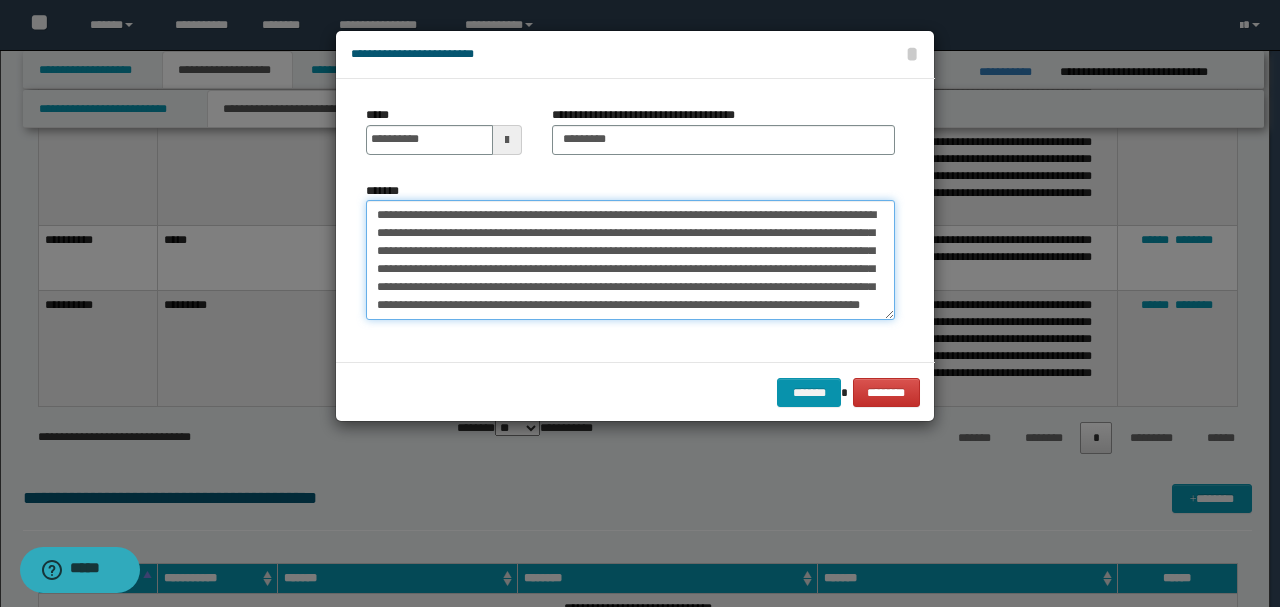 click on "**********" at bounding box center (630, 259) 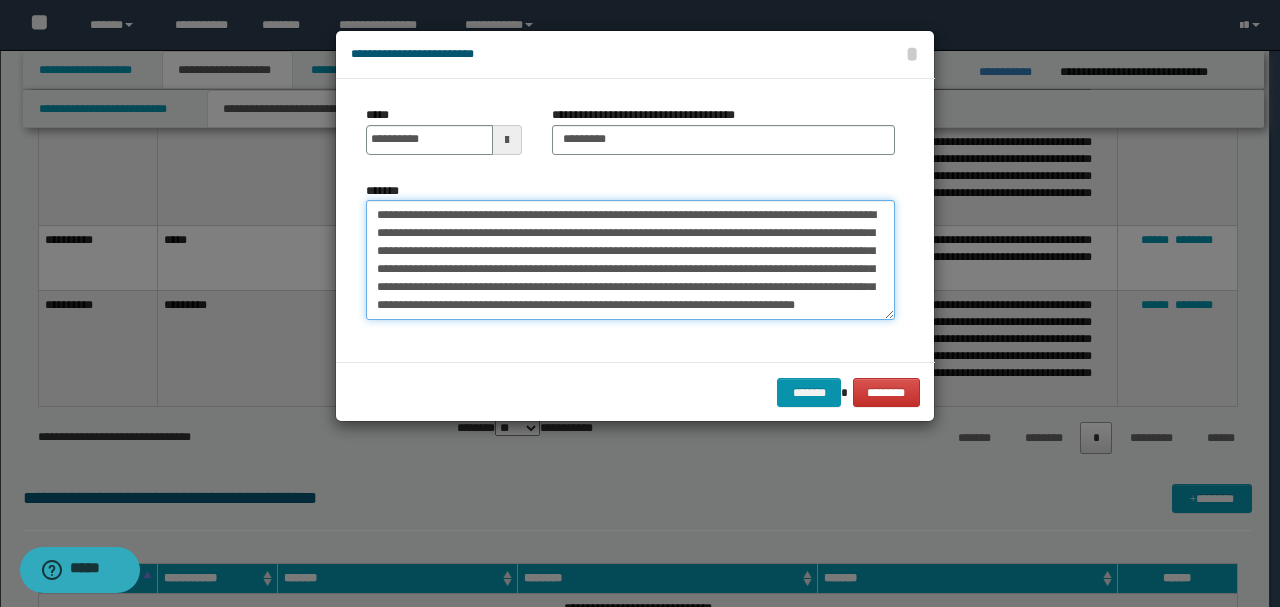 click on "**********" at bounding box center [630, 259] 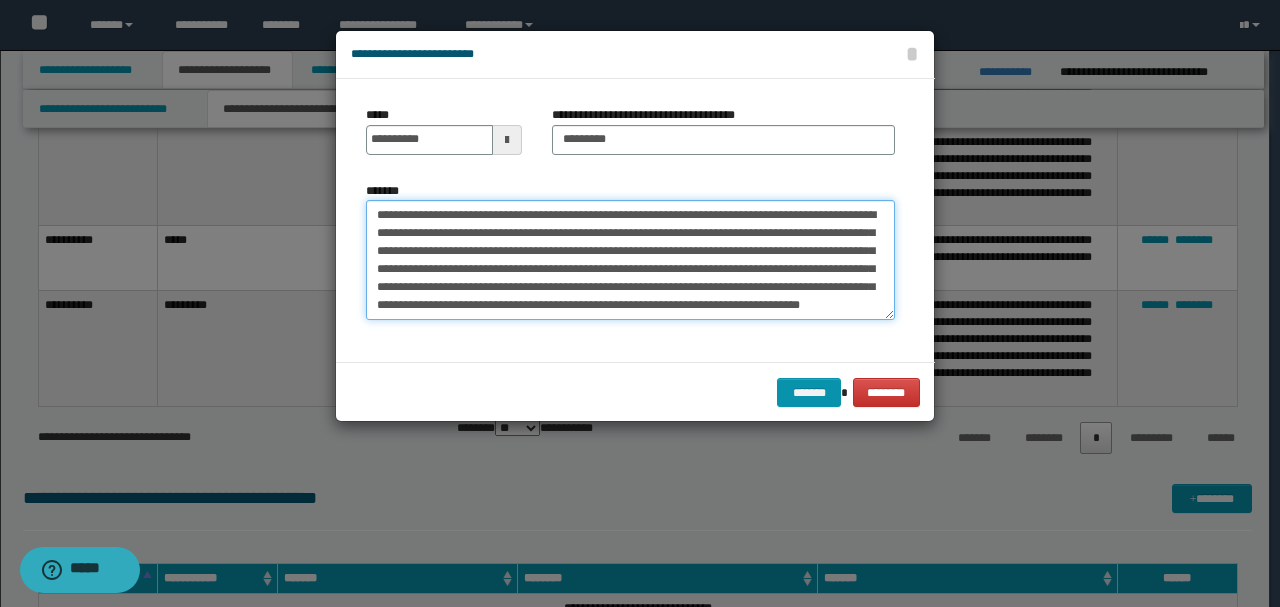 click on "**********" at bounding box center [630, 259] 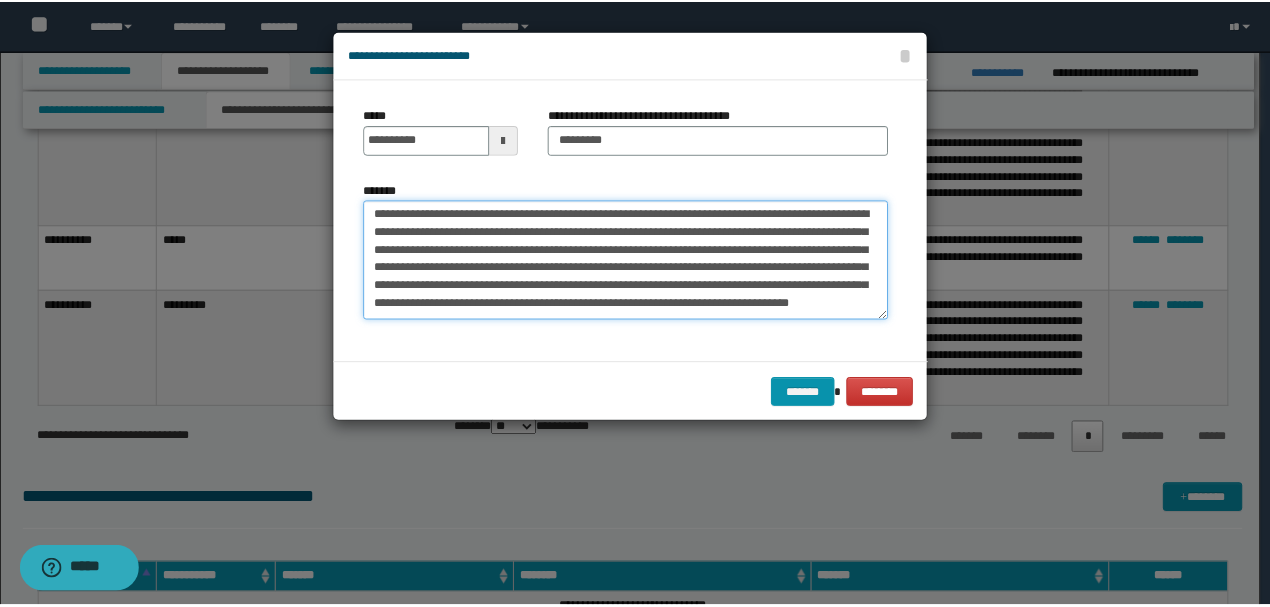 scroll, scrollTop: 18, scrollLeft: 0, axis: vertical 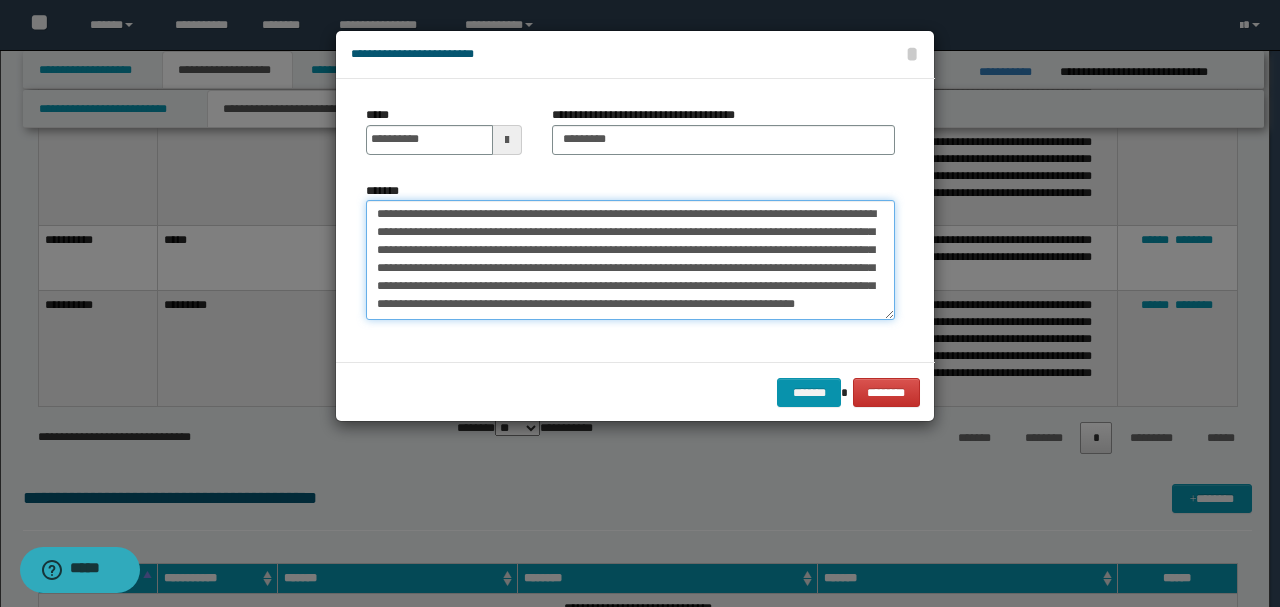 drag, startPoint x: 669, startPoint y: 286, endPoint x: 784, endPoint y: 292, distance: 115.15642 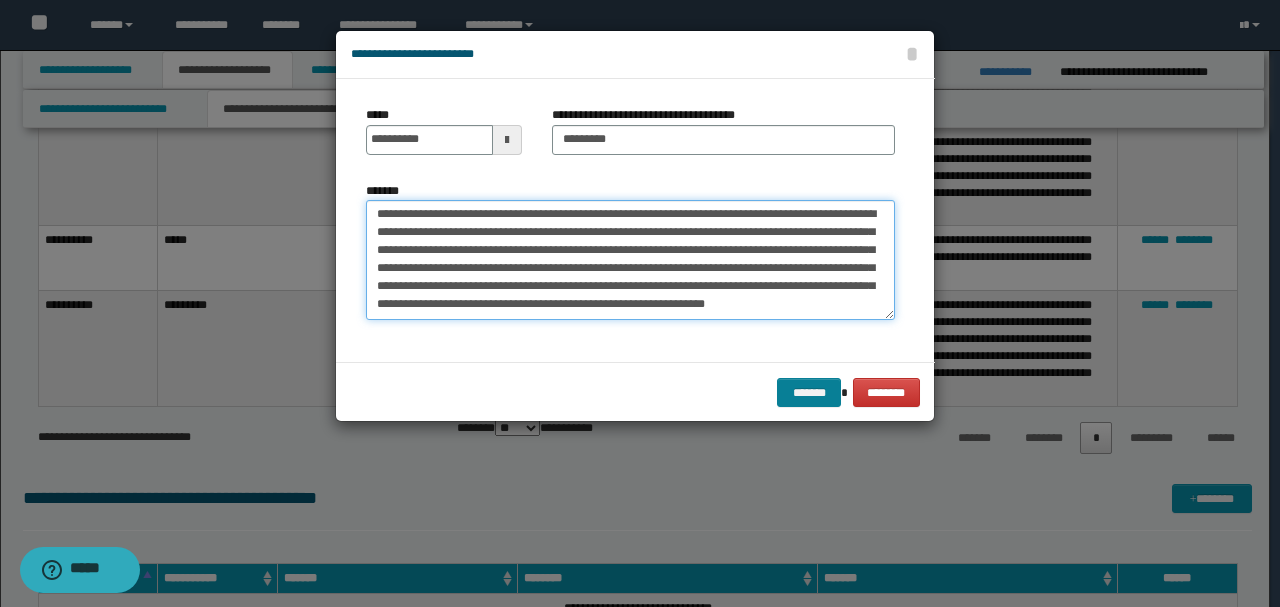 type on "**********" 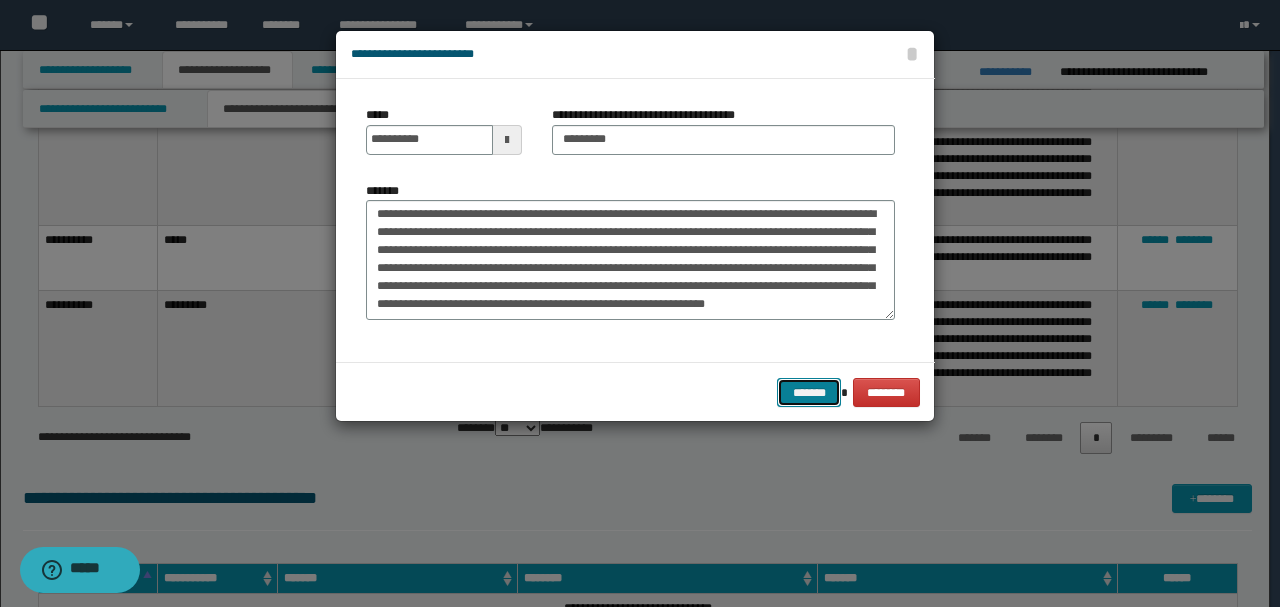 click on "*******" at bounding box center (809, 392) 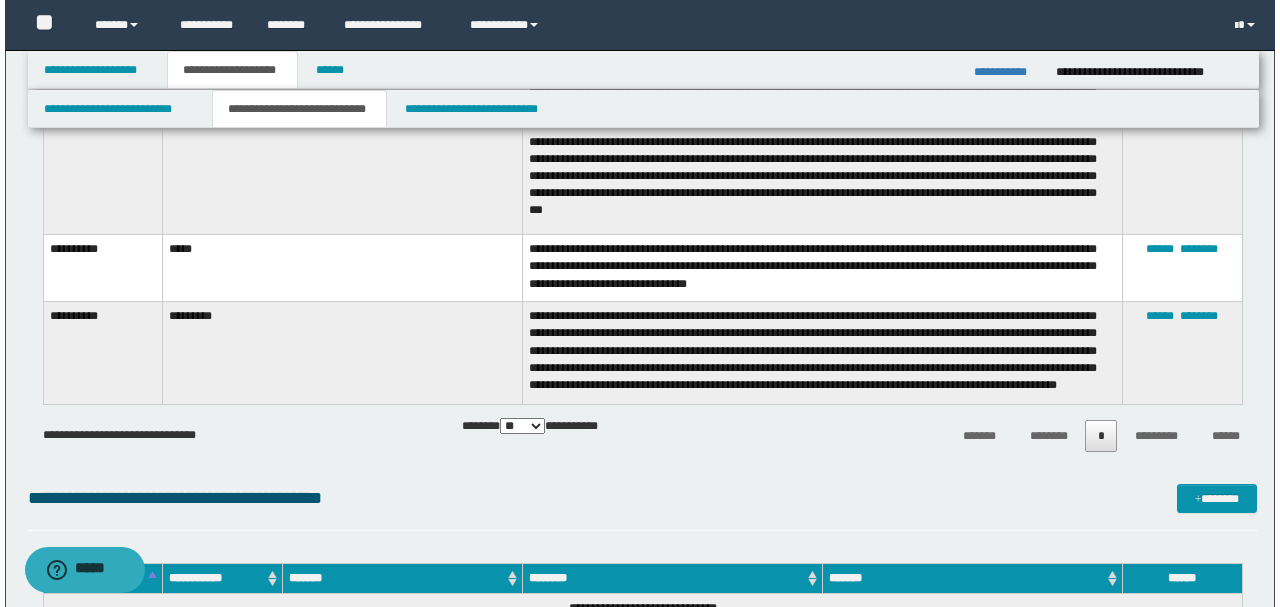 scroll, scrollTop: 1400, scrollLeft: 0, axis: vertical 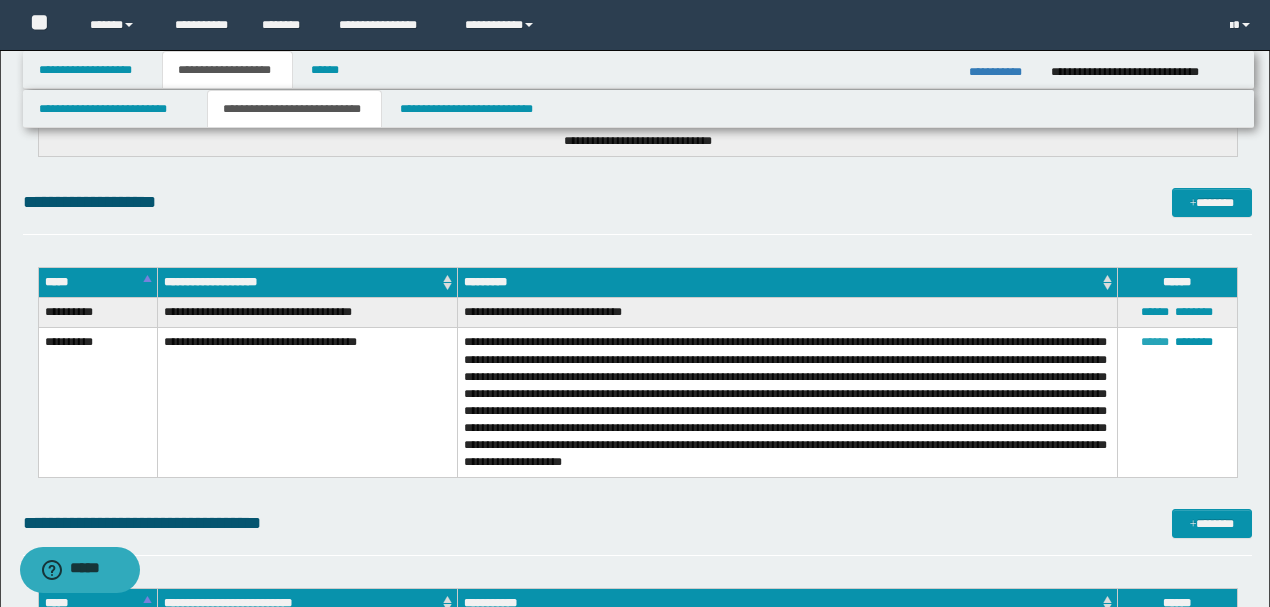 click on "******" at bounding box center [1155, 342] 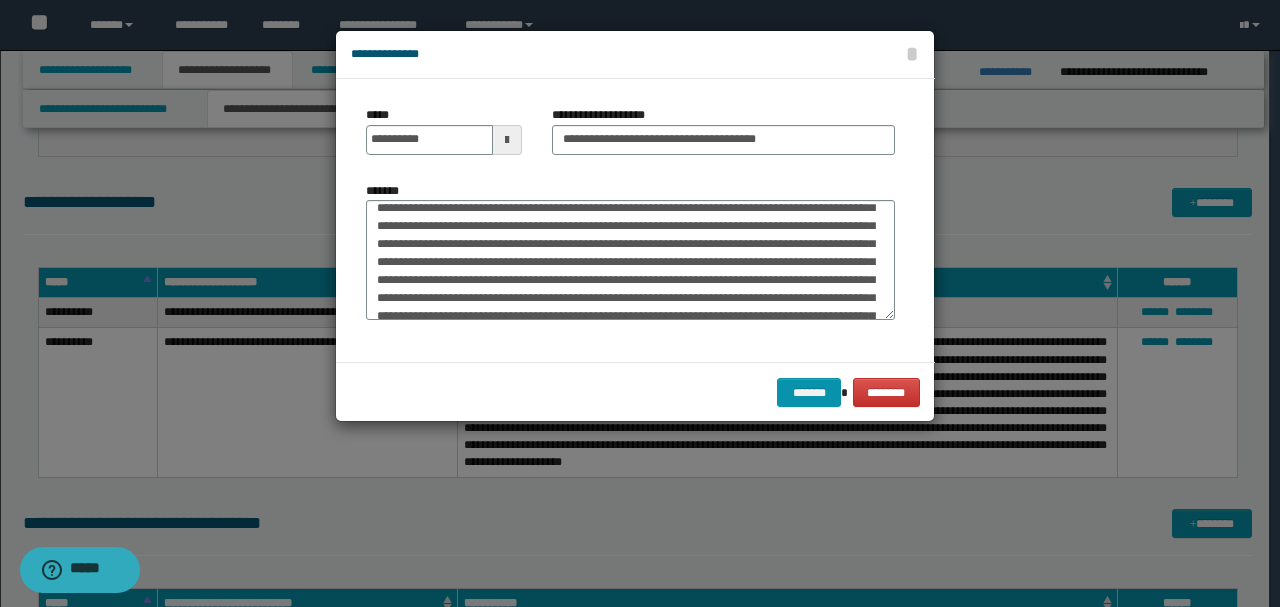 scroll, scrollTop: 66, scrollLeft: 0, axis: vertical 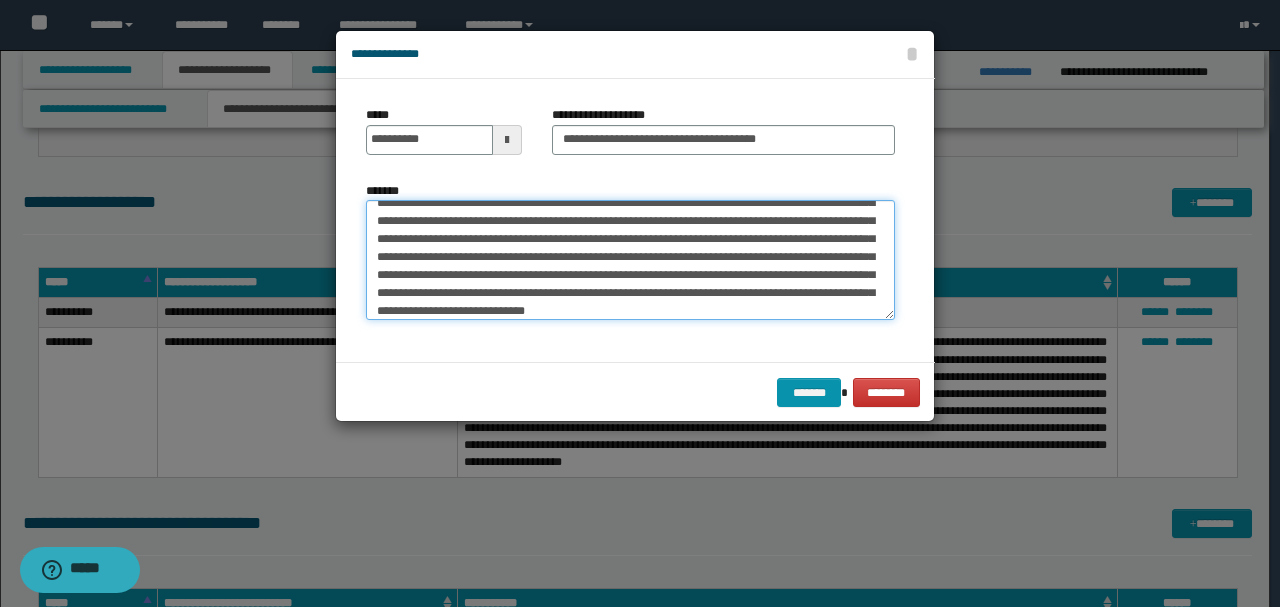 click on "**********" at bounding box center (630, 259) 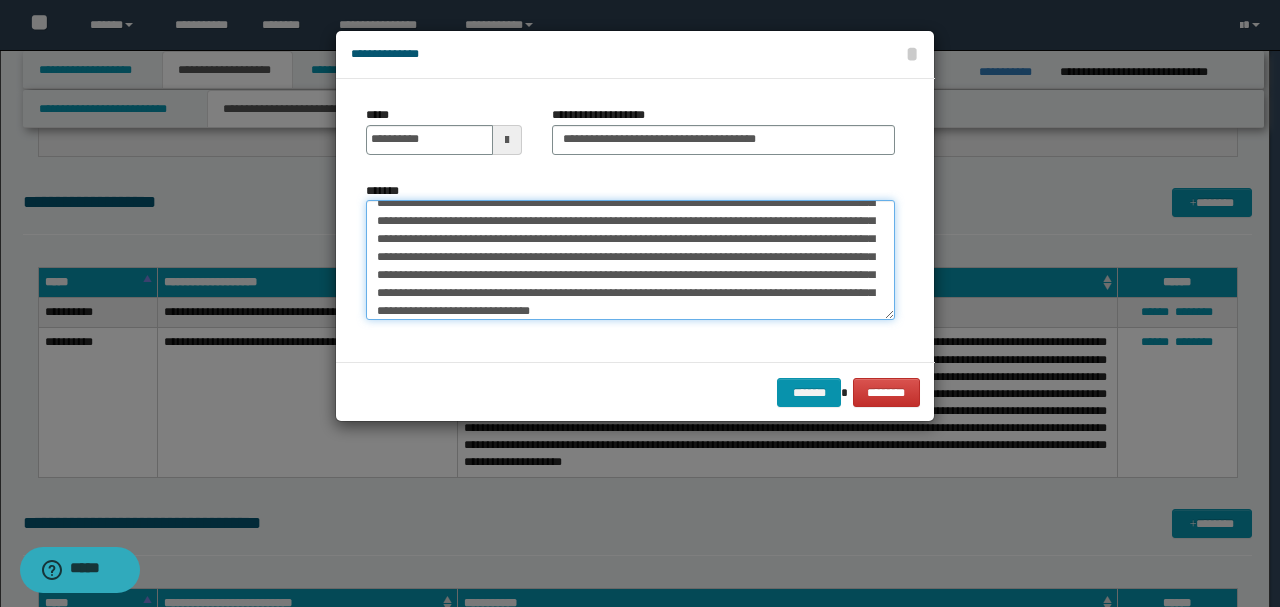 click on "**********" at bounding box center (630, 259) 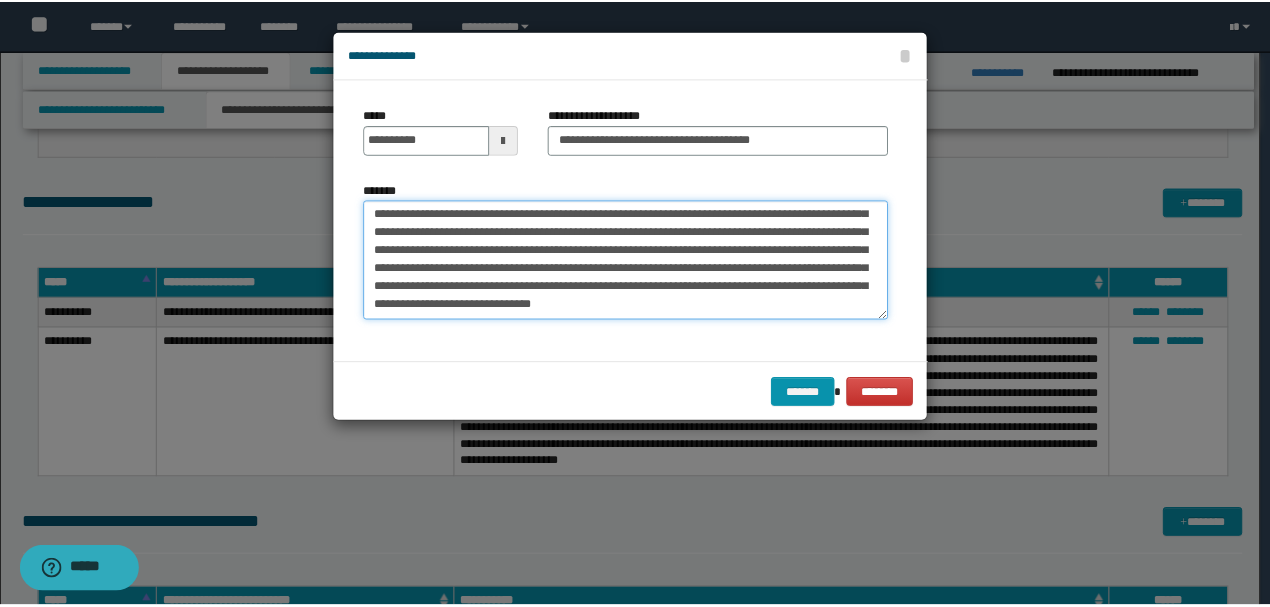 scroll, scrollTop: 90, scrollLeft: 0, axis: vertical 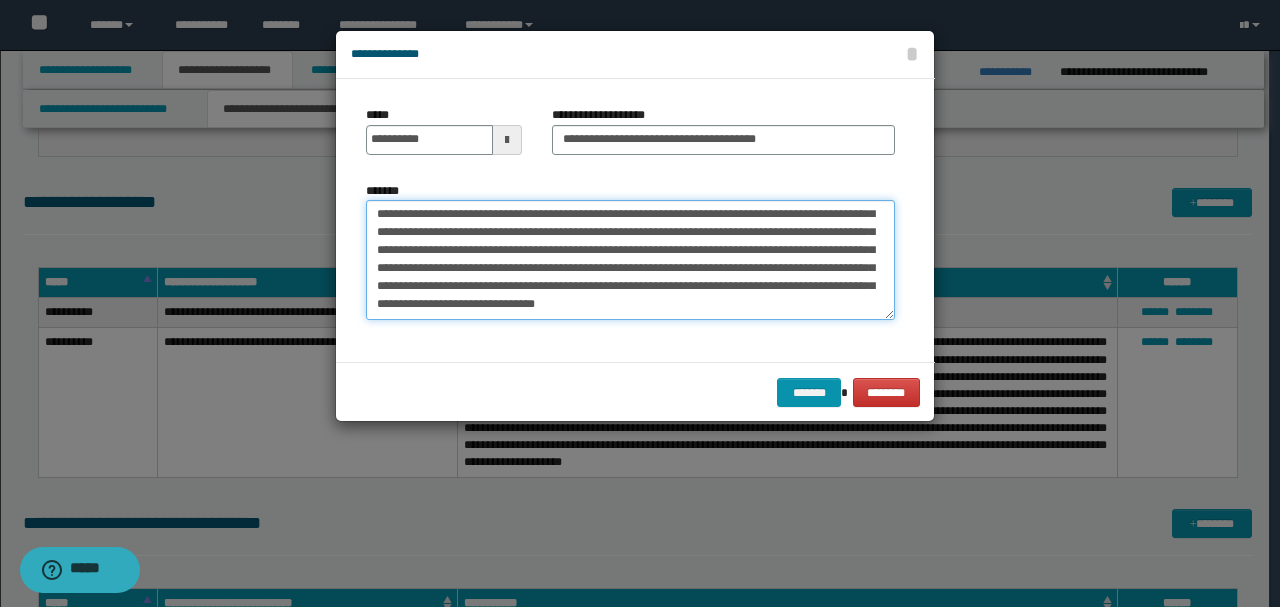 drag, startPoint x: 427, startPoint y: 291, endPoint x: 739, endPoint y: 282, distance: 312.1298 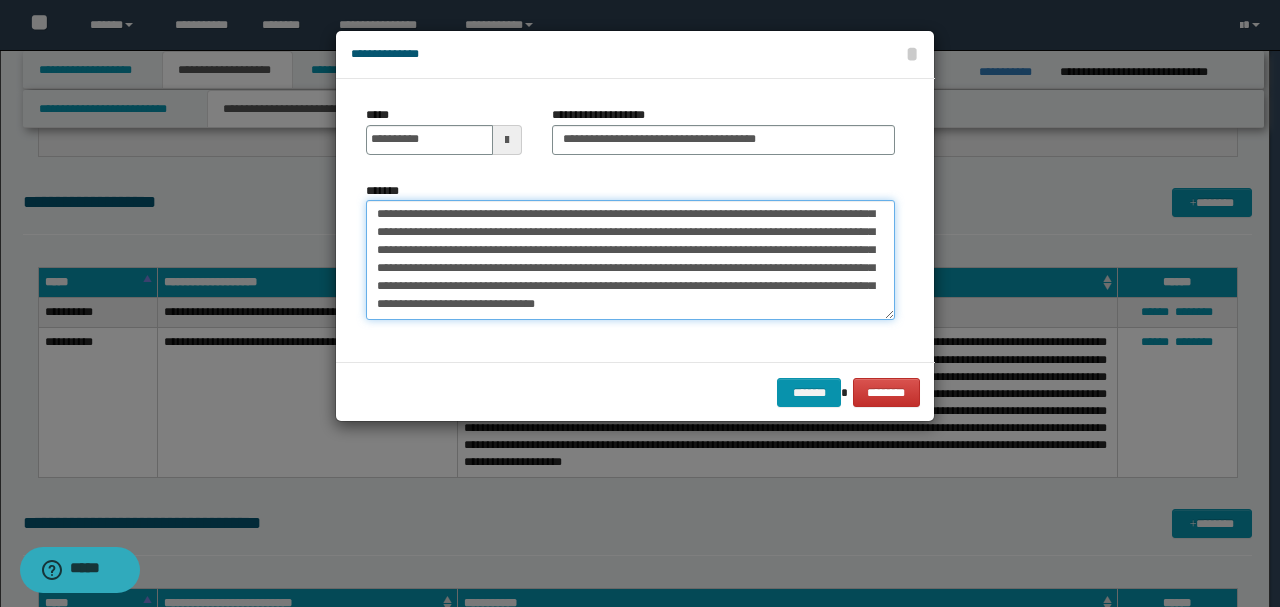 click on "**********" at bounding box center [630, 259] 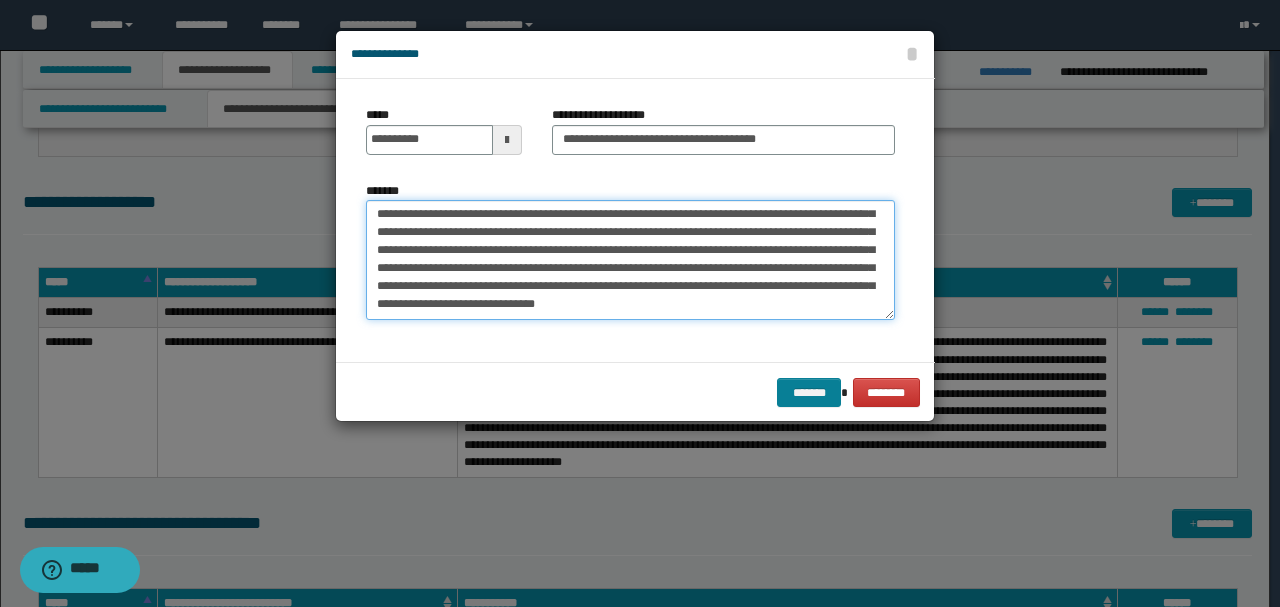 type on "**********" 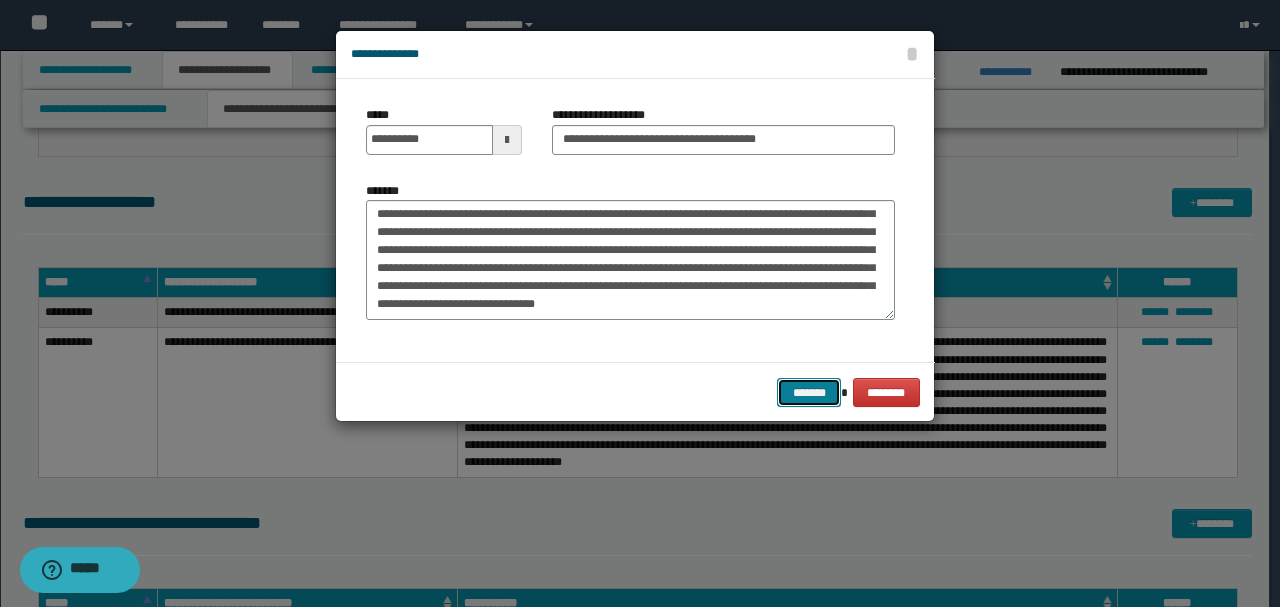 click on "*******" at bounding box center [809, 392] 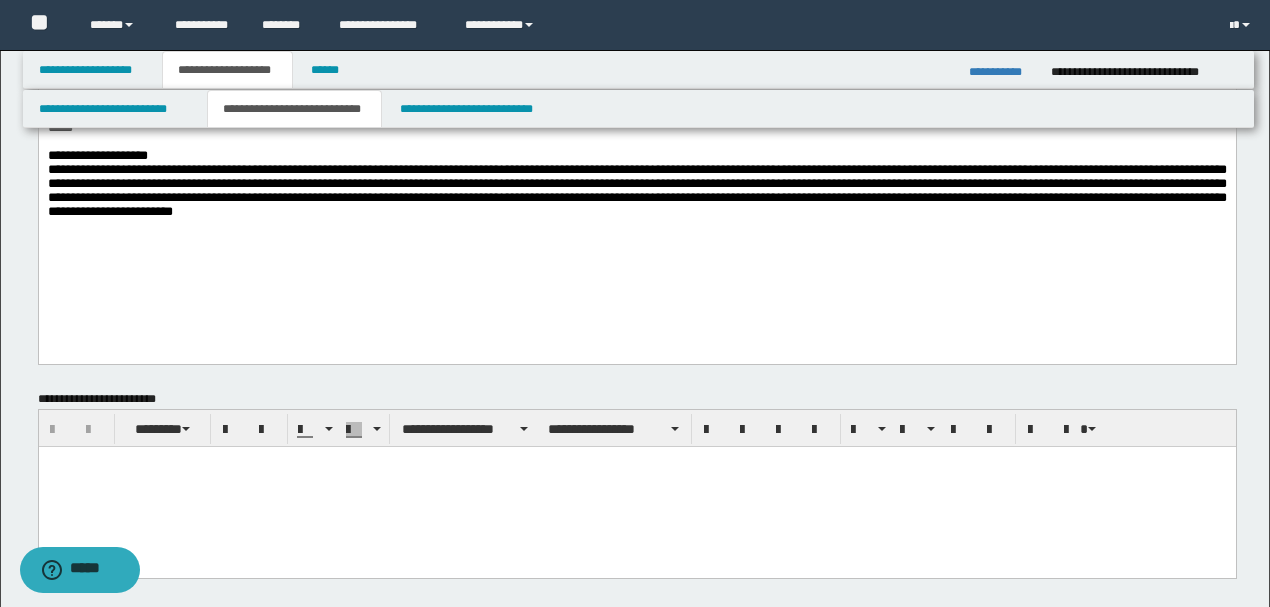 scroll, scrollTop: 200, scrollLeft: 0, axis: vertical 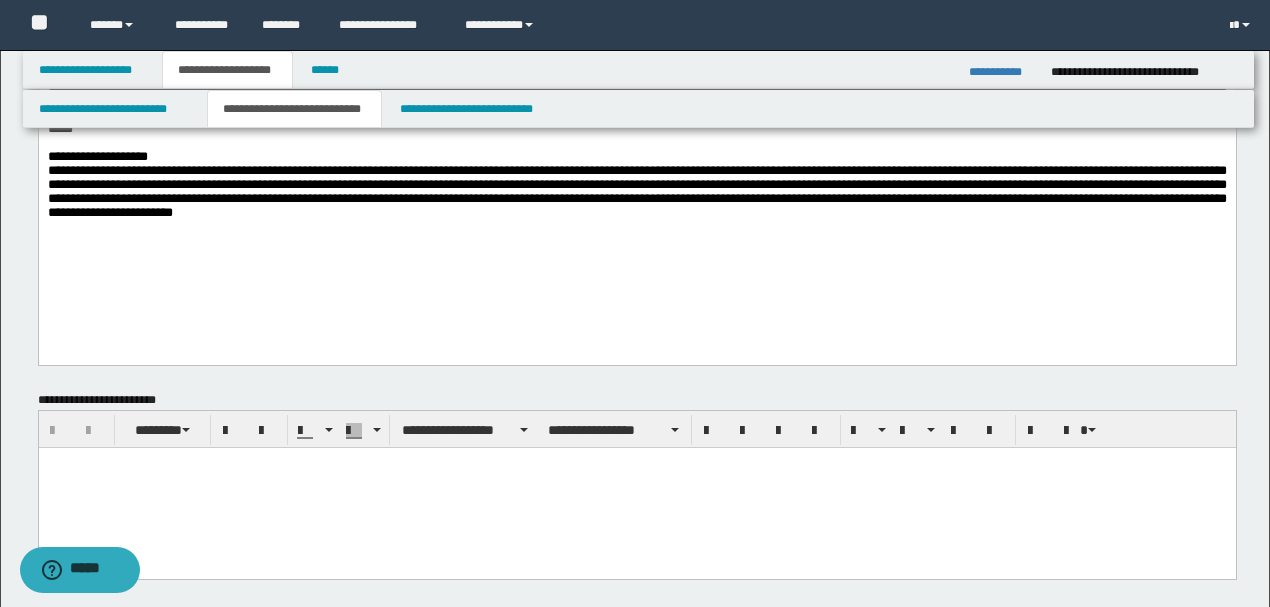 click at bounding box center (636, 463) 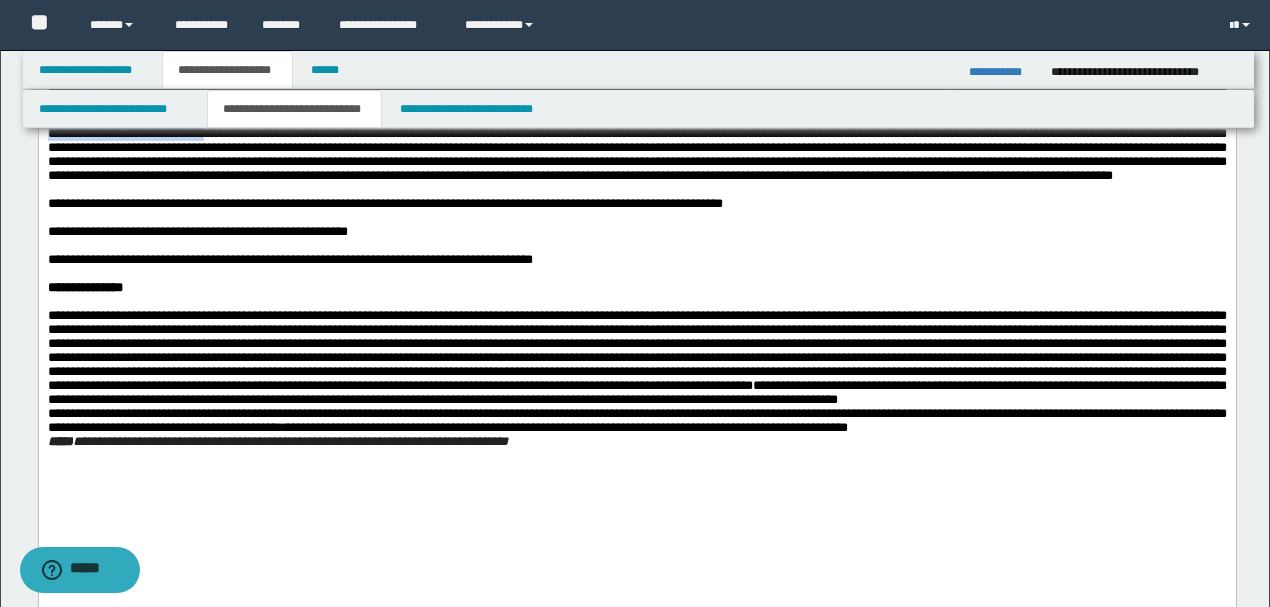 scroll, scrollTop: 600, scrollLeft: 0, axis: vertical 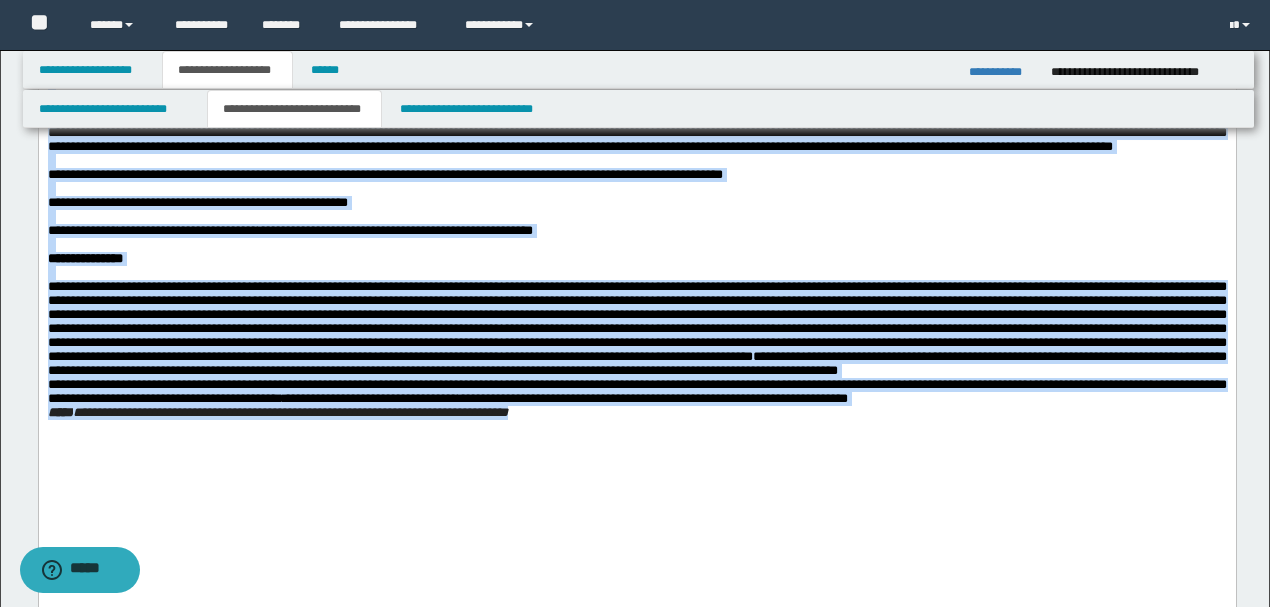 drag, startPoint x: 48, startPoint y: 59, endPoint x: 782, endPoint y: 588, distance: 904.7635 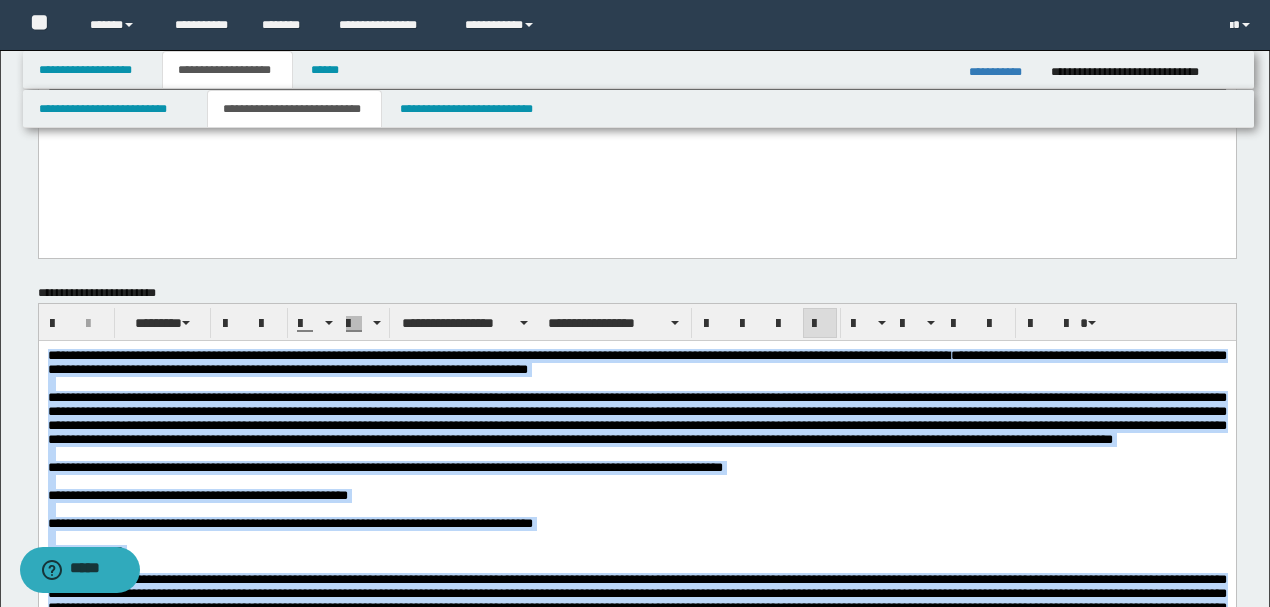 scroll, scrollTop: 266, scrollLeft: 0, axis: vertical 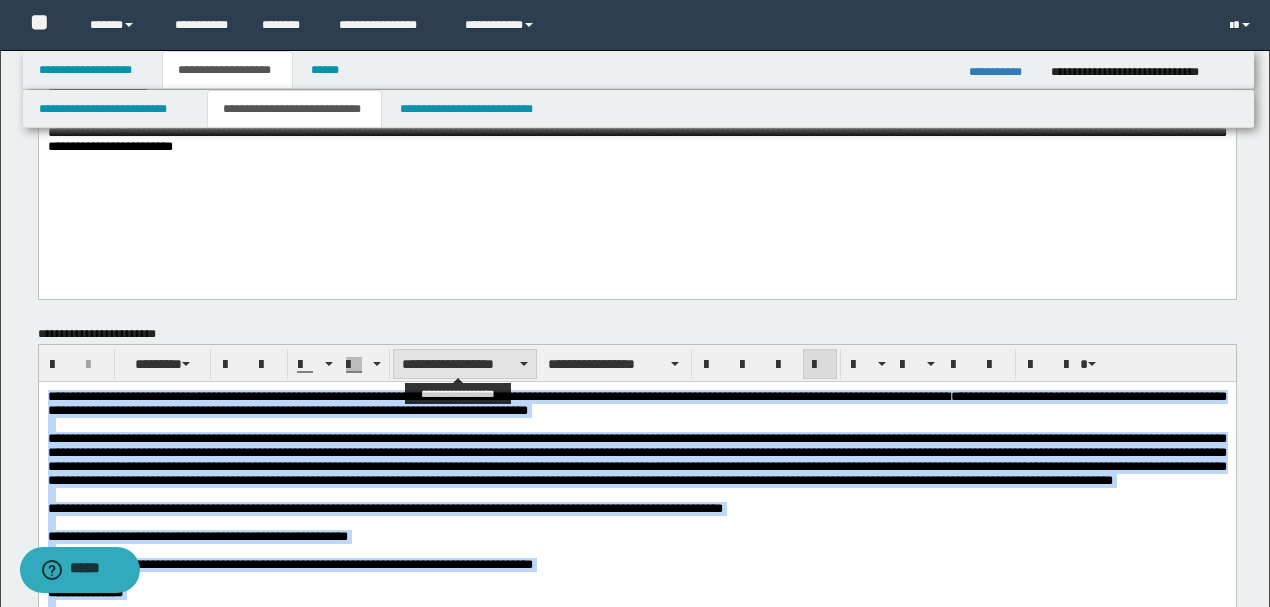 click on "**********" at bounding box center [465, 364] 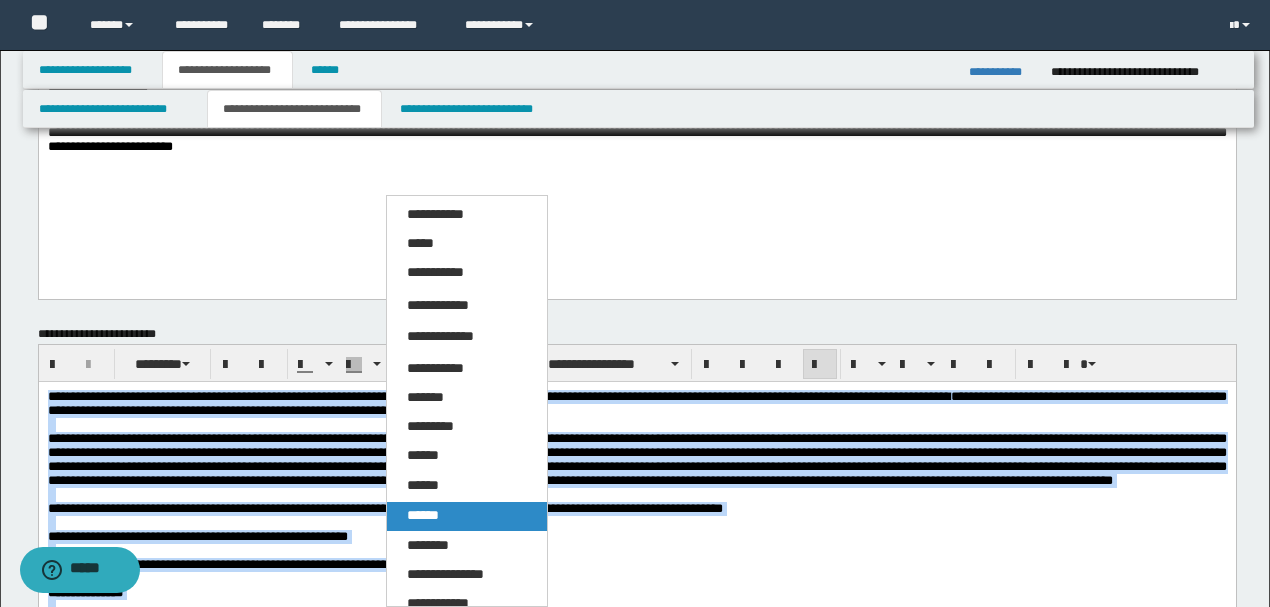 click on "******" at bounding box center [423, 515] 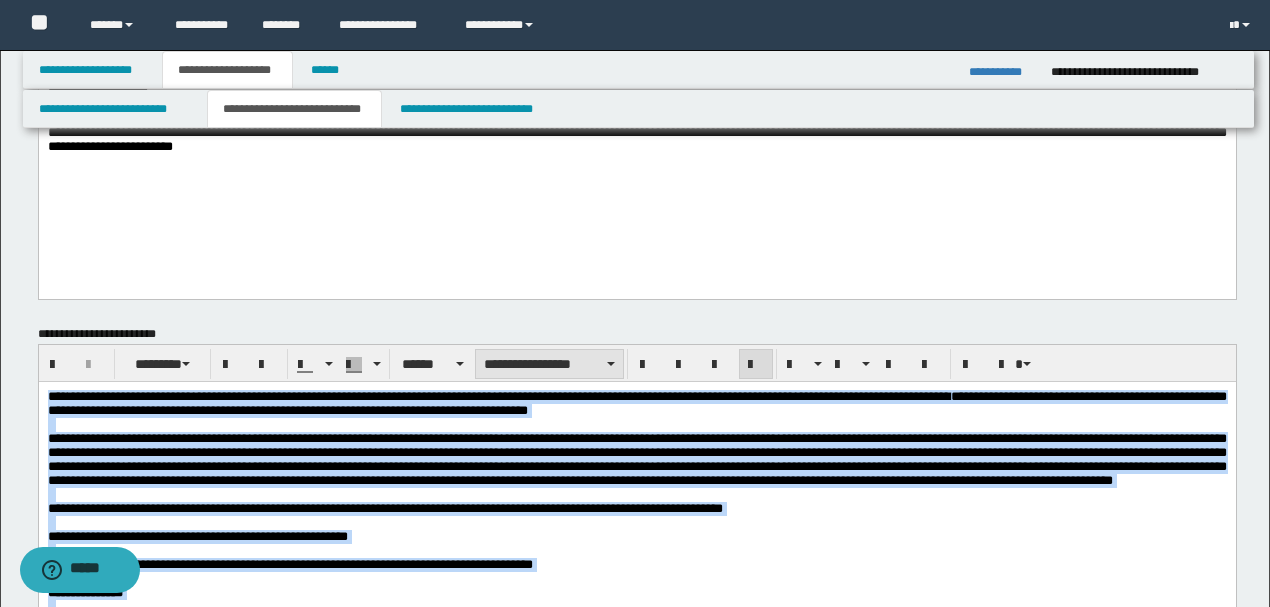 click on "**********" at bounding box center [549, 364] 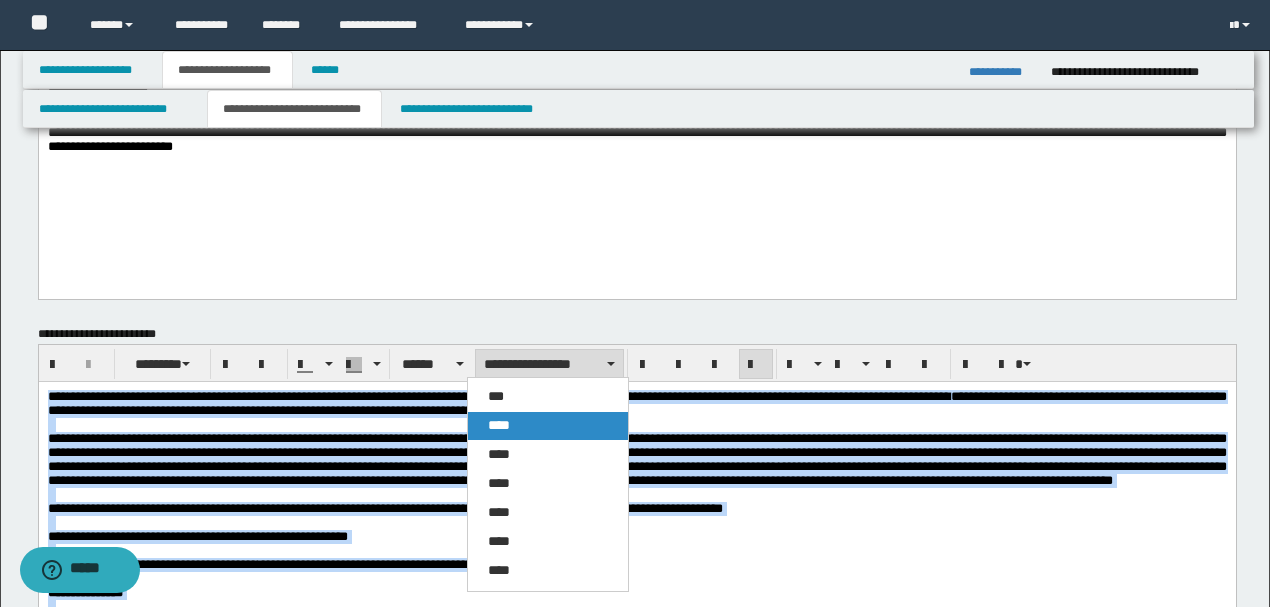 click on "****" at bounding box center [547, 426] 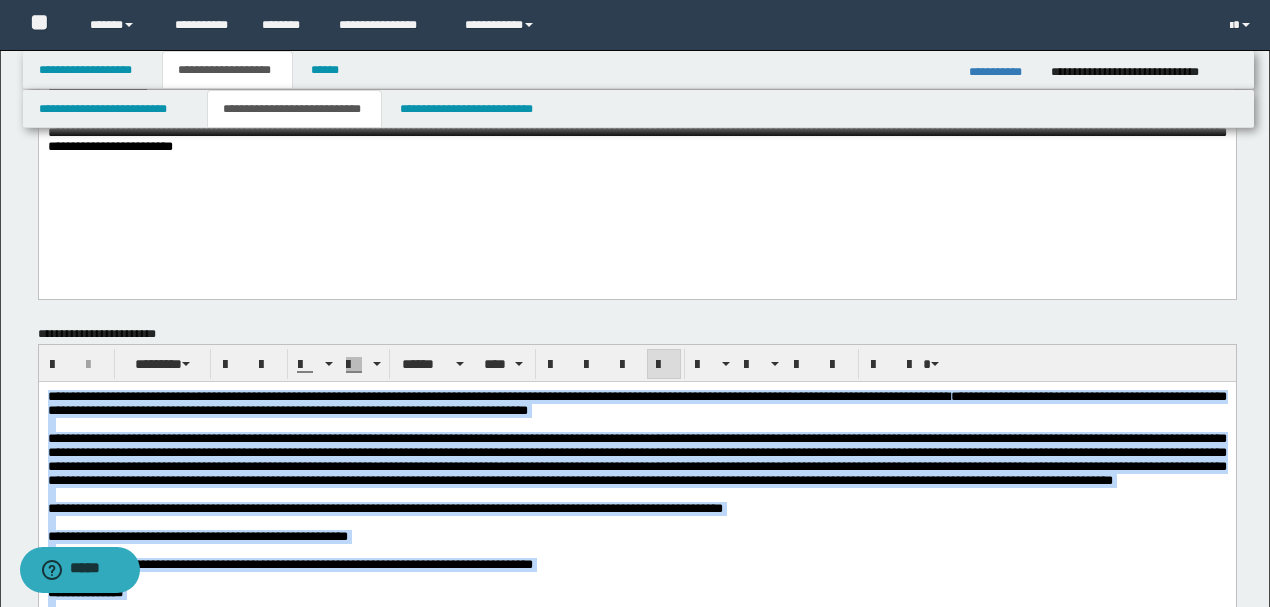 click at bounding box center [636, 425] 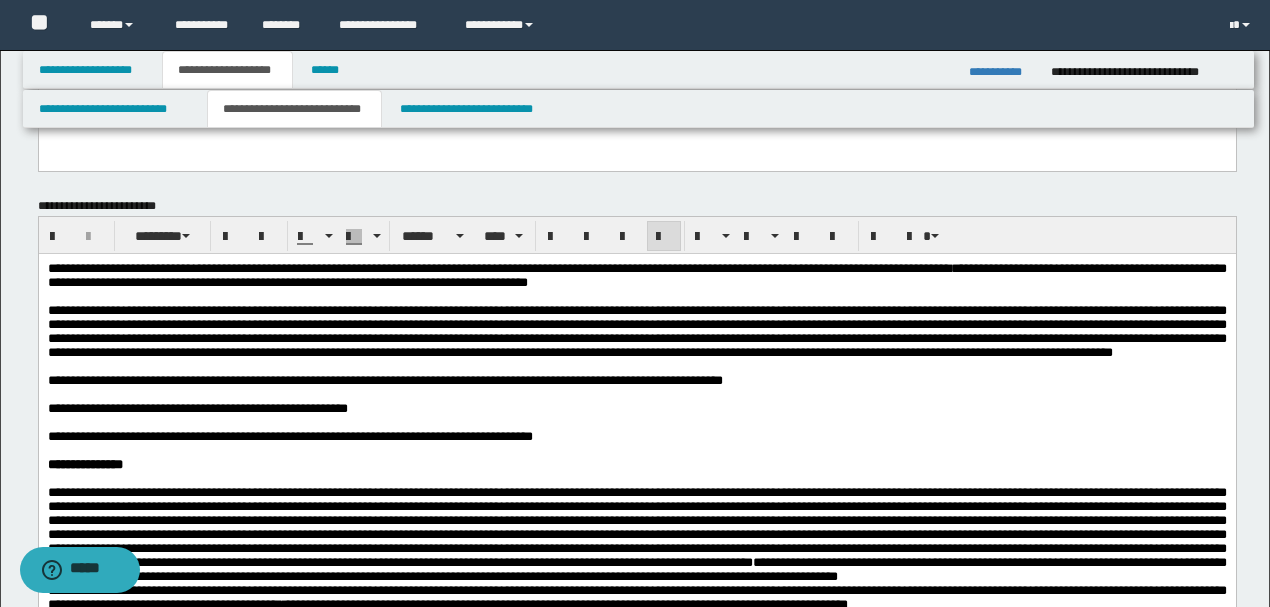 scroll, scrollTop: 400, scrollLeft: 0, axis: vertical 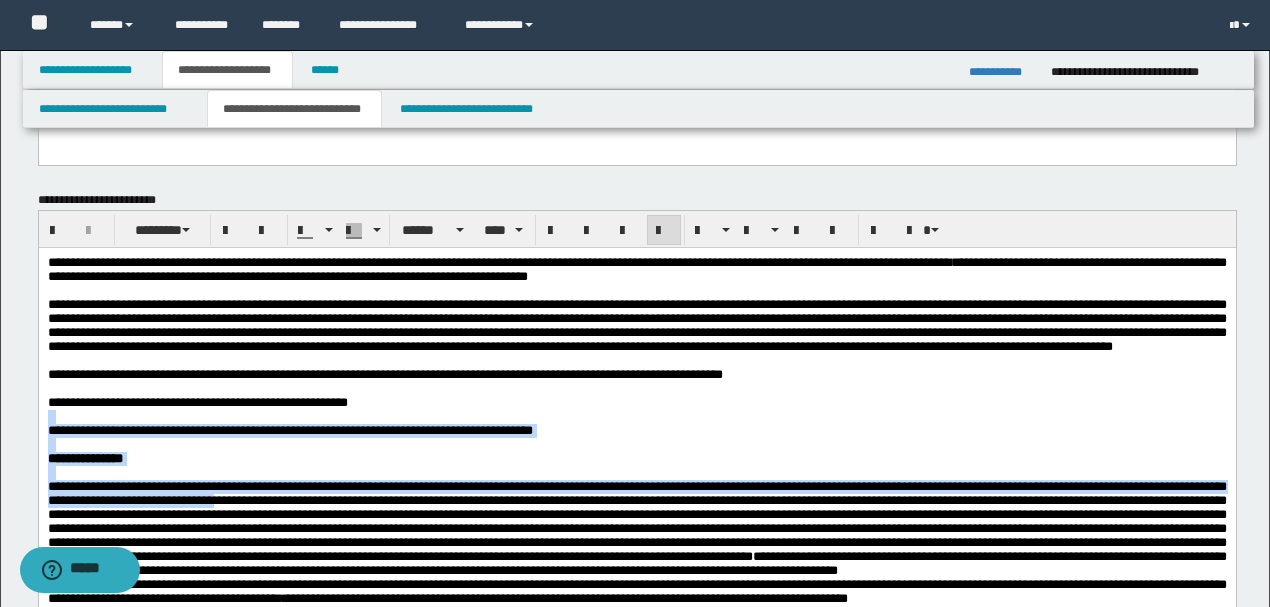 drag, startPoint x: 450, startPoint y: 446, endPoint x: 510, endPoint y: 572, distance: 139.55644 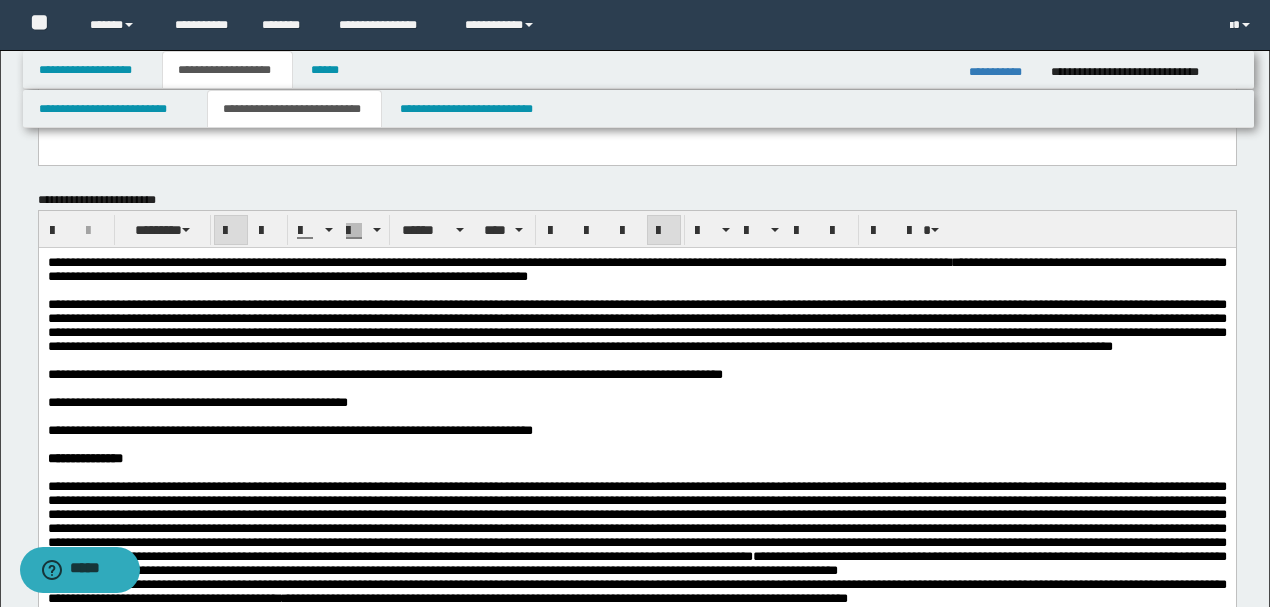 click on "**********" at bounding box center [289, 430] 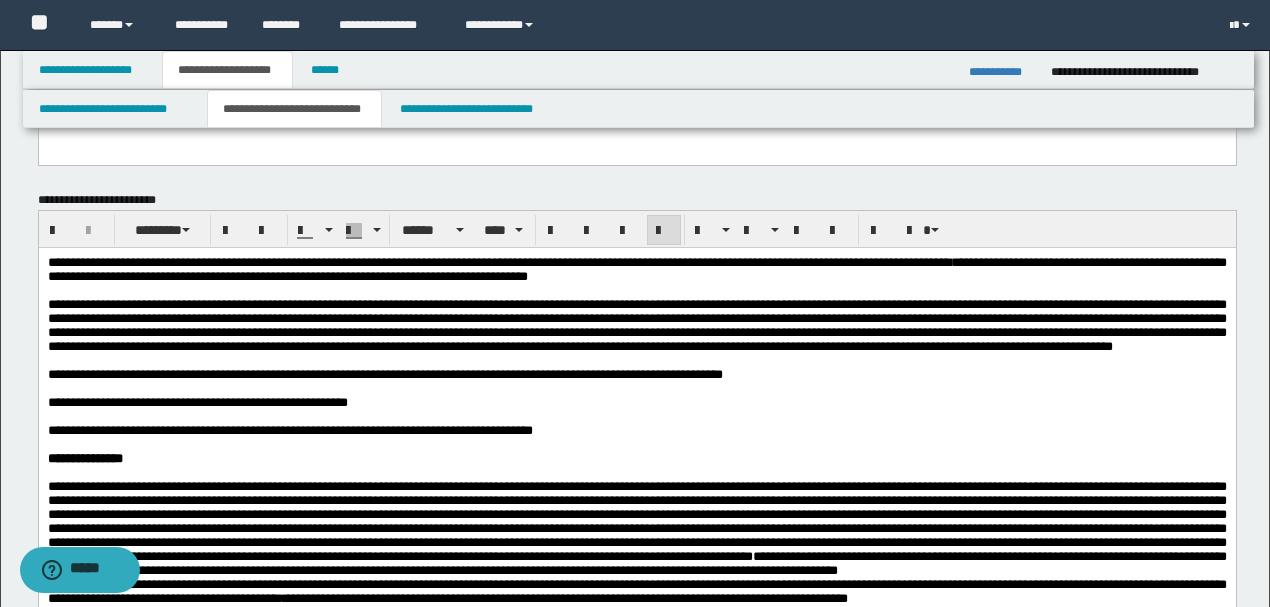 type 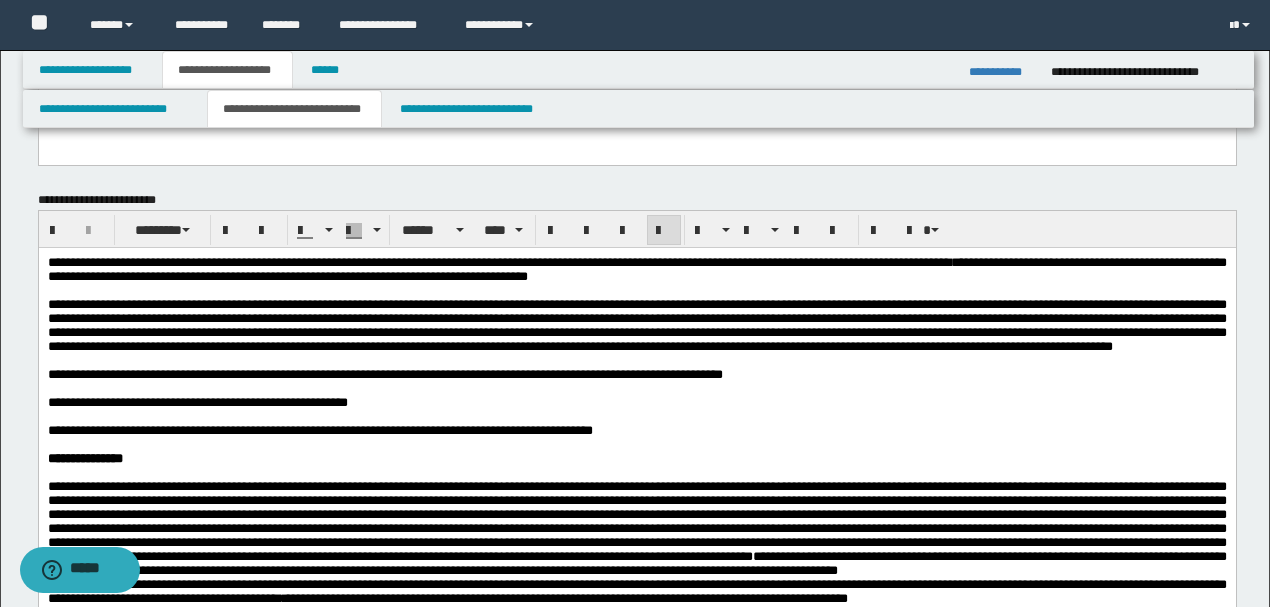 click on "**********" at bounding box center [384, 374] 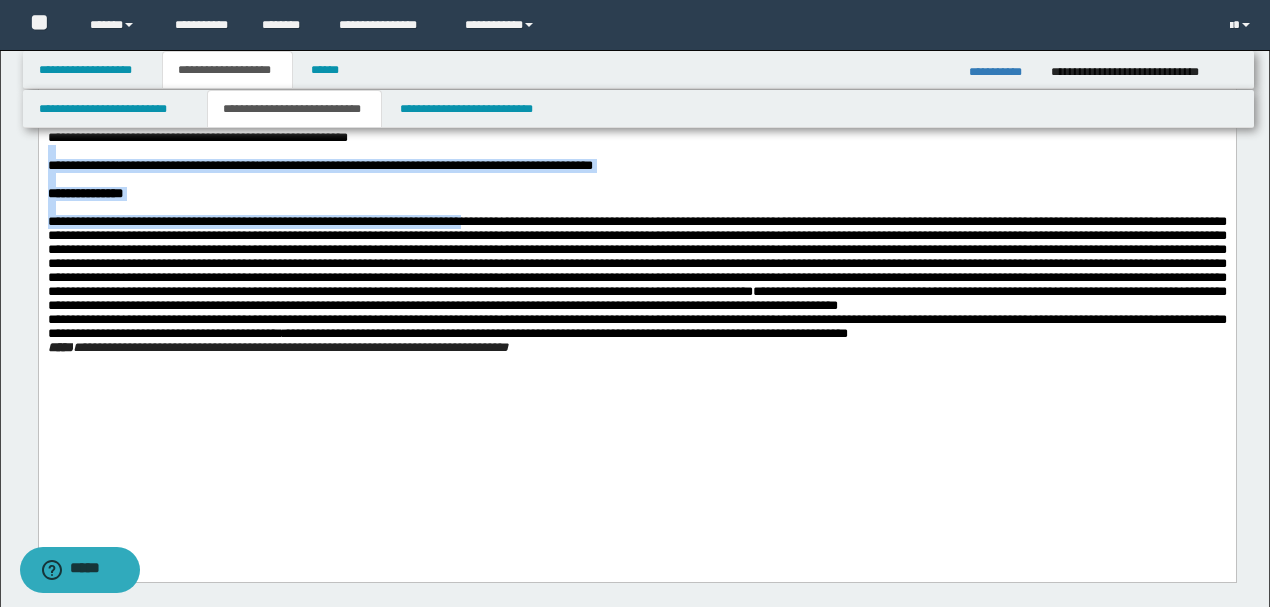 scroll, scrollTop: 666, scrollLeft: 0, axis: vertical 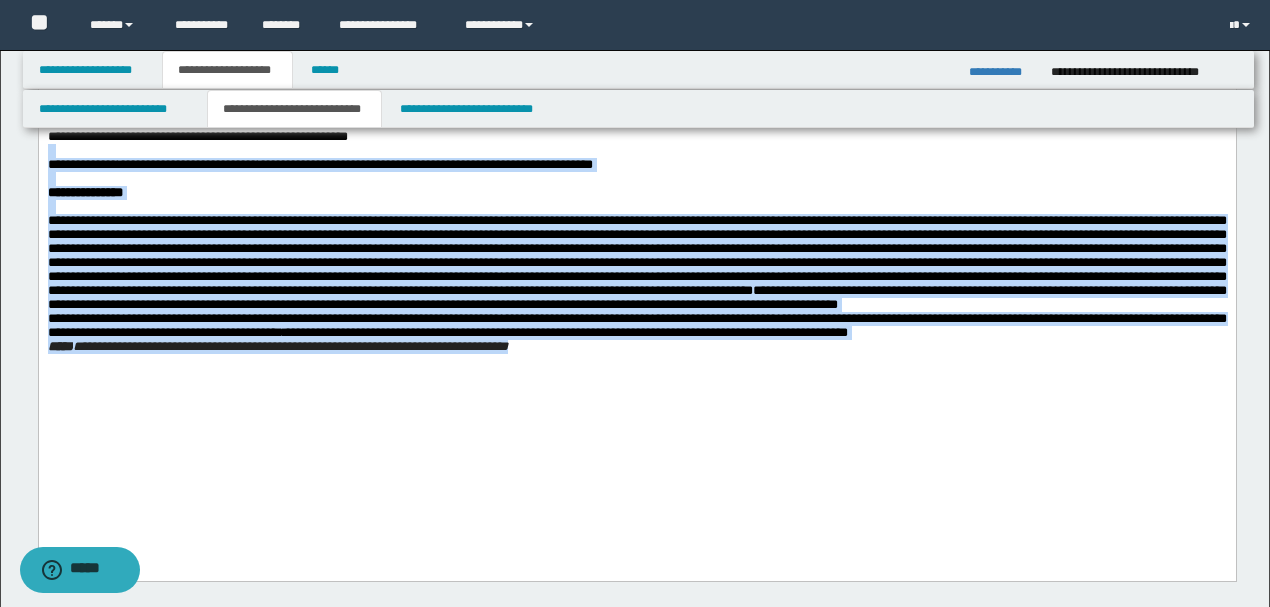 drag, startPoint x: 453, startPoint y: 185, endPoint x: 1071, endPoint y: 563, distance: 724.43634 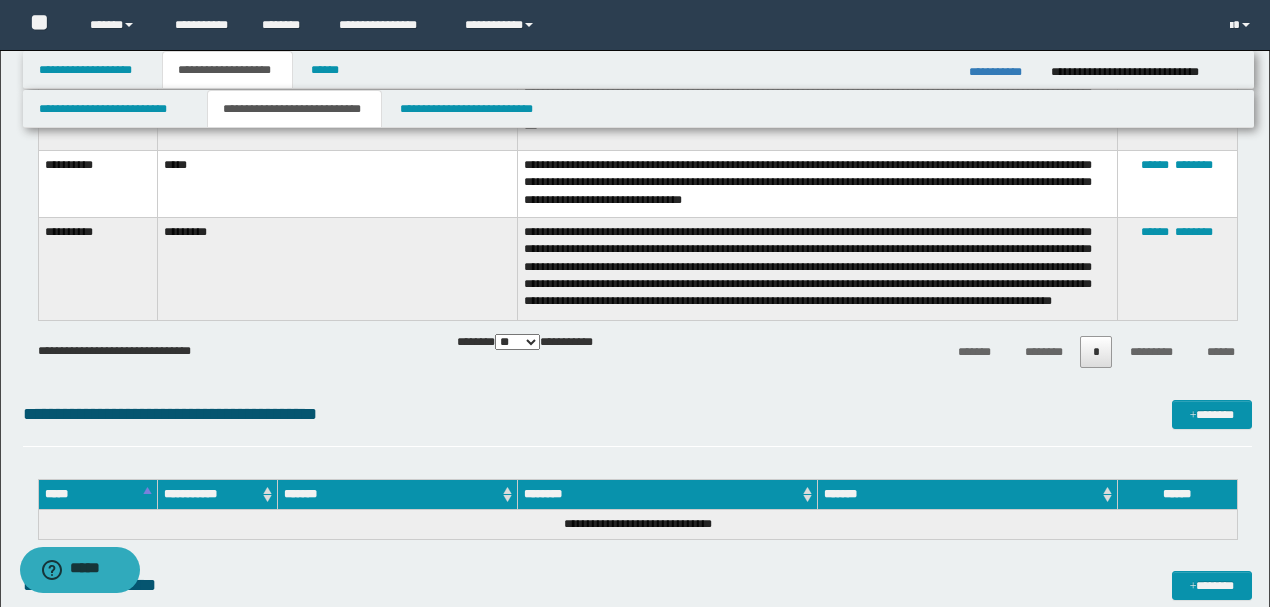 scroll, scrollTop: 1400, scrollLeft: 0, axis: vertical 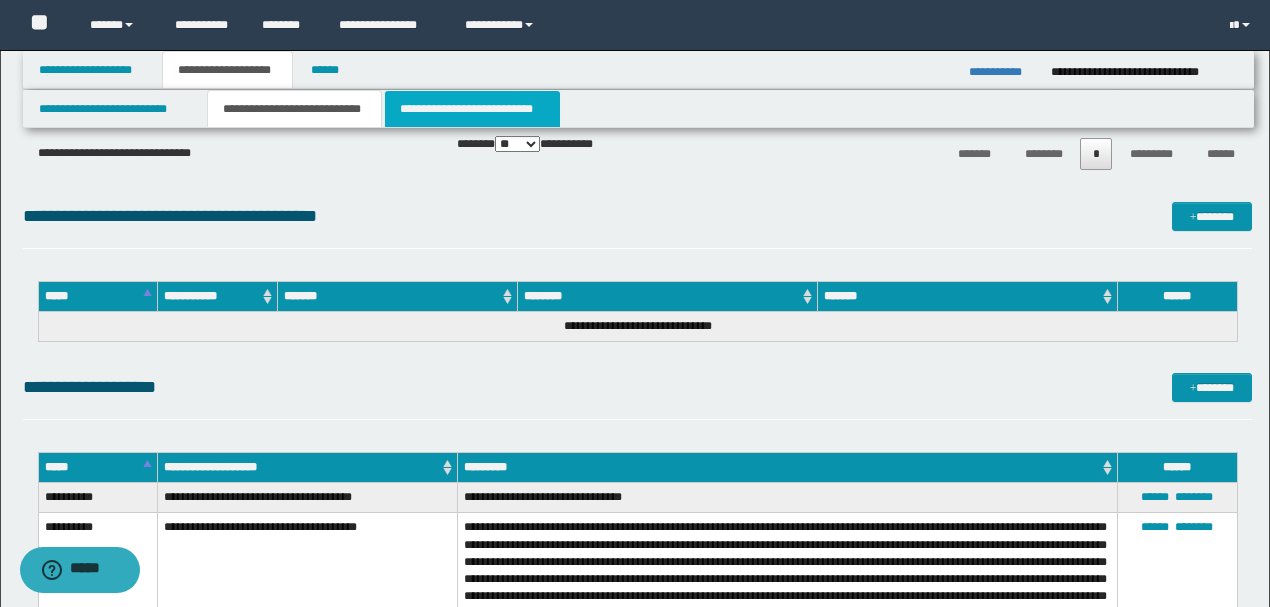 drag, startPoint x: 414, startPoint y: 114, endPoint x: 298, endPoint y: 73, distance: 123.03252 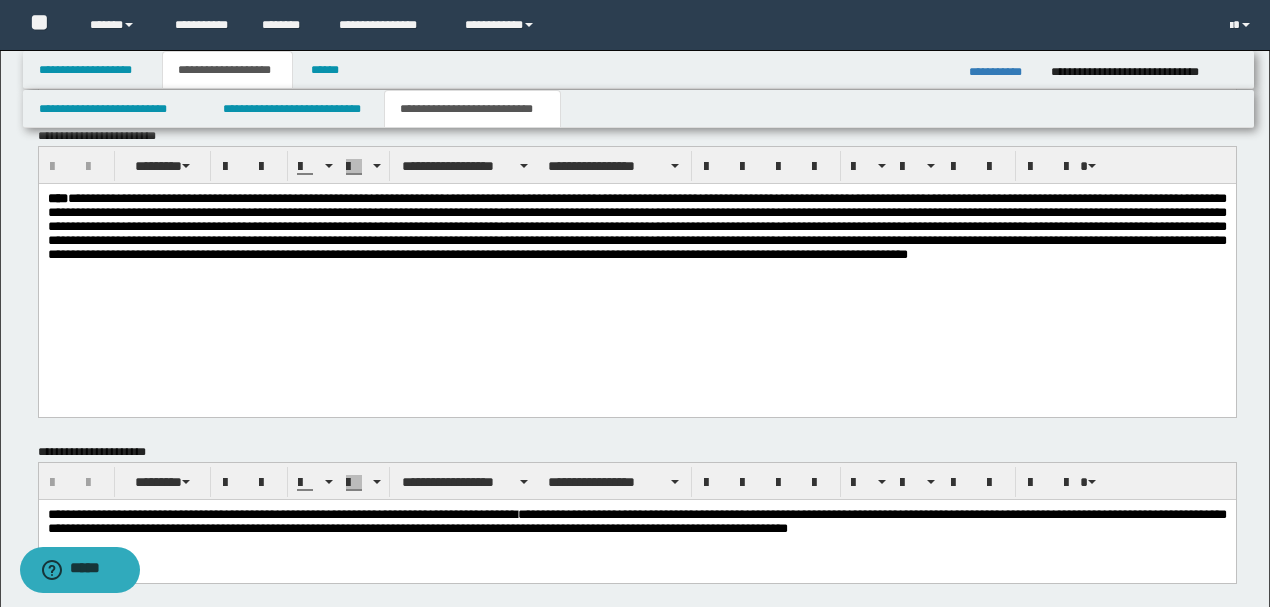 scroll, scrollTop: 1333, scrollLeft: 0, axis: vertical 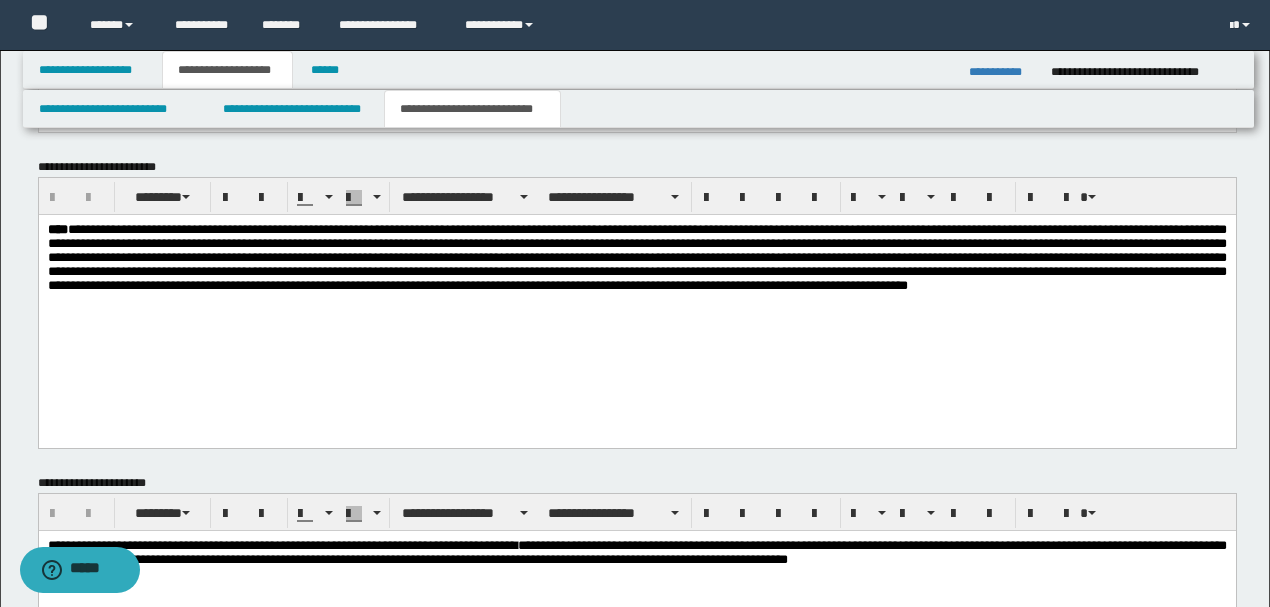 click on "****" at bounding box center (636, 258) 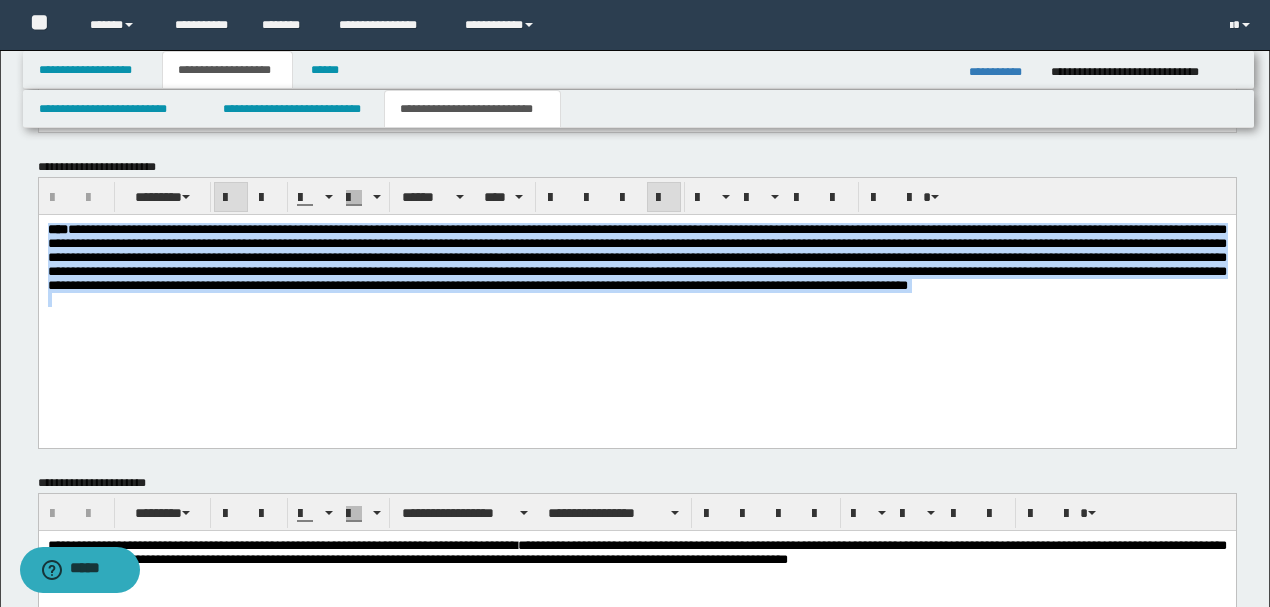 drag, startPoint x: 808, startPoint y: 330, endPoint x: 0, endPoint y: 233, distance: 813.8016 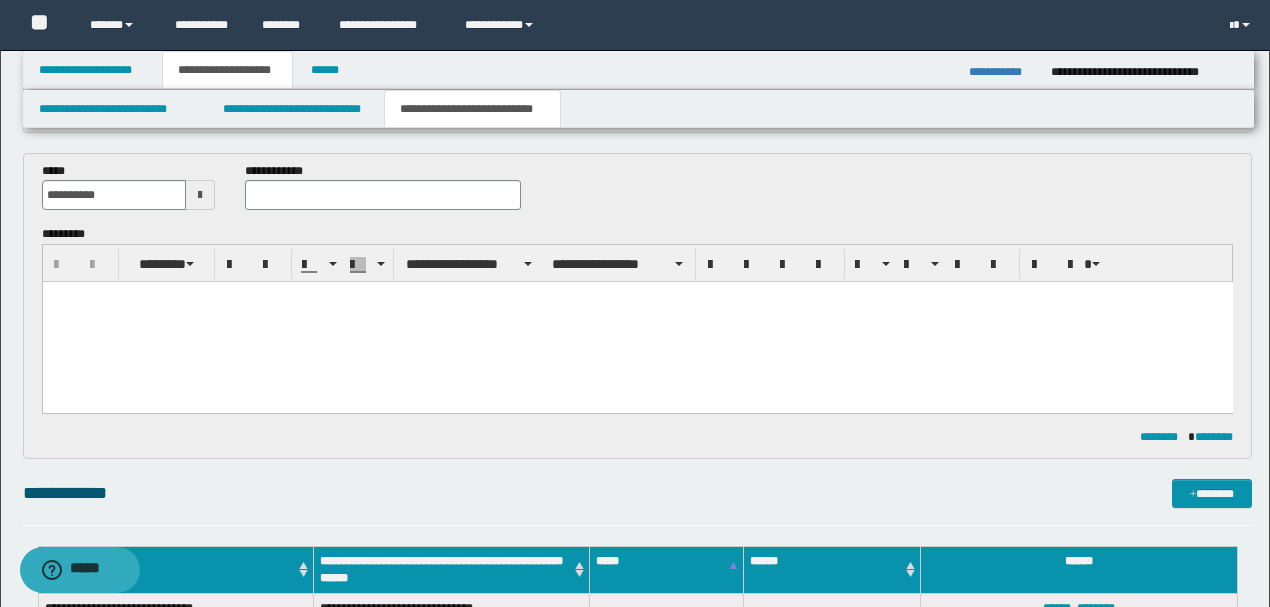 scroll, scrollTop: 533, scrollLeft: 0, axis: vertical 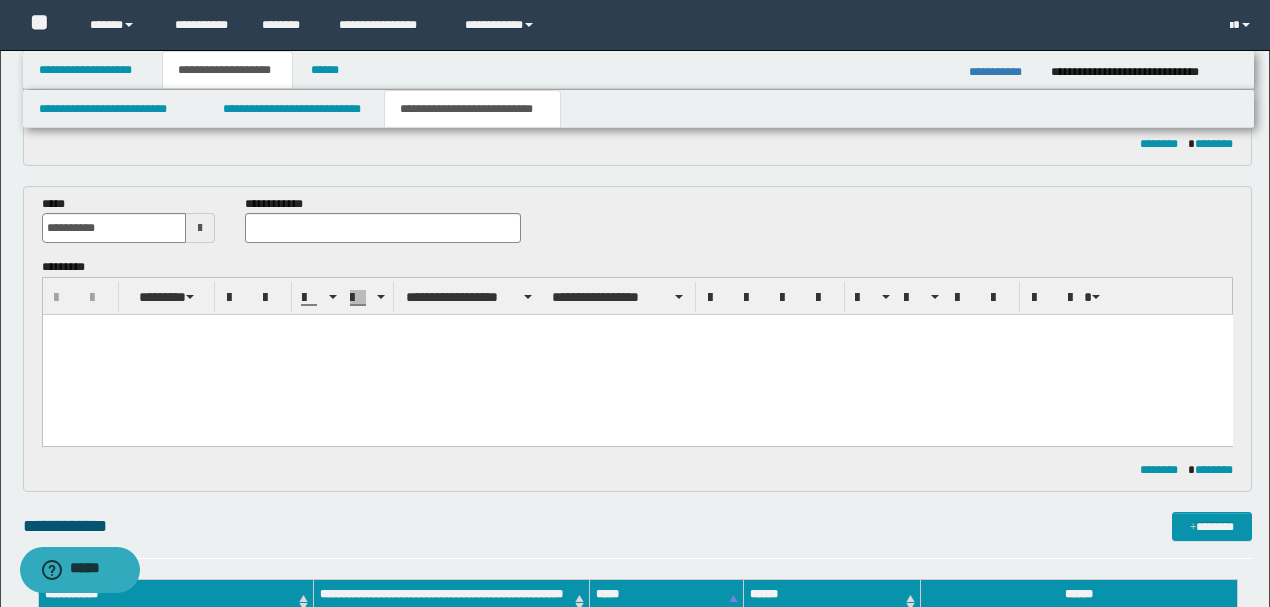 click at bounding box center [637, 330] 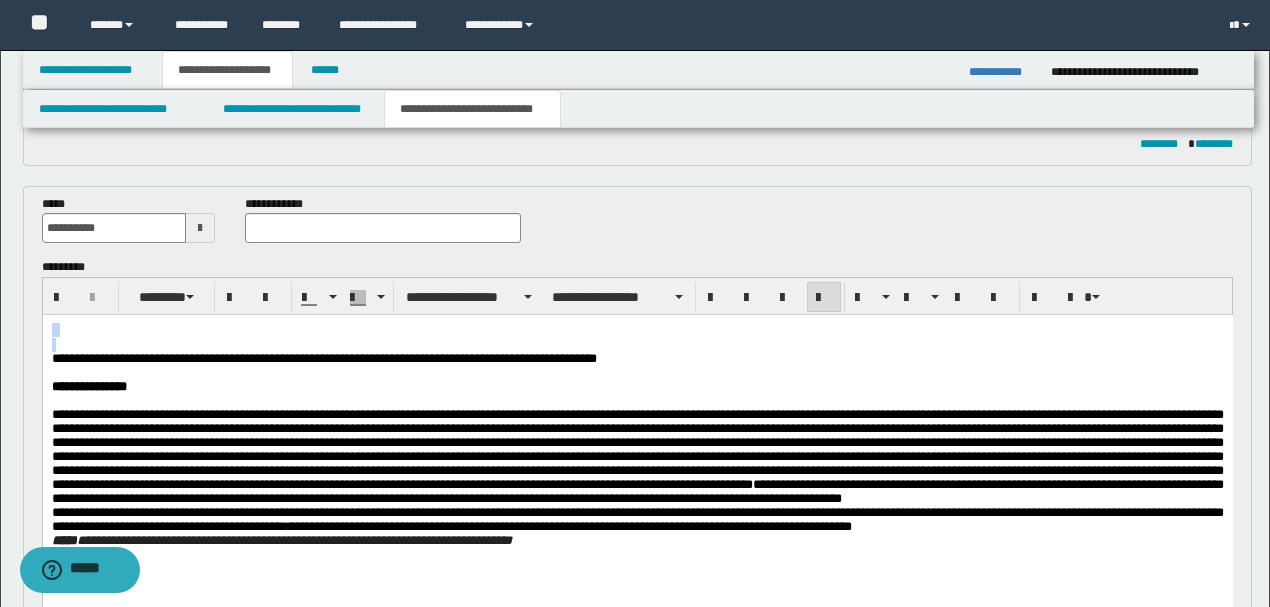 drag, startPoint x: 50, startPoint y: 364, endPoint x: 41, endPoint y: 332, distance: 33.24154 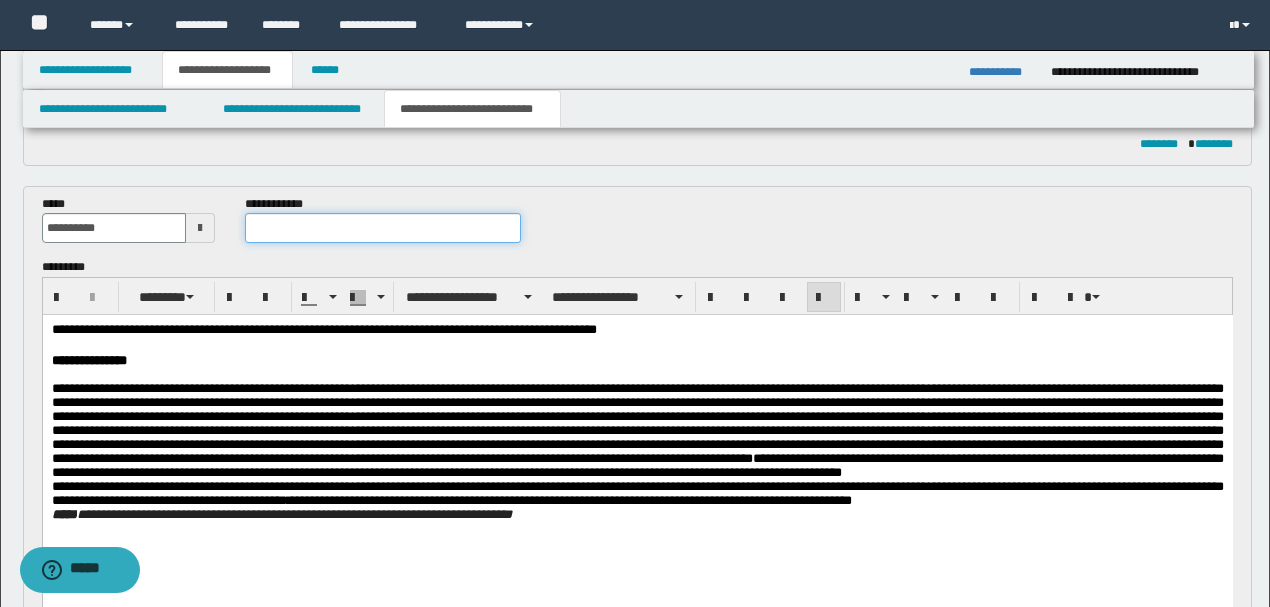 click at bounding box center (382, 228) 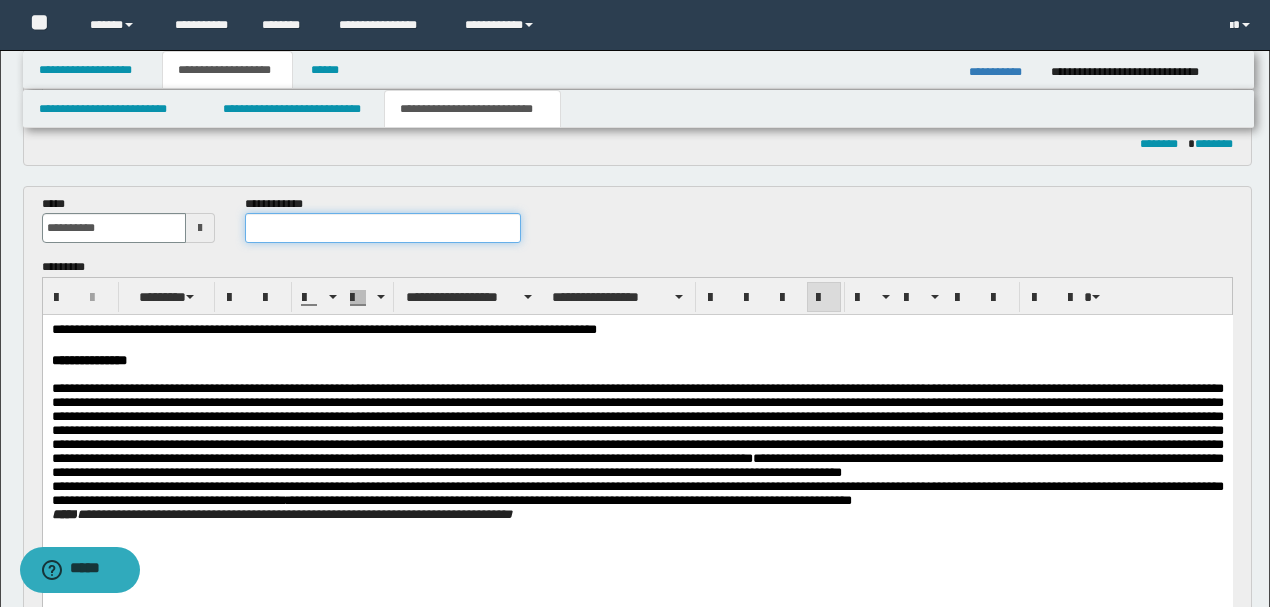 paste on "**********" 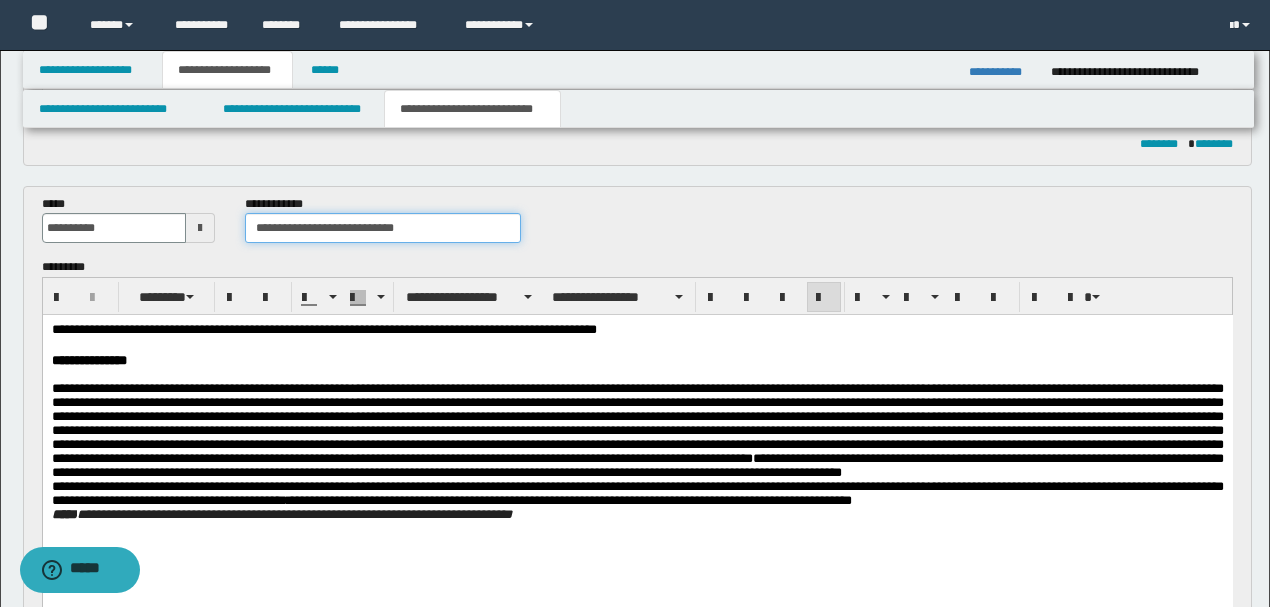type on "**********" 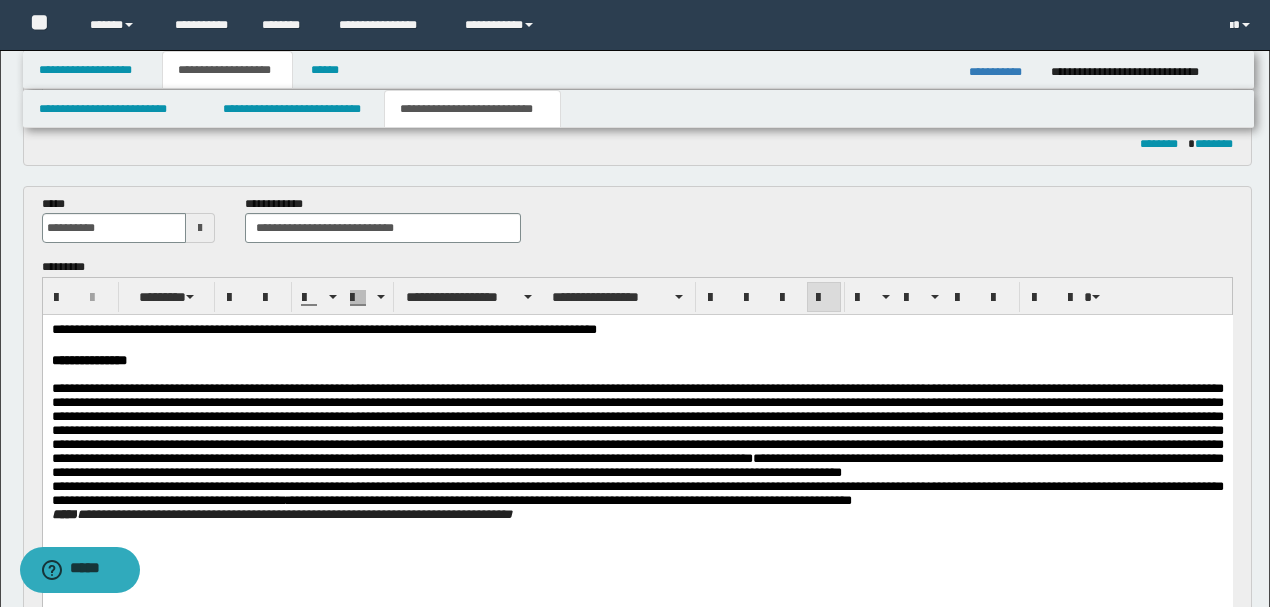 click on "**********" at bounding box center [637, 361] 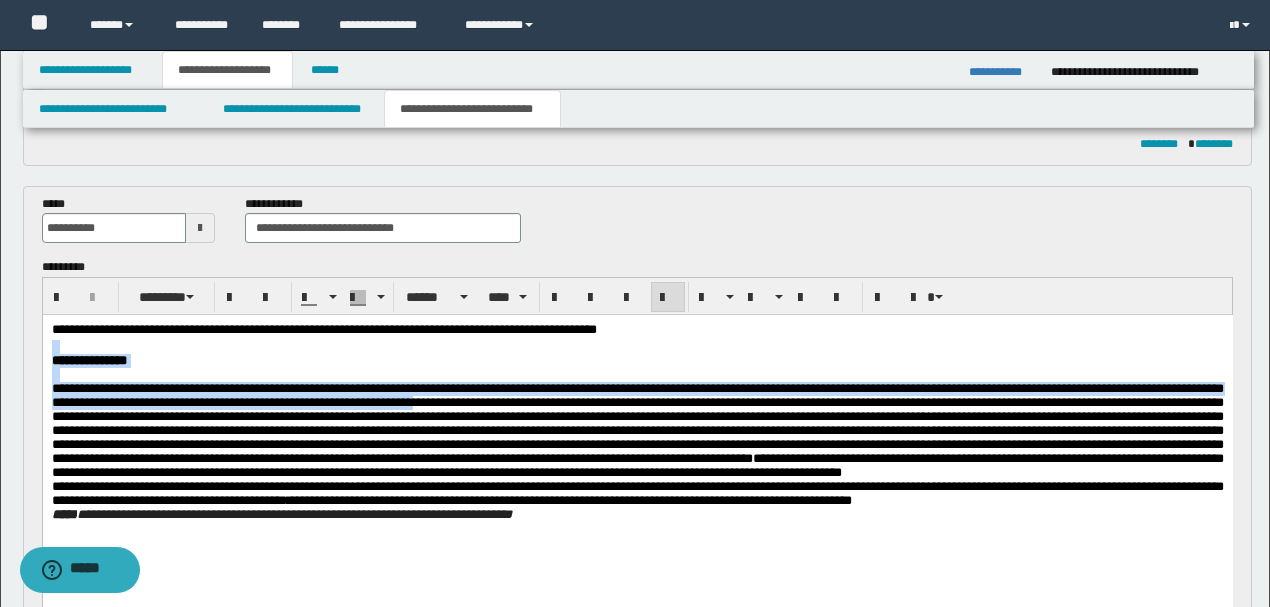 scroll, scrollTop: 733, scrollLeft: 0, axis: vertical 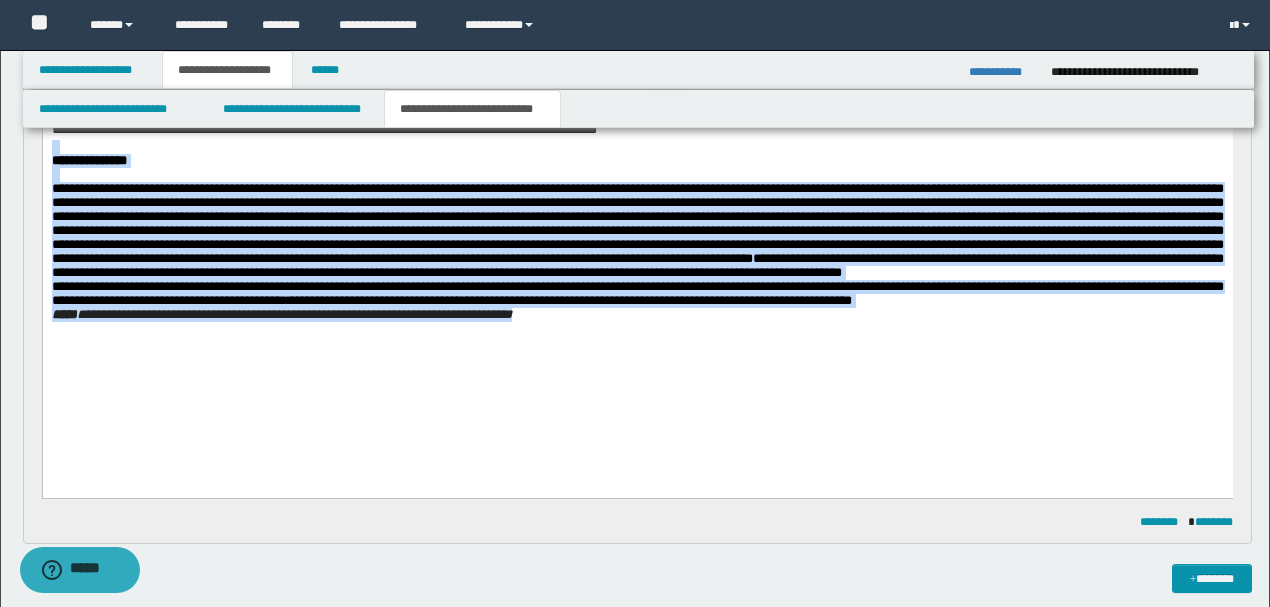 drag, startPoint x: 732, startPoint y: 156, endPoint x: 805, endPoint y: 476, distance: 328.22095 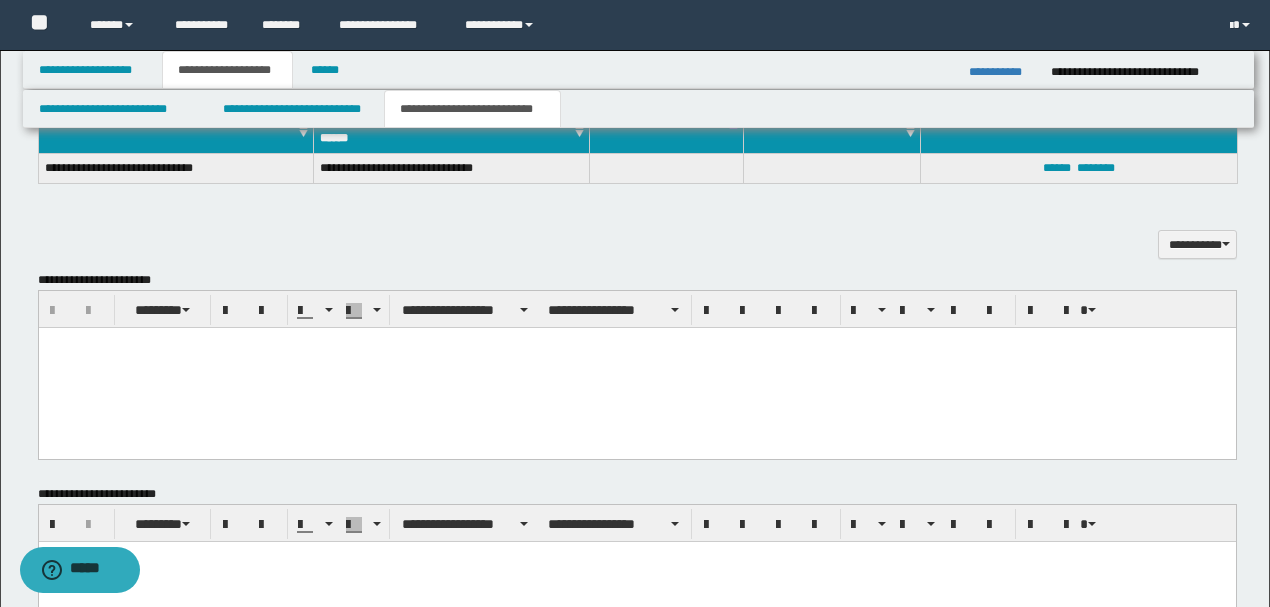 scroll, scrollTop: 1066, scrollLeft: 0, axis: vertical 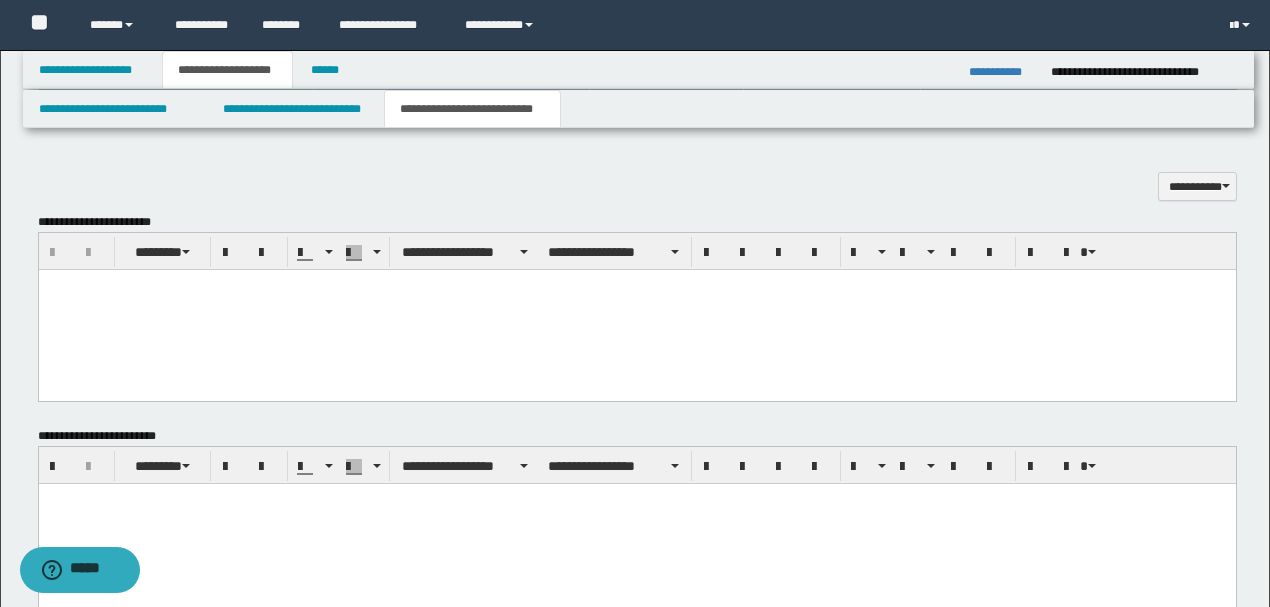 click at bounding box center [636, 309] 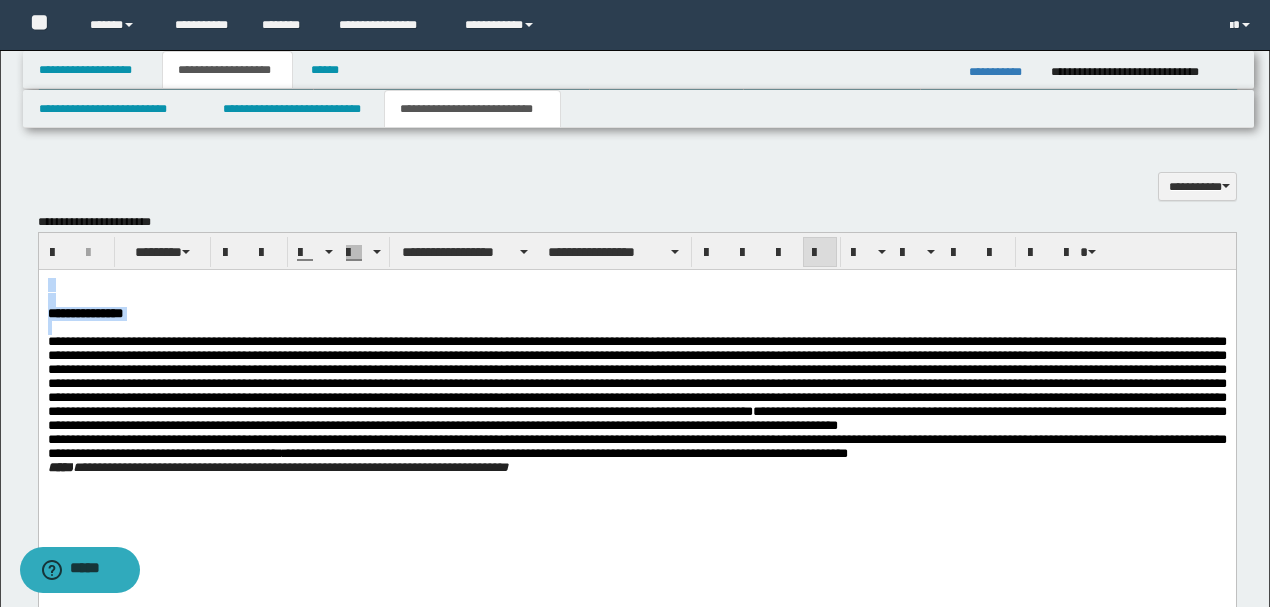 drag, startPoint x: 45, startPoint y: 348, endPoint x: 66, endPoint y: 546, distance: 199.11052 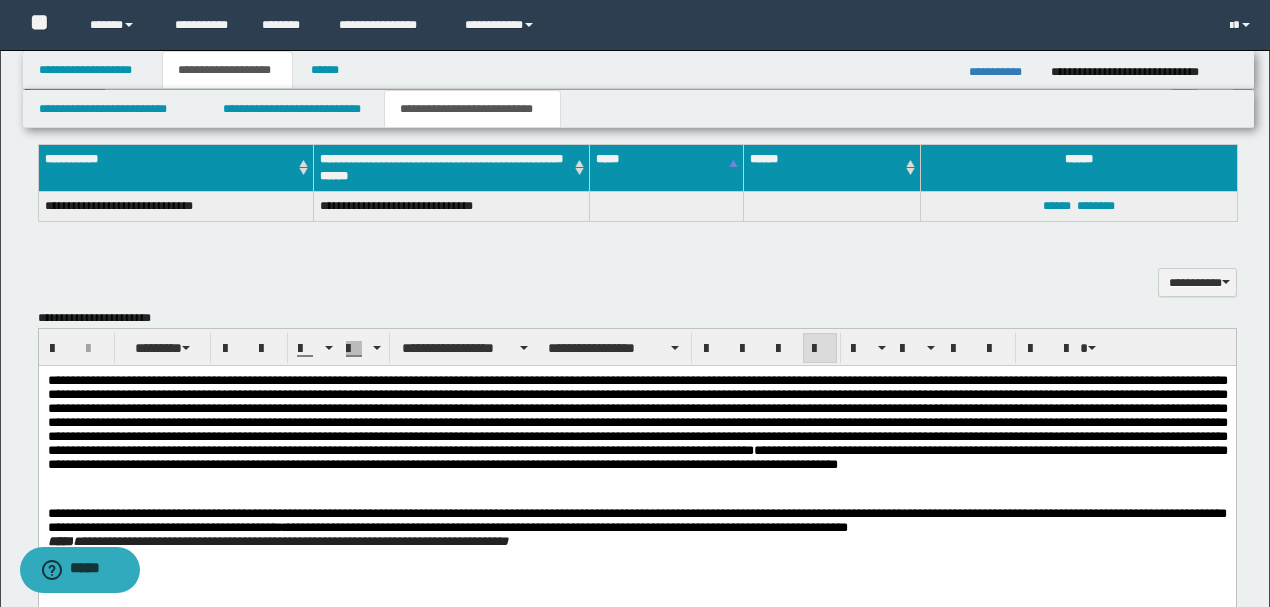 scroll, scrollTop: 800, scrollLeft: 0, axis: vertical 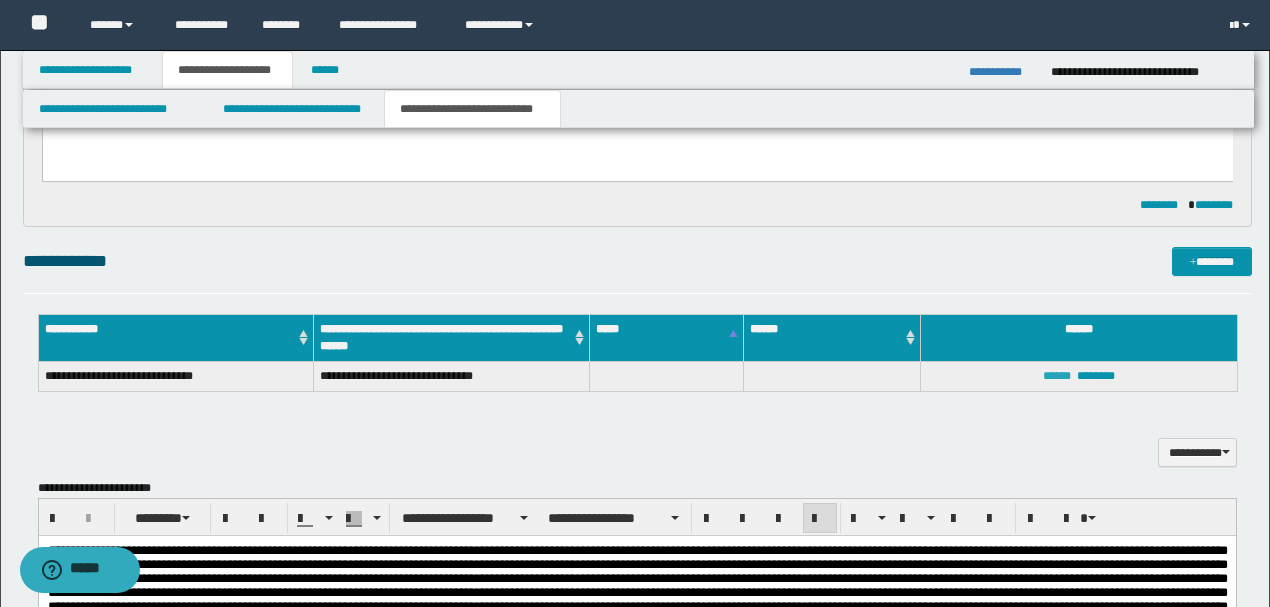 click on "******" at bounding box center [1057, 376] 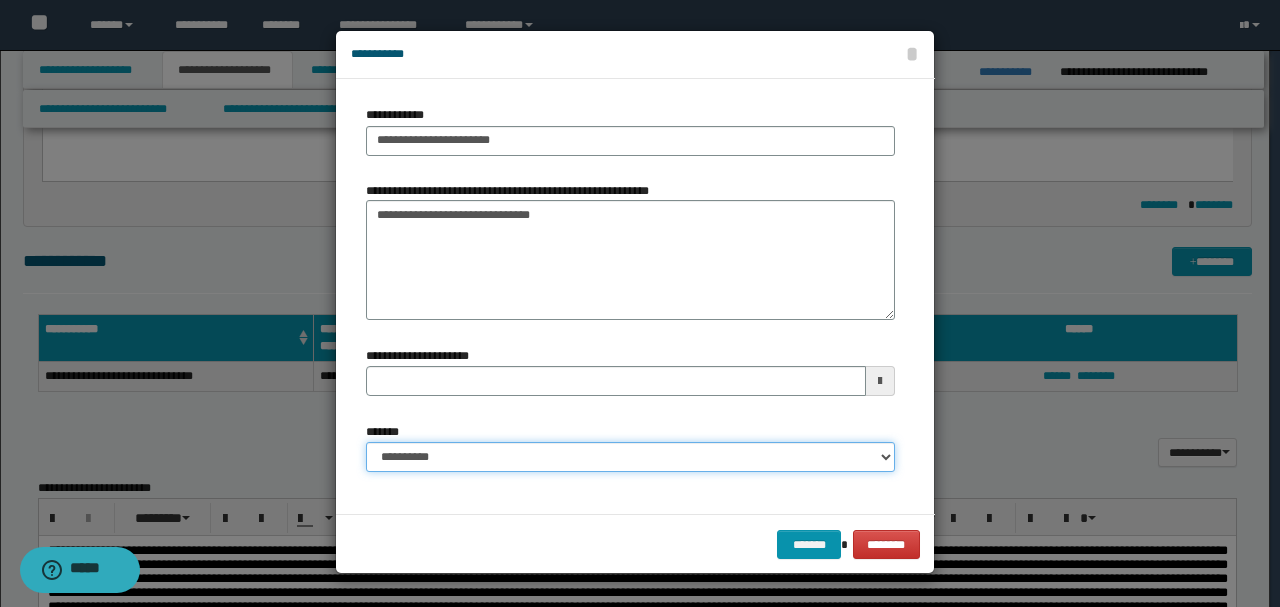 click on "**********" at bounding box center [630, 457] 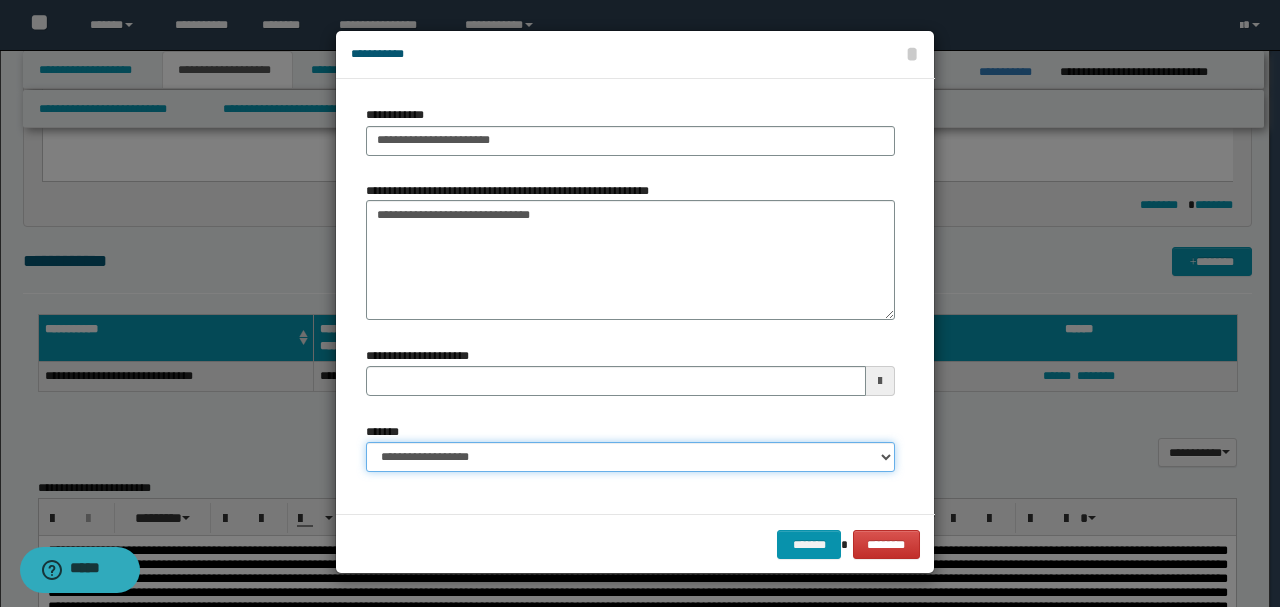 click on "**********" at bounding box center [630, 457] 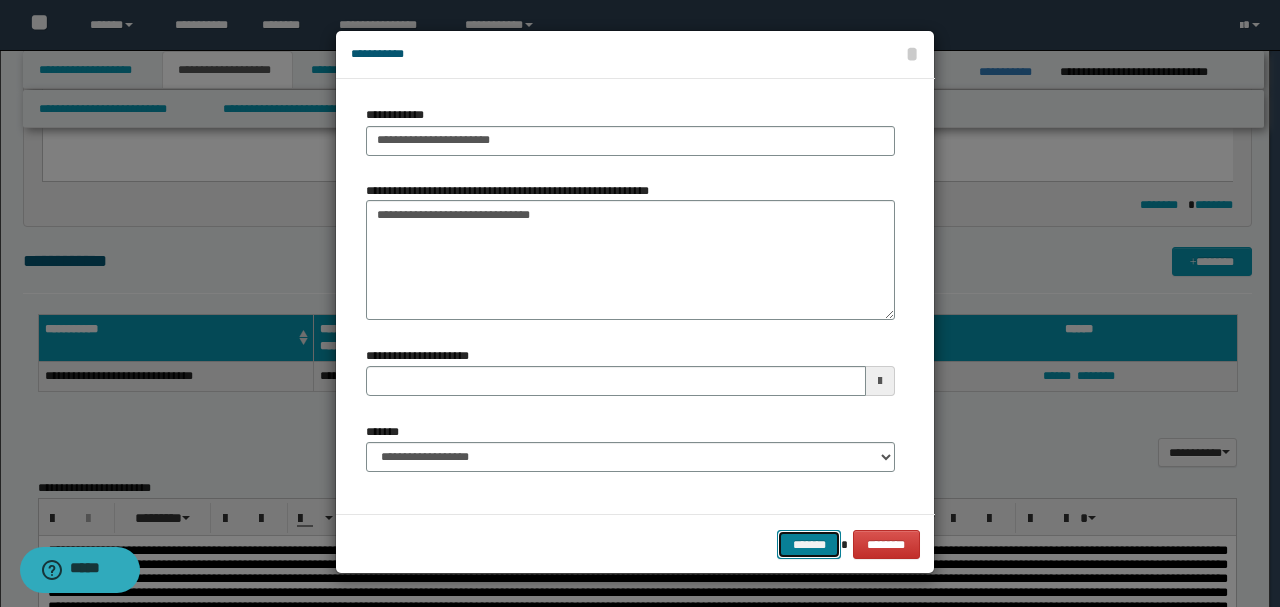 drag, startPoint x: 805, startPoint y: 541, endPoint x: 794, endPoint y: 544, distance: 11.401754 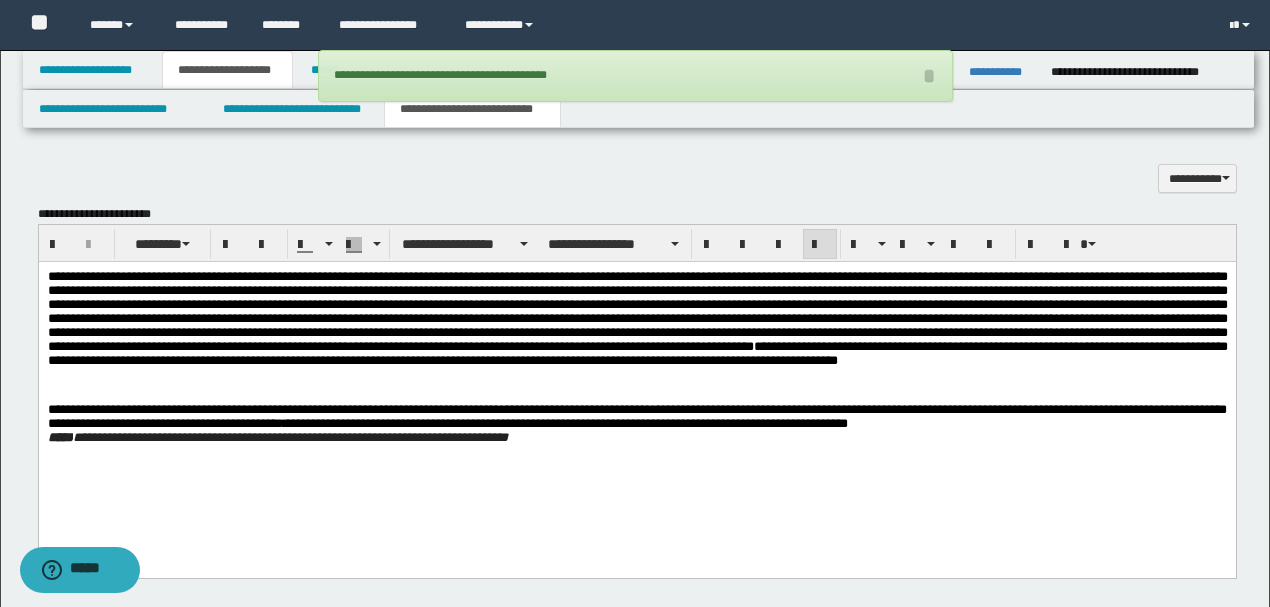 scroll, scrollTop: 1133, scrollLeft: 0, axis: vertical 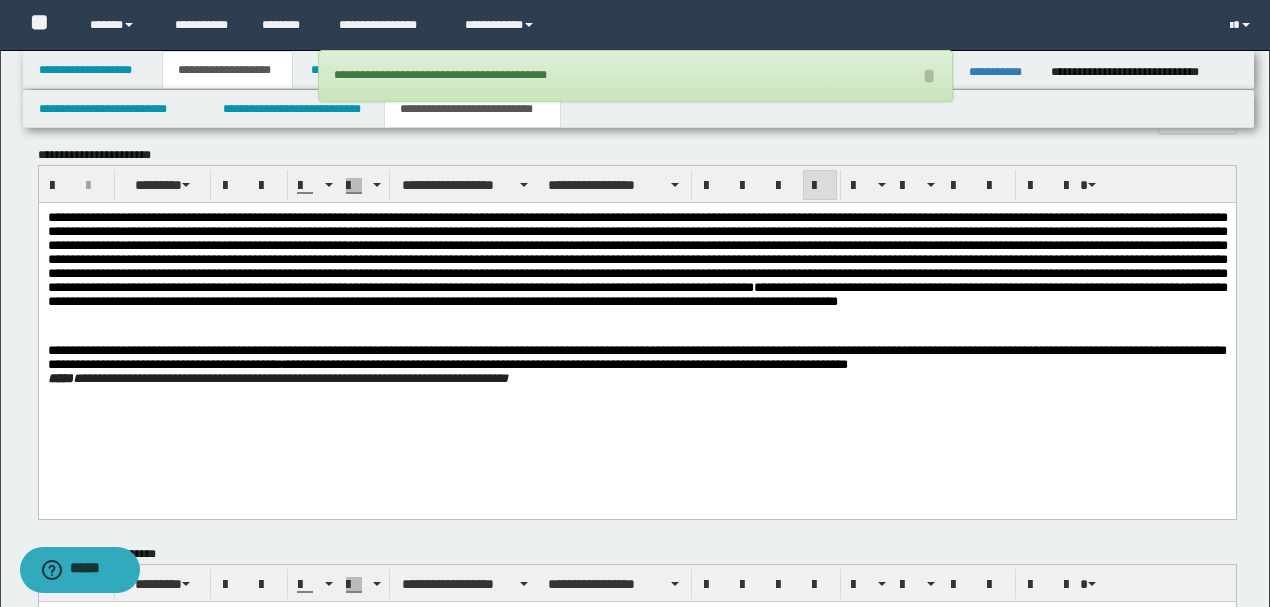 click at bounding box center [637, 251] 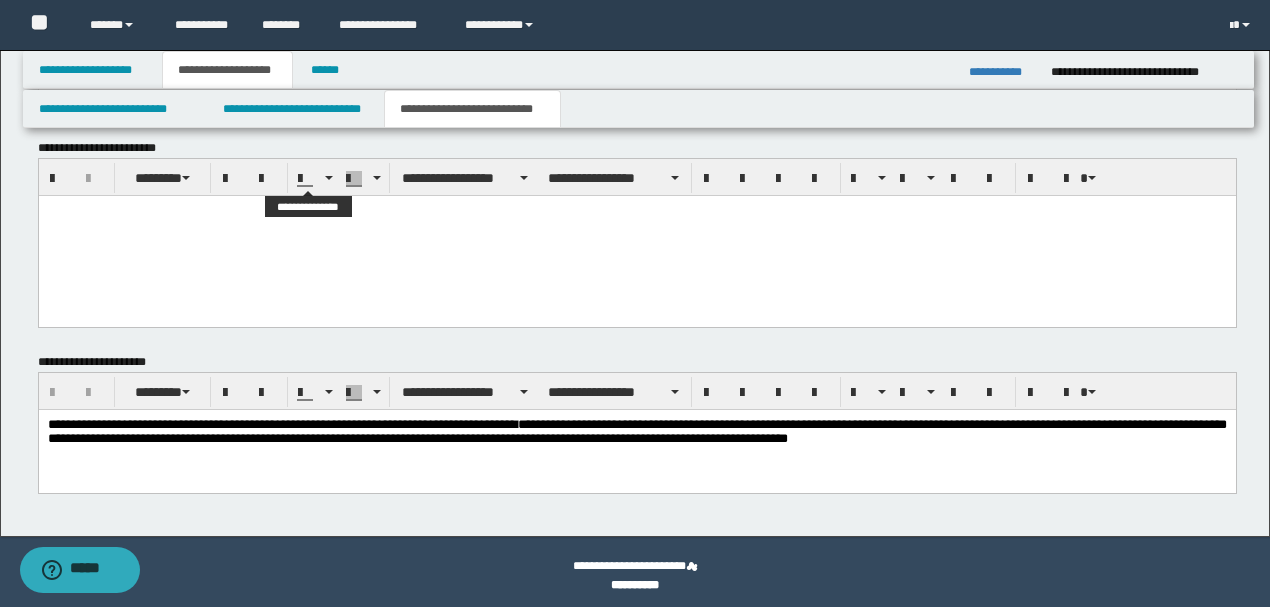 scroll, scrollTop: 1546, scrollLeft: 0, axis: vertical 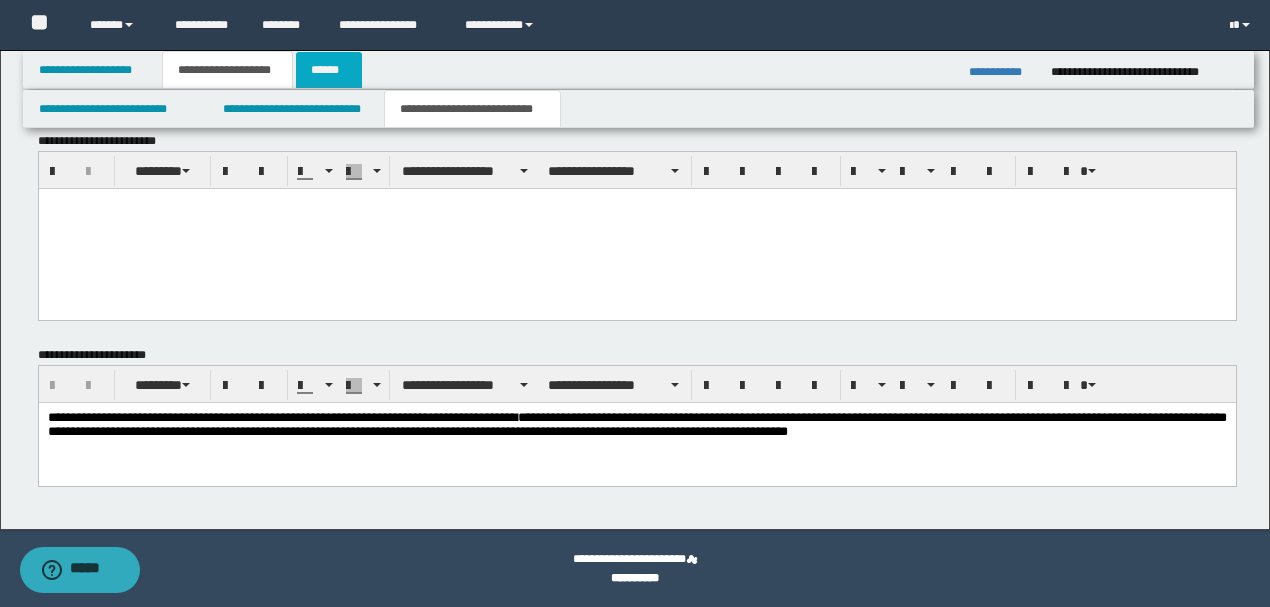 click on "******" at bounding box center (329, 70) 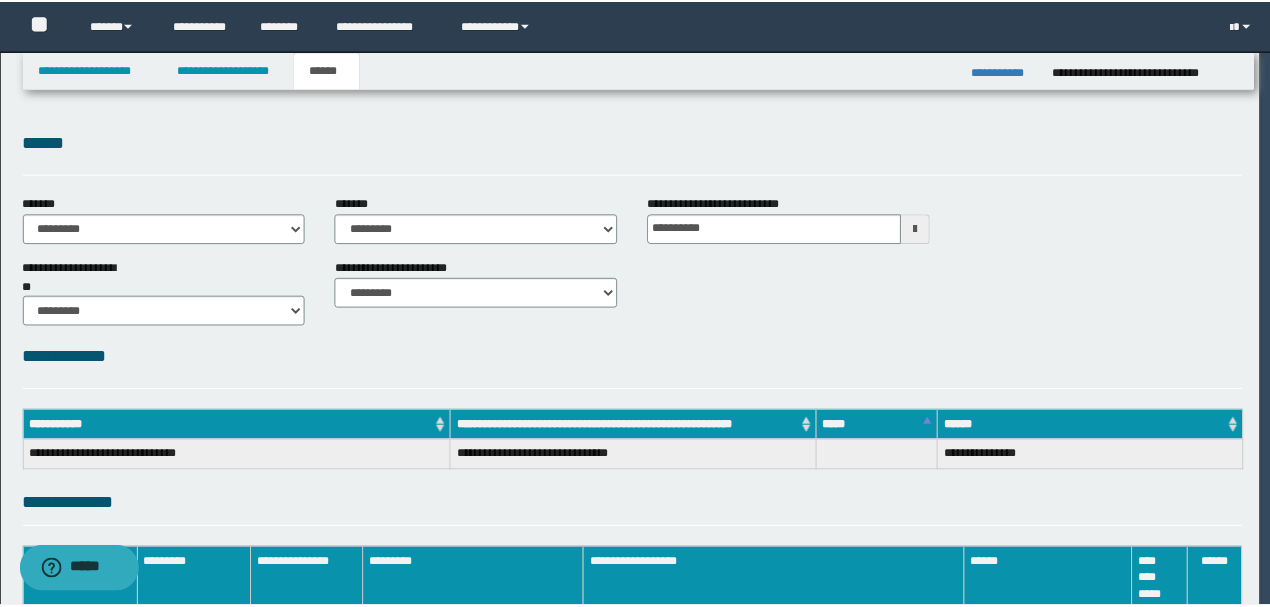 scroll, scrollTop: 0, scrollLeft: 0, axis: both 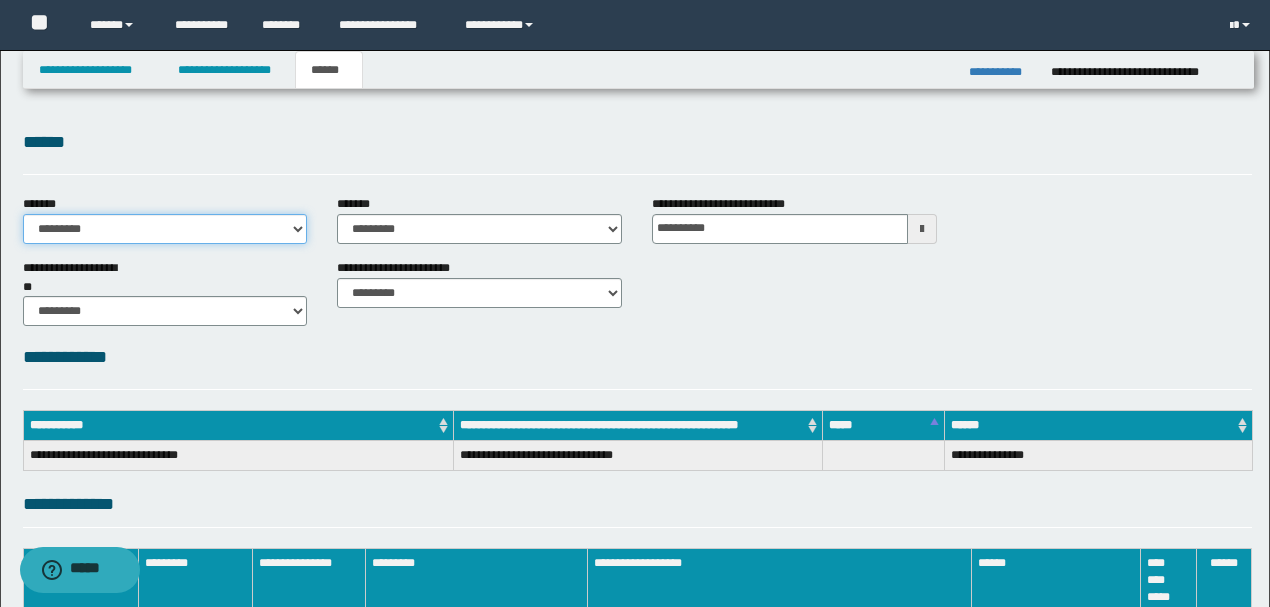 click on "**********" at bounding box center [165, 229] 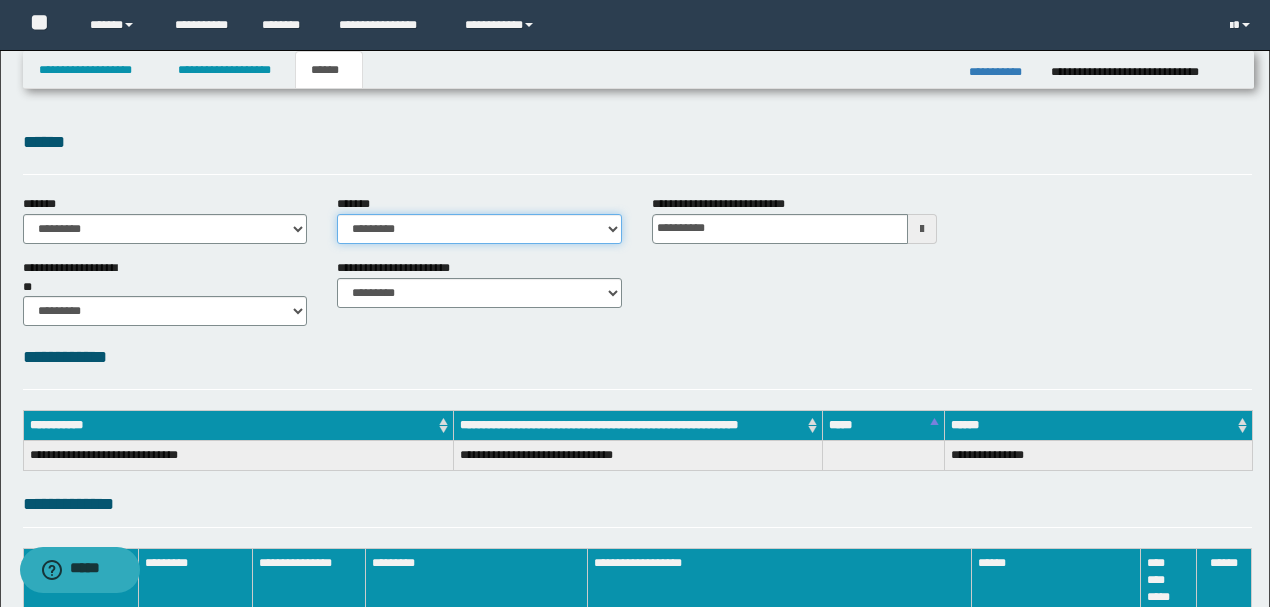 click on "**********" at bounding box center (479, 229) 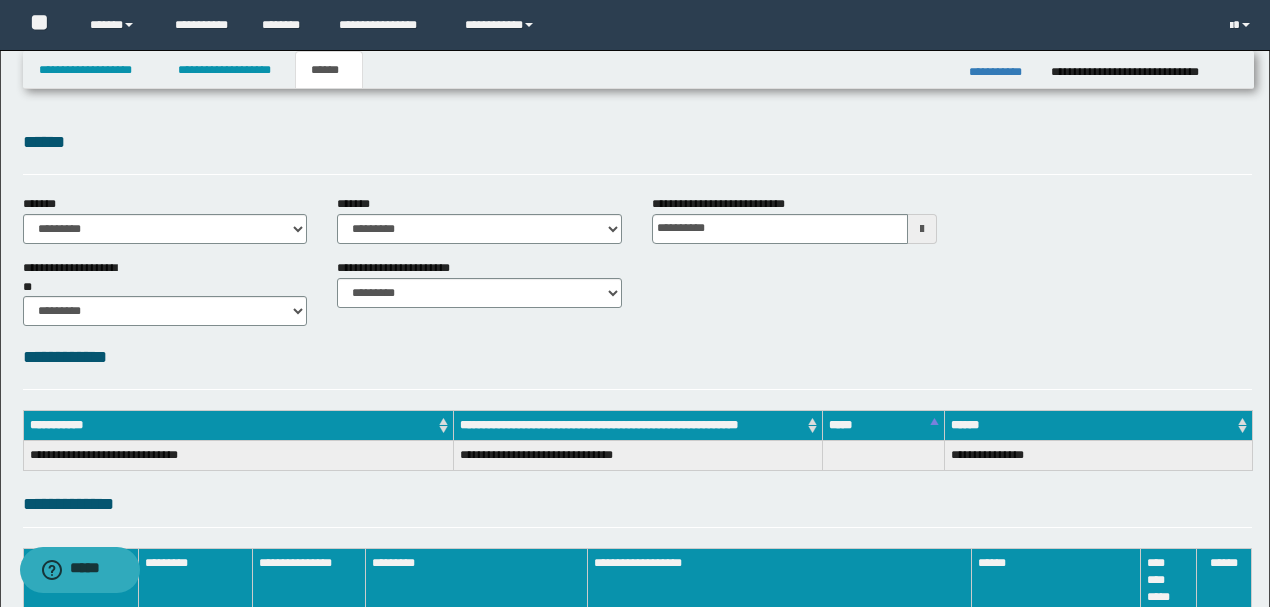 click on "**********" at bounding box center [479, 291] 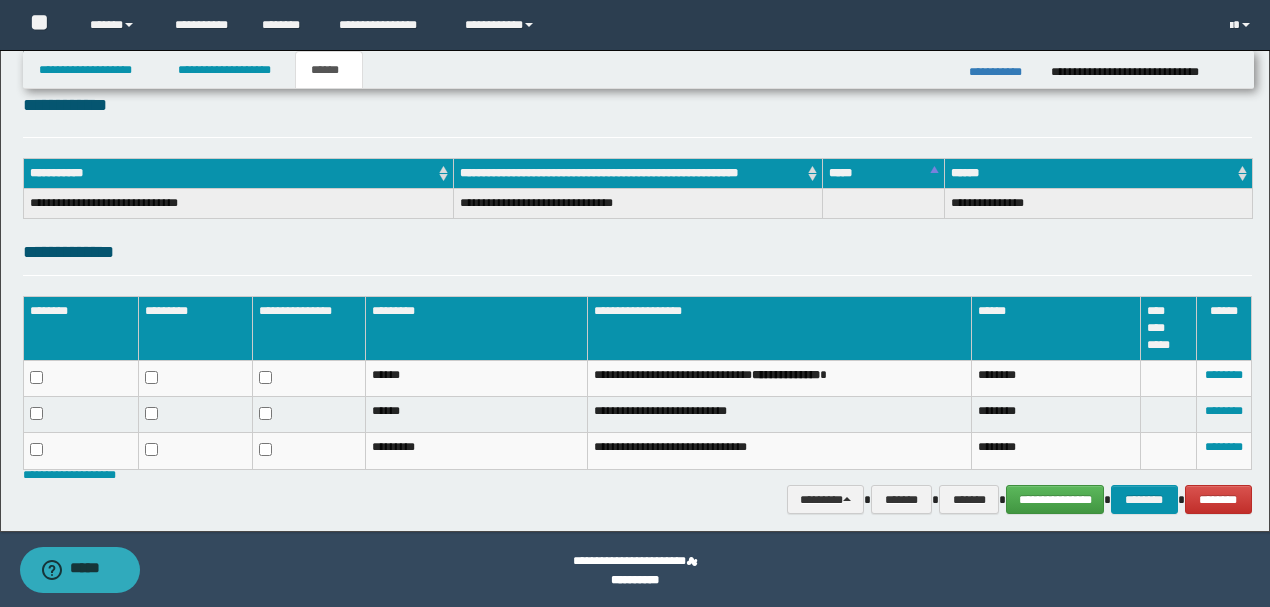 scroll, scrollTop: 254, scrollLeft: 0, axis: vertical 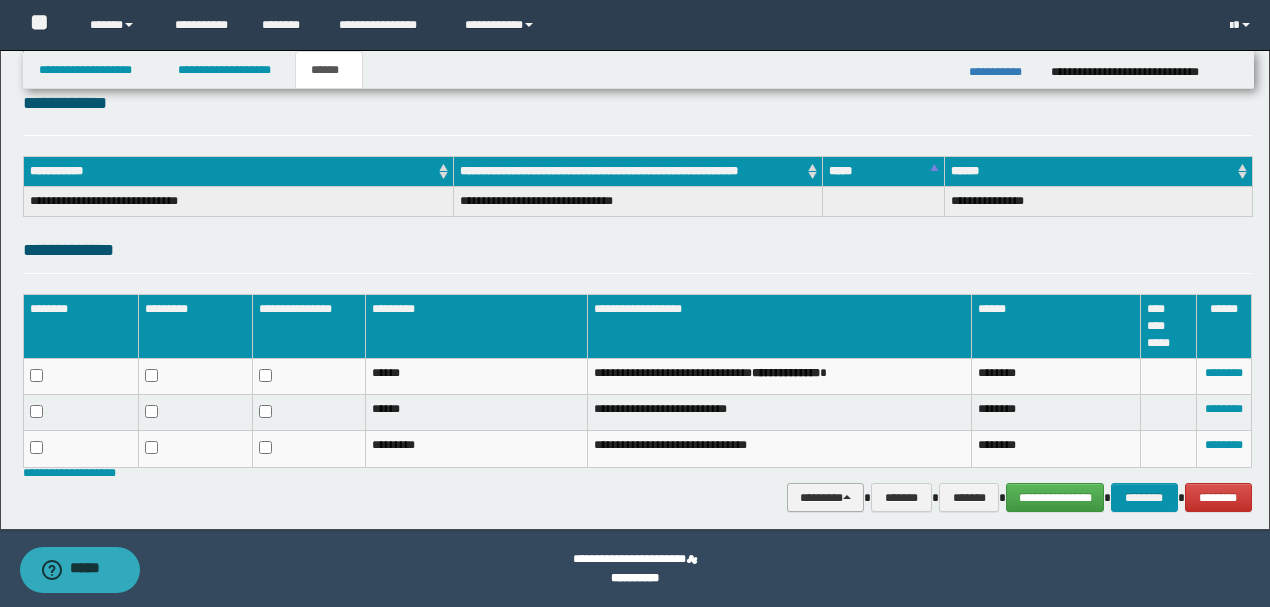 click on "********" at bounding box center (826, 497) 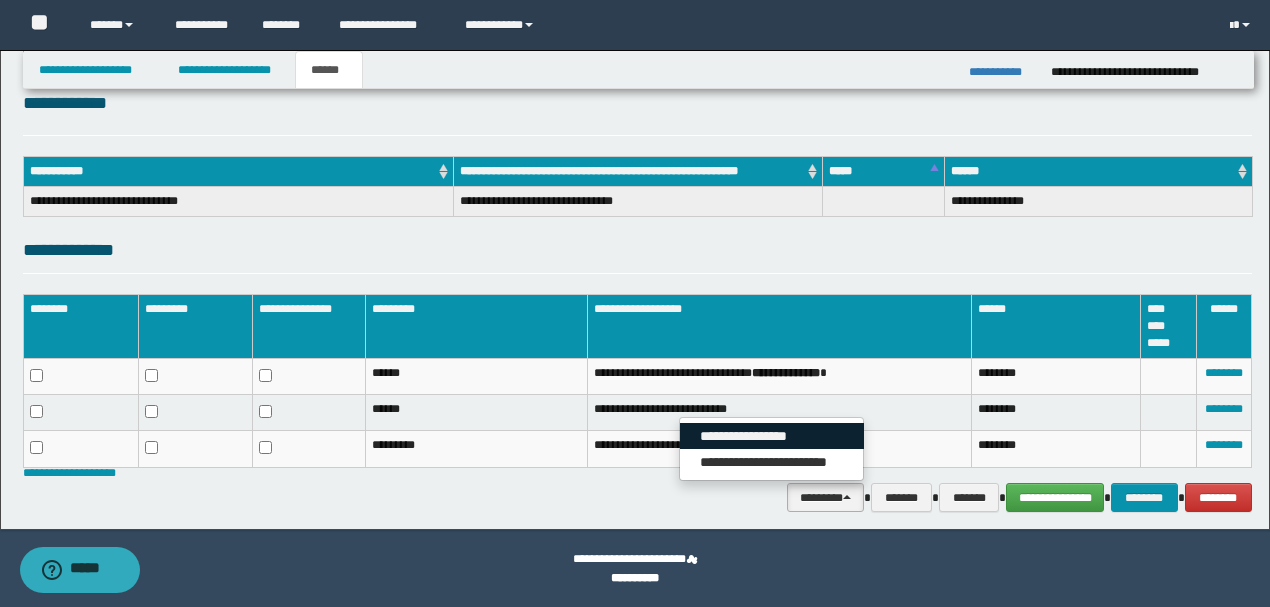 click on "**********" at bounding box center (772, 436) 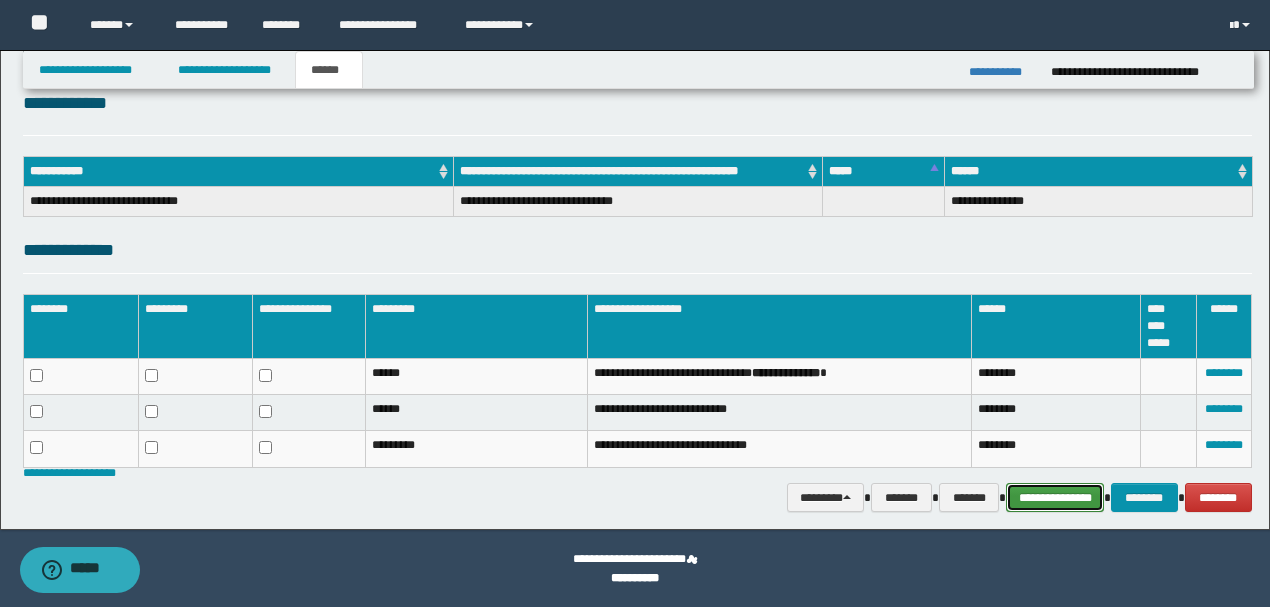 click on "**********" at bounding box center (1055, 497) 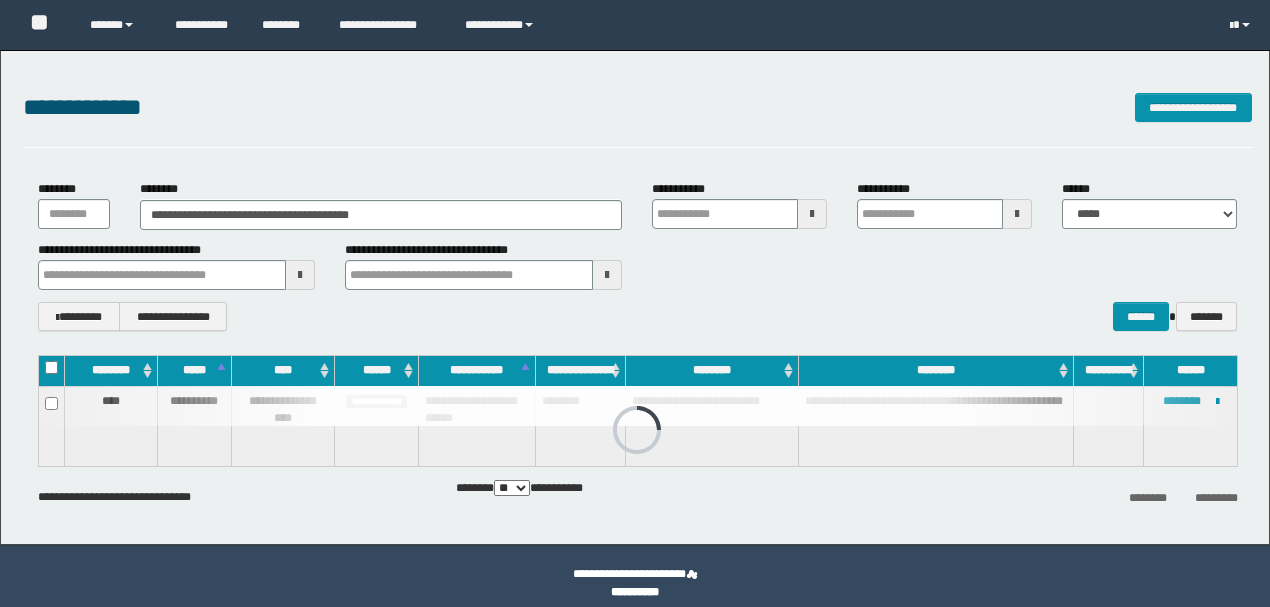 scroll, scrollTop: 0, scrollLeft: 0, axis: both 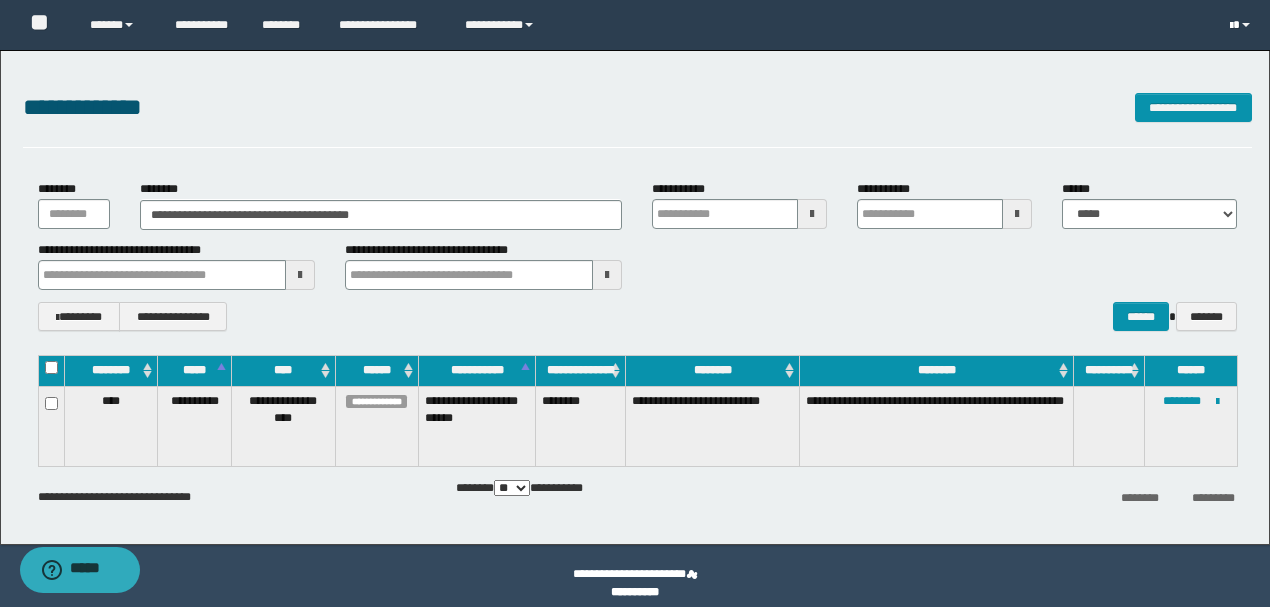 click at bounding box center [1242, 25] 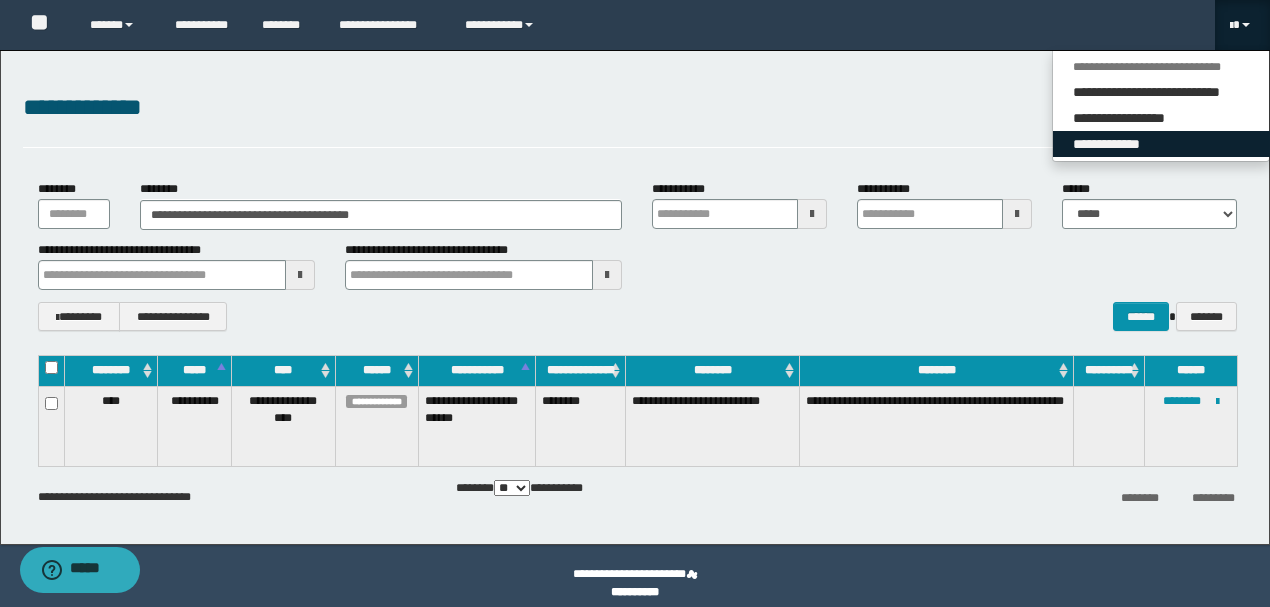 click on "**********" at bounding box center (1161, 144) 